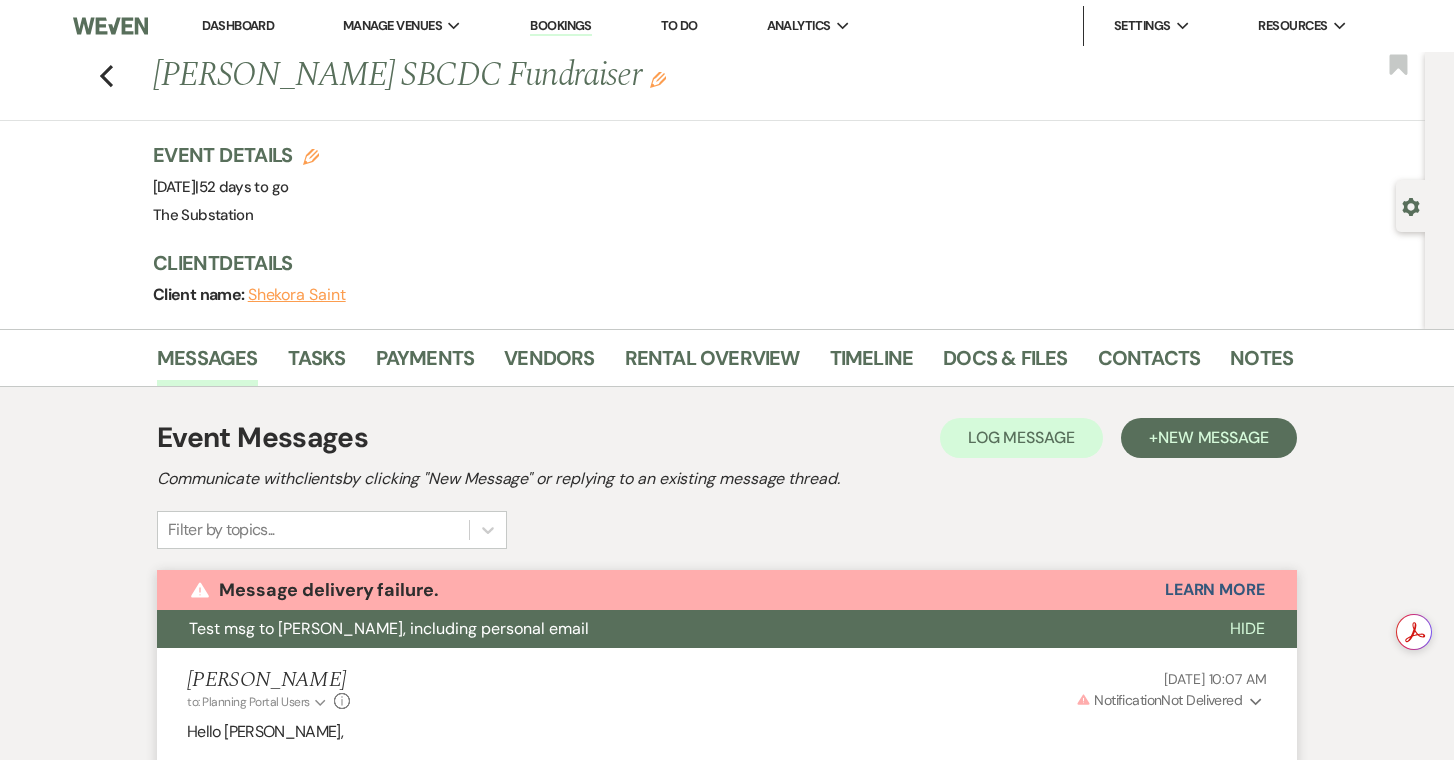 scroll, scrollTop: 0, scrollLeft: 0, axis: both 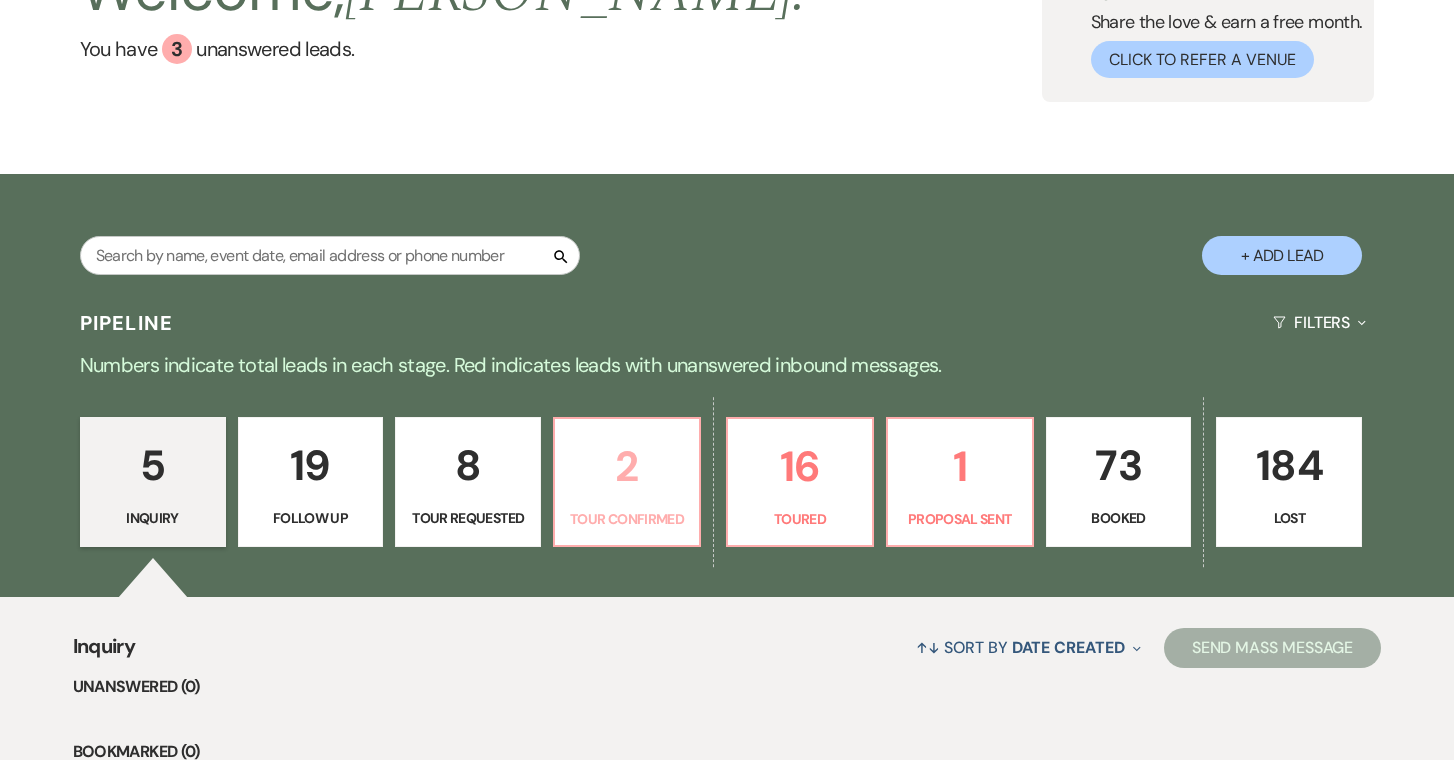 click on "2" at bounding box center (627, 466) 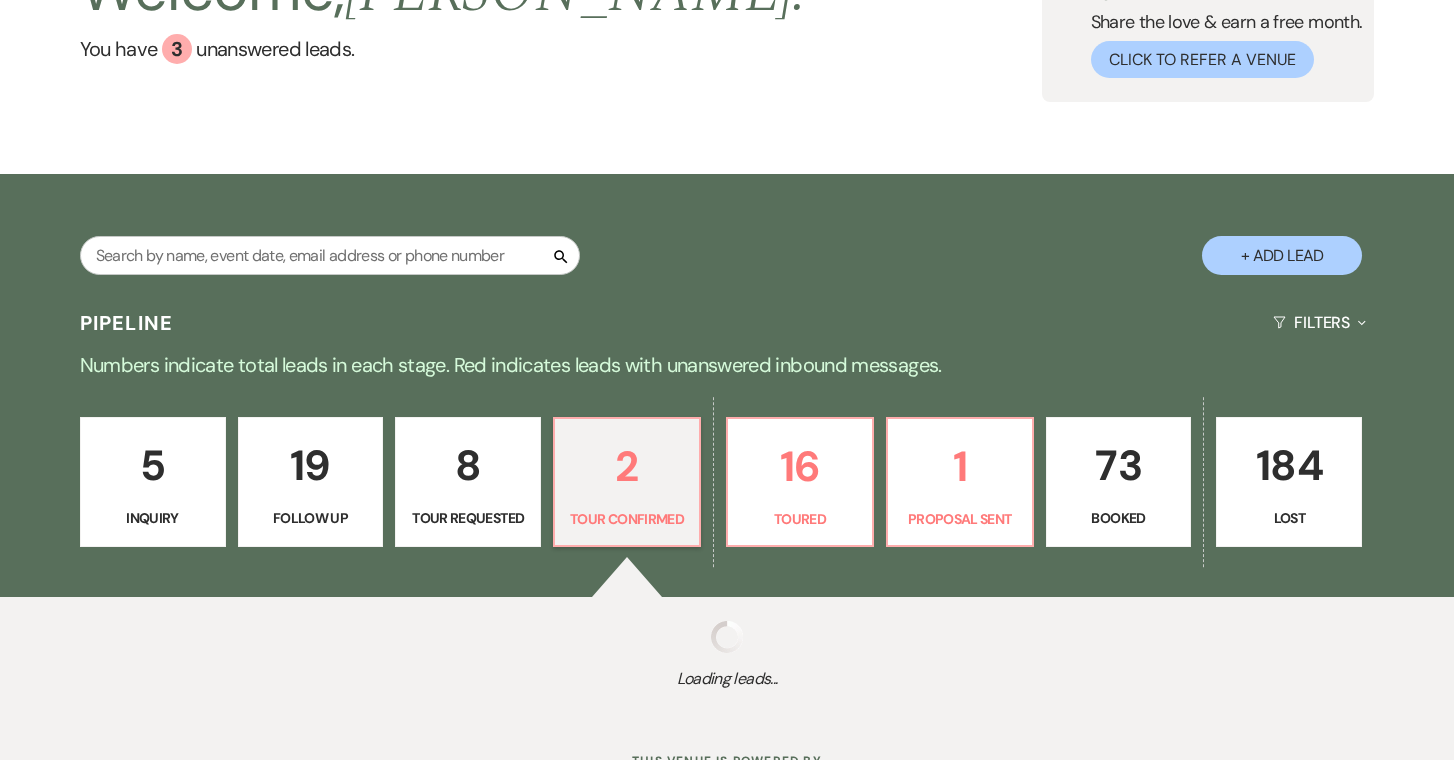 select on "4" 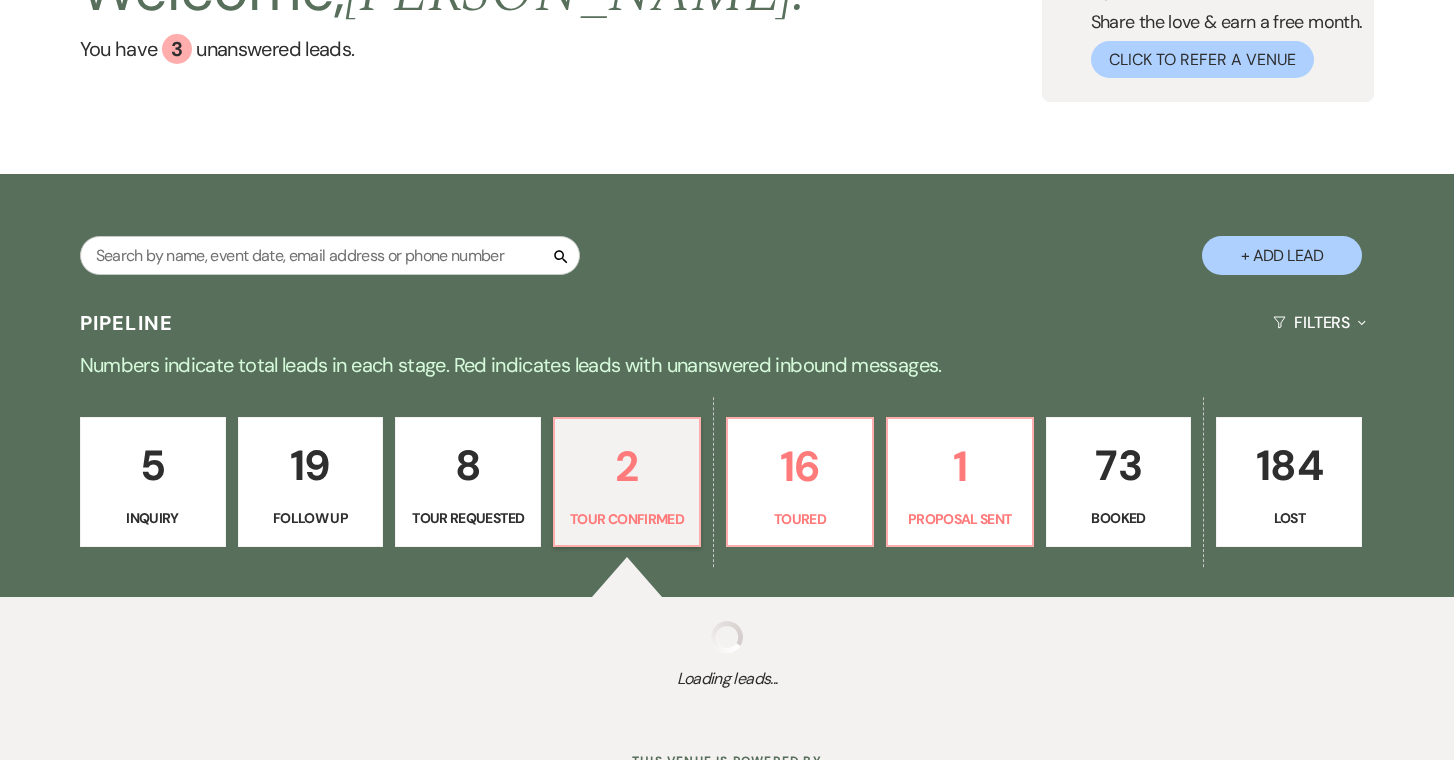 select on "4" 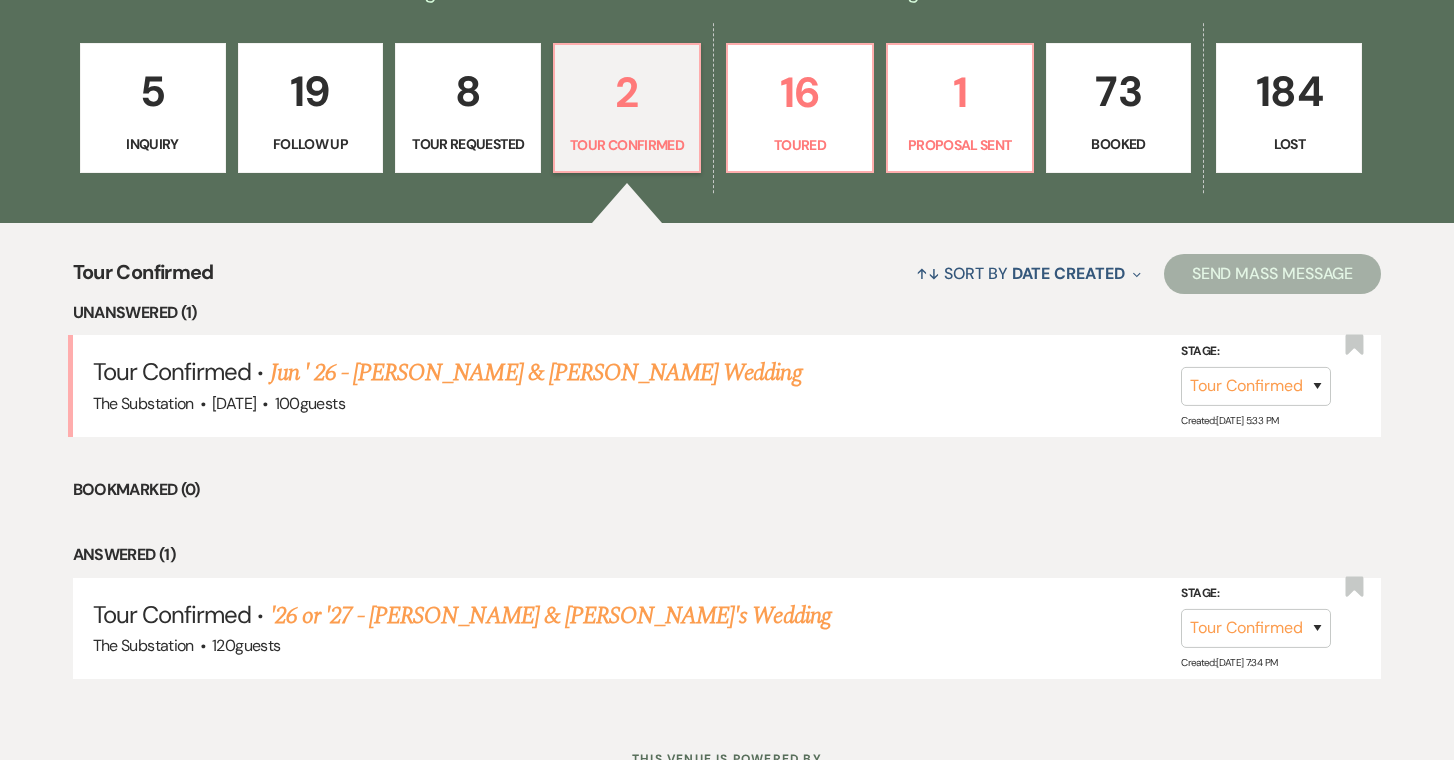scroll, scrollTop: 528, scrollLeft: 0, axis: vertical 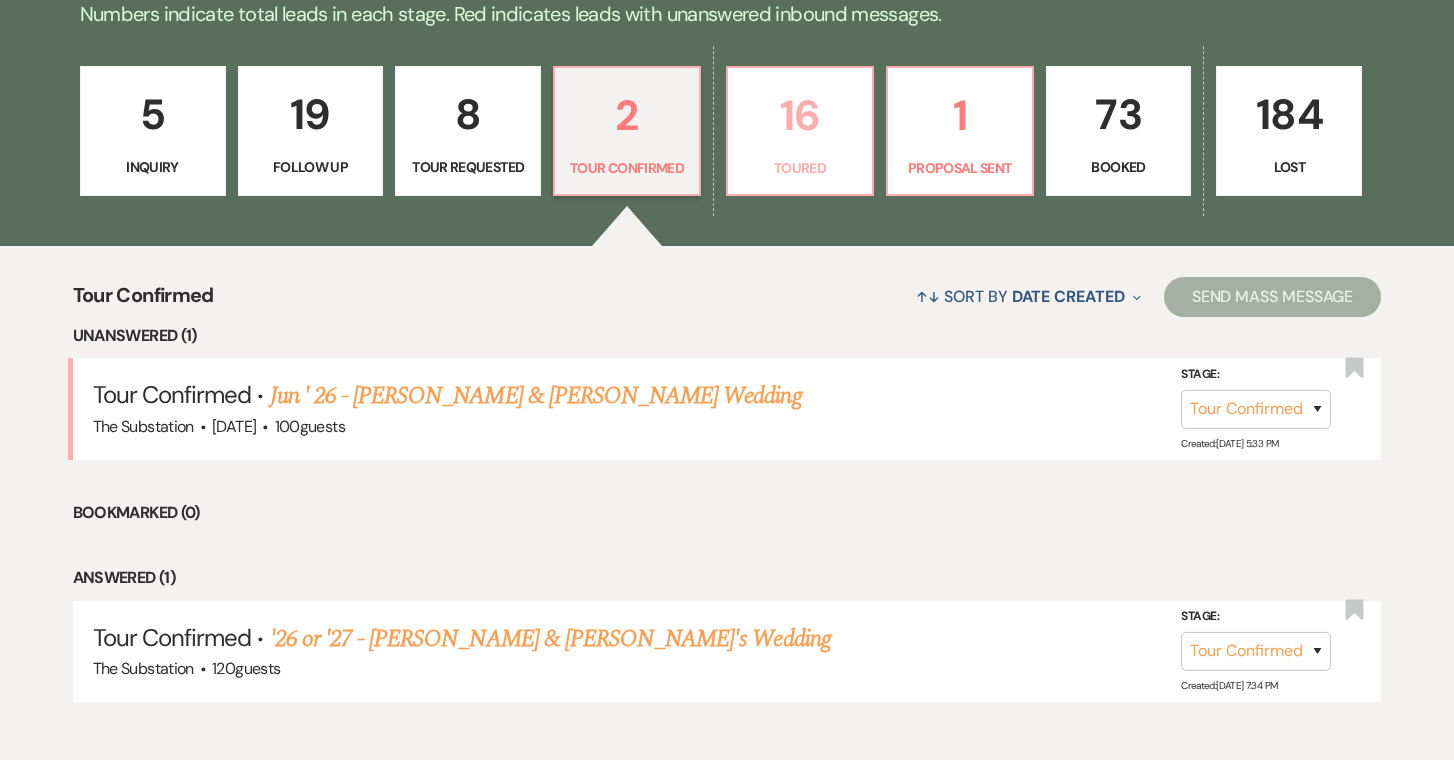 click on "Toured" at bounding box center [800, 168] 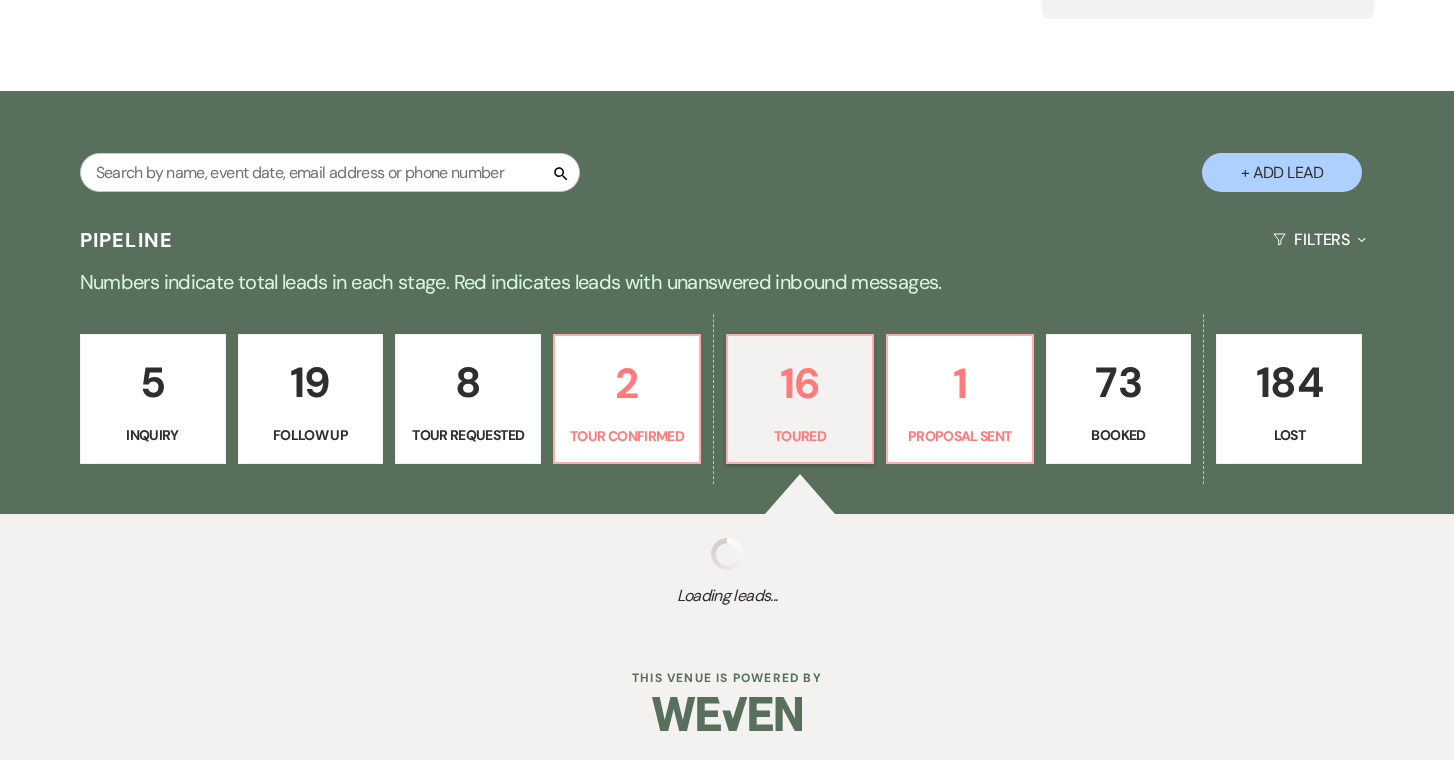 select on "5" 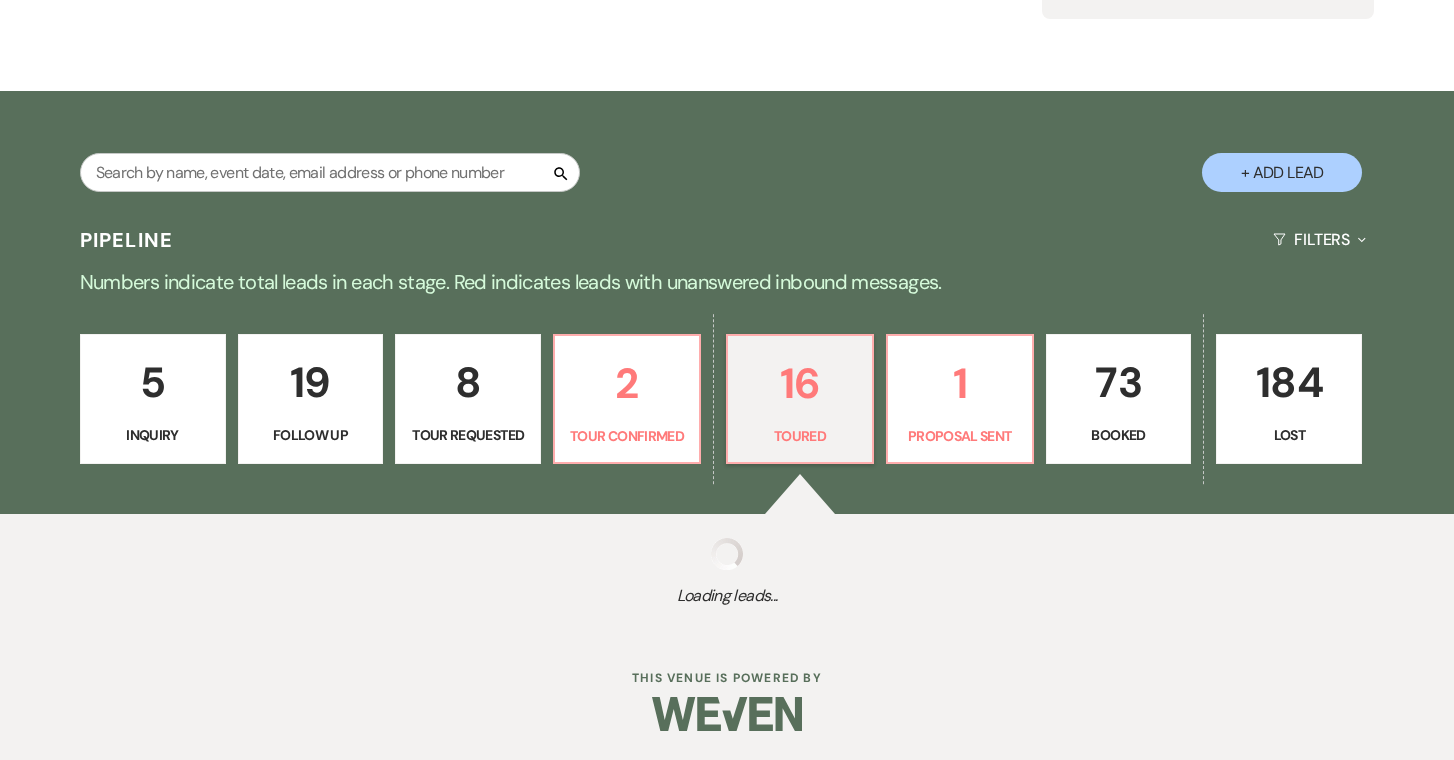 select on "5" 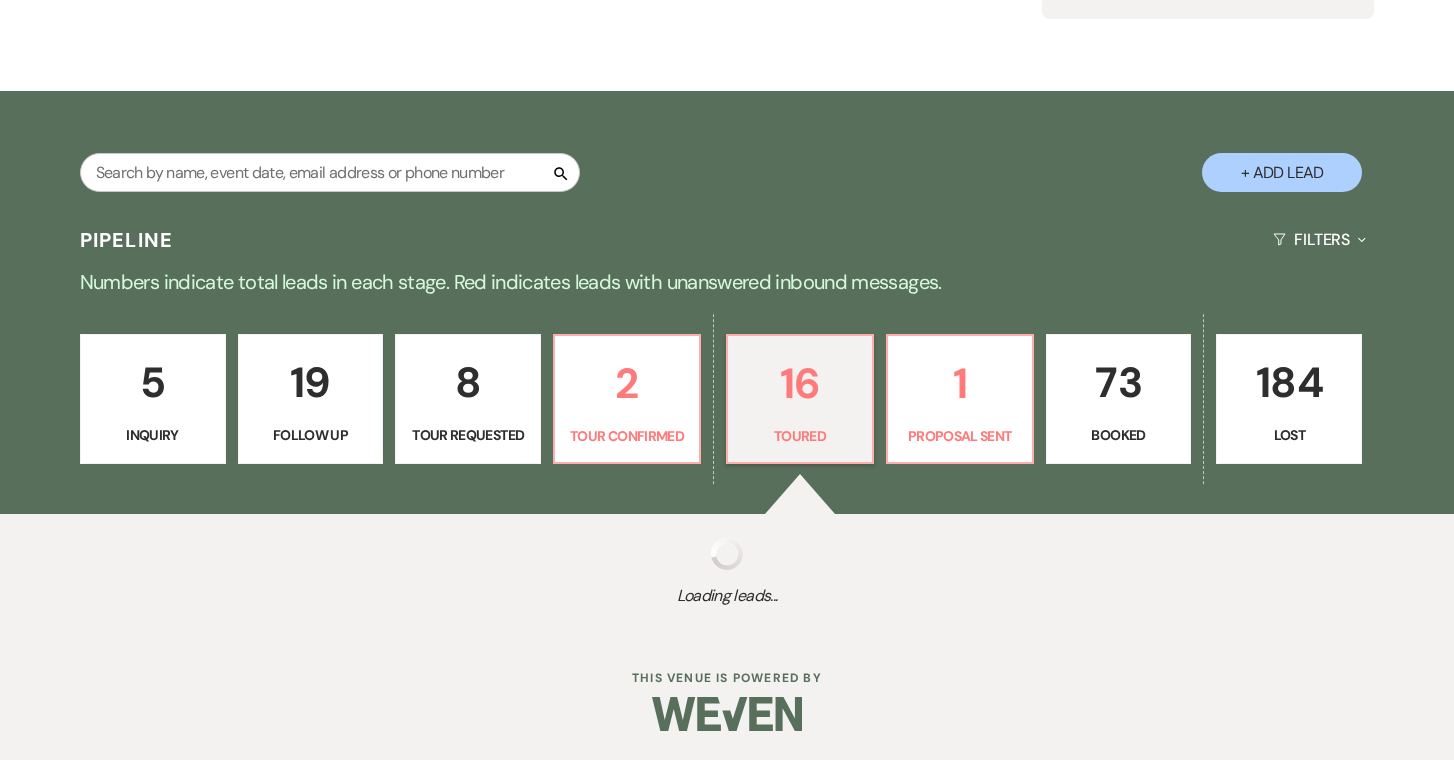 select on "5" 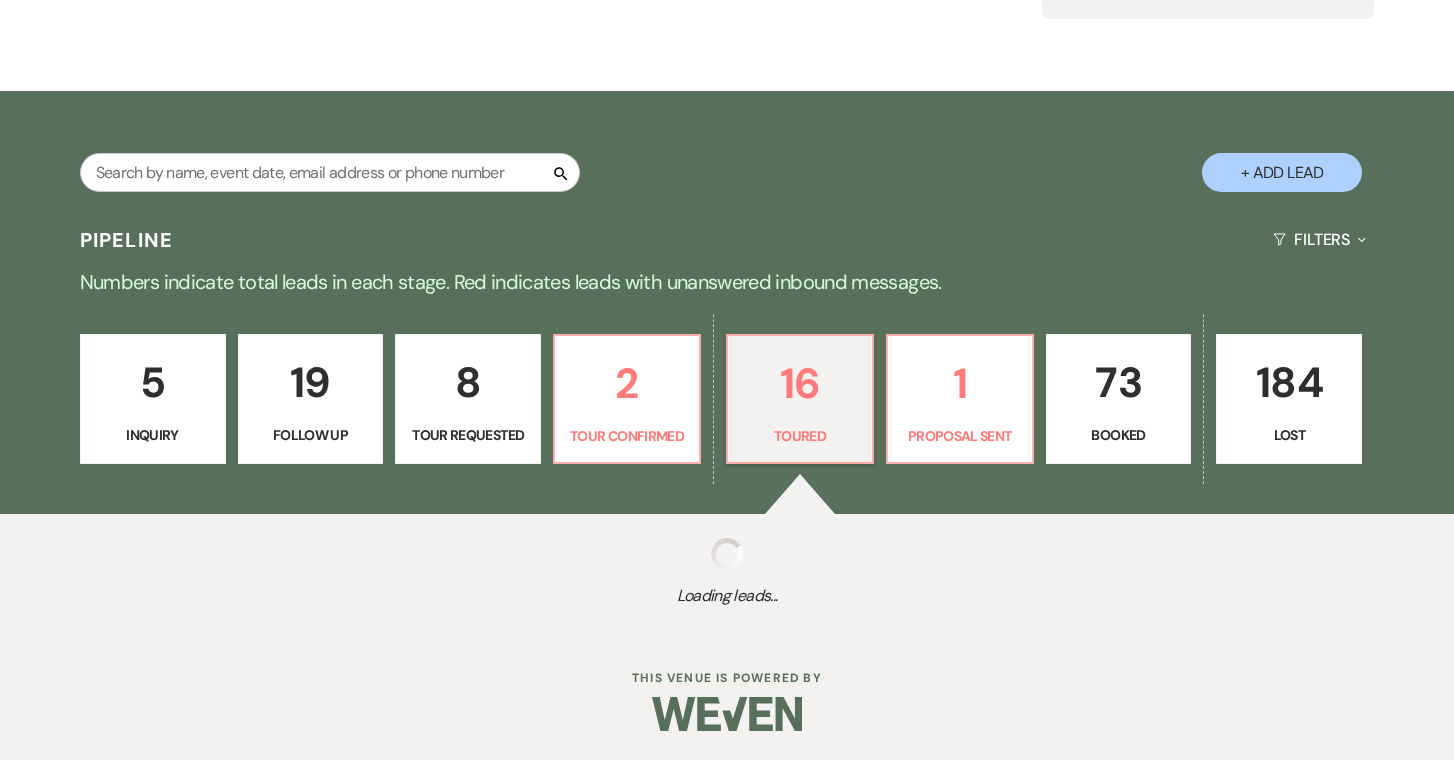 select on "5" 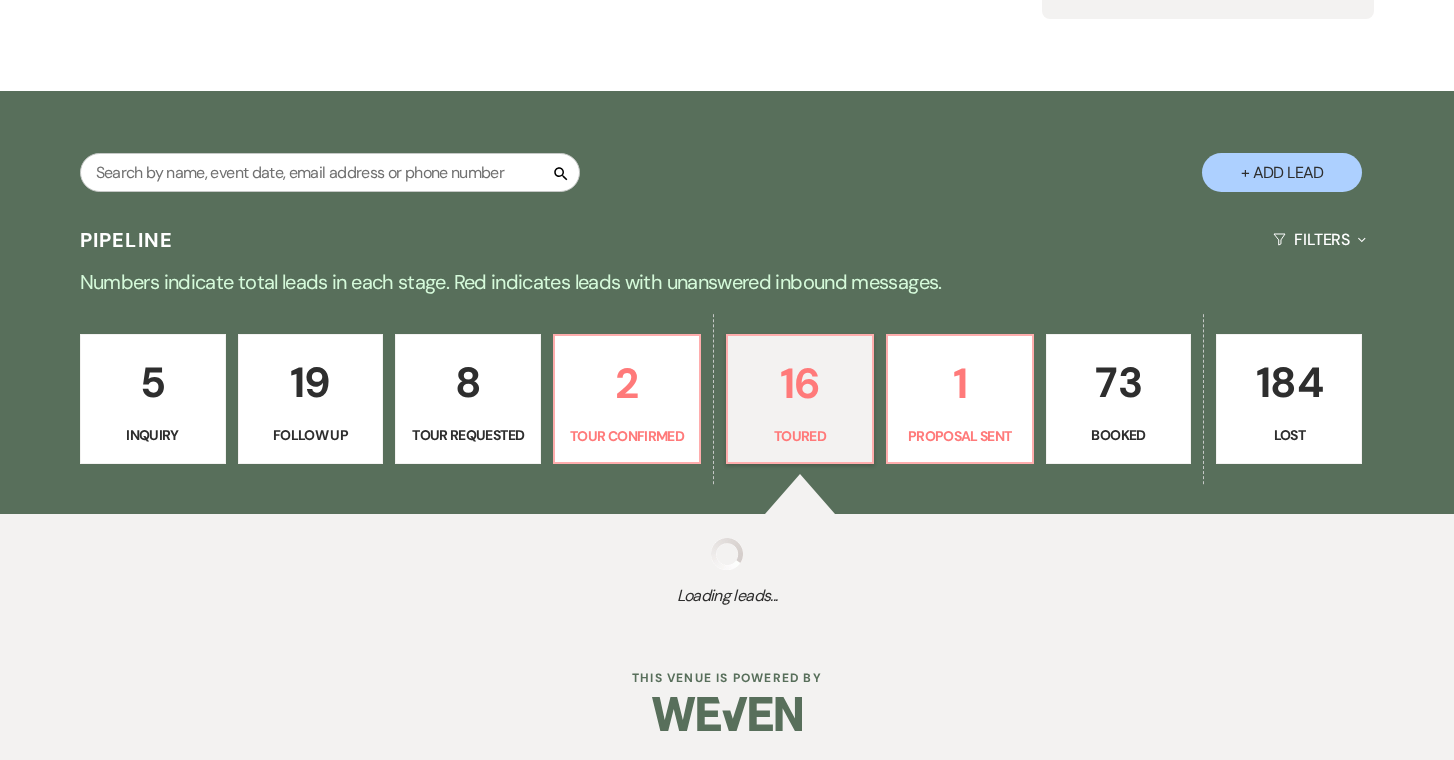 select on "5" 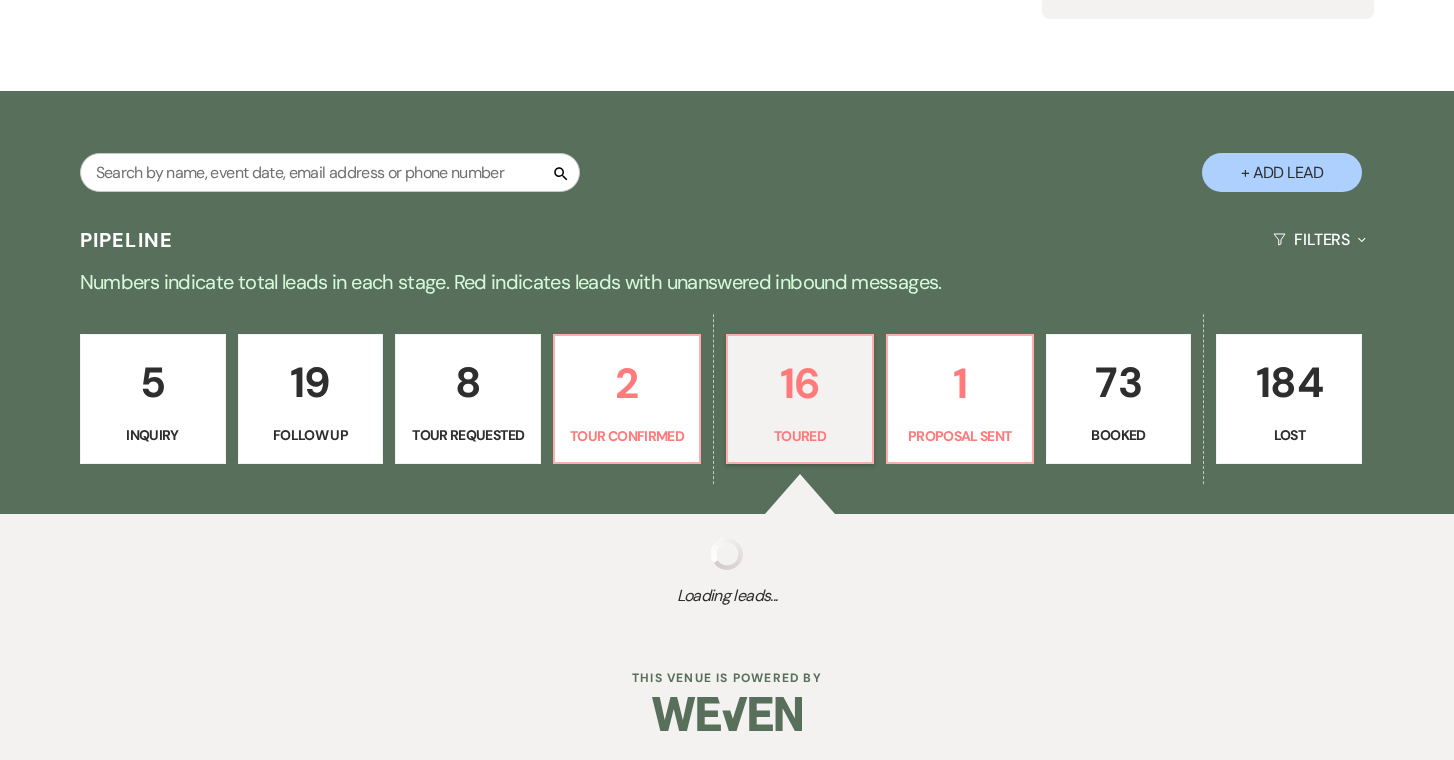 select on "5" 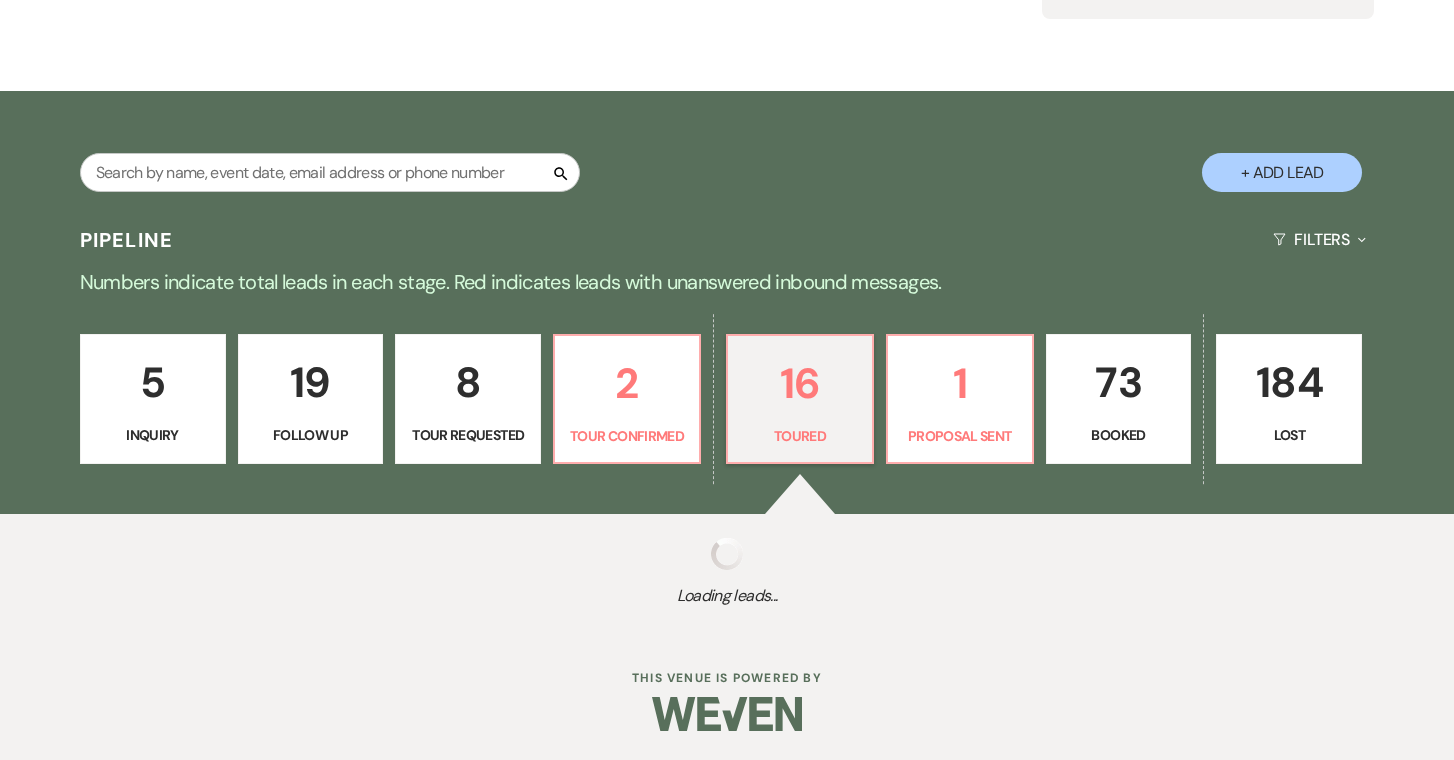 select on "5" 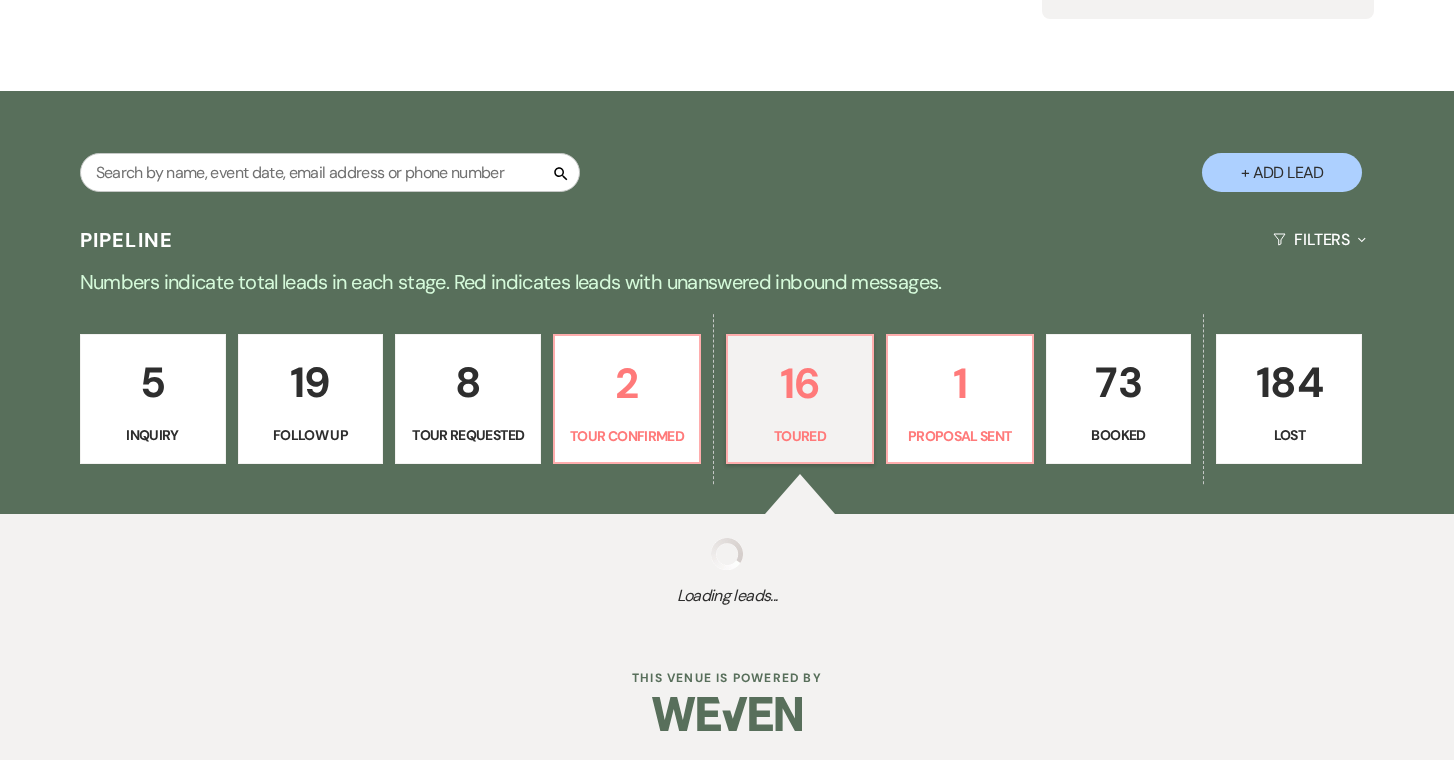 select on "5" 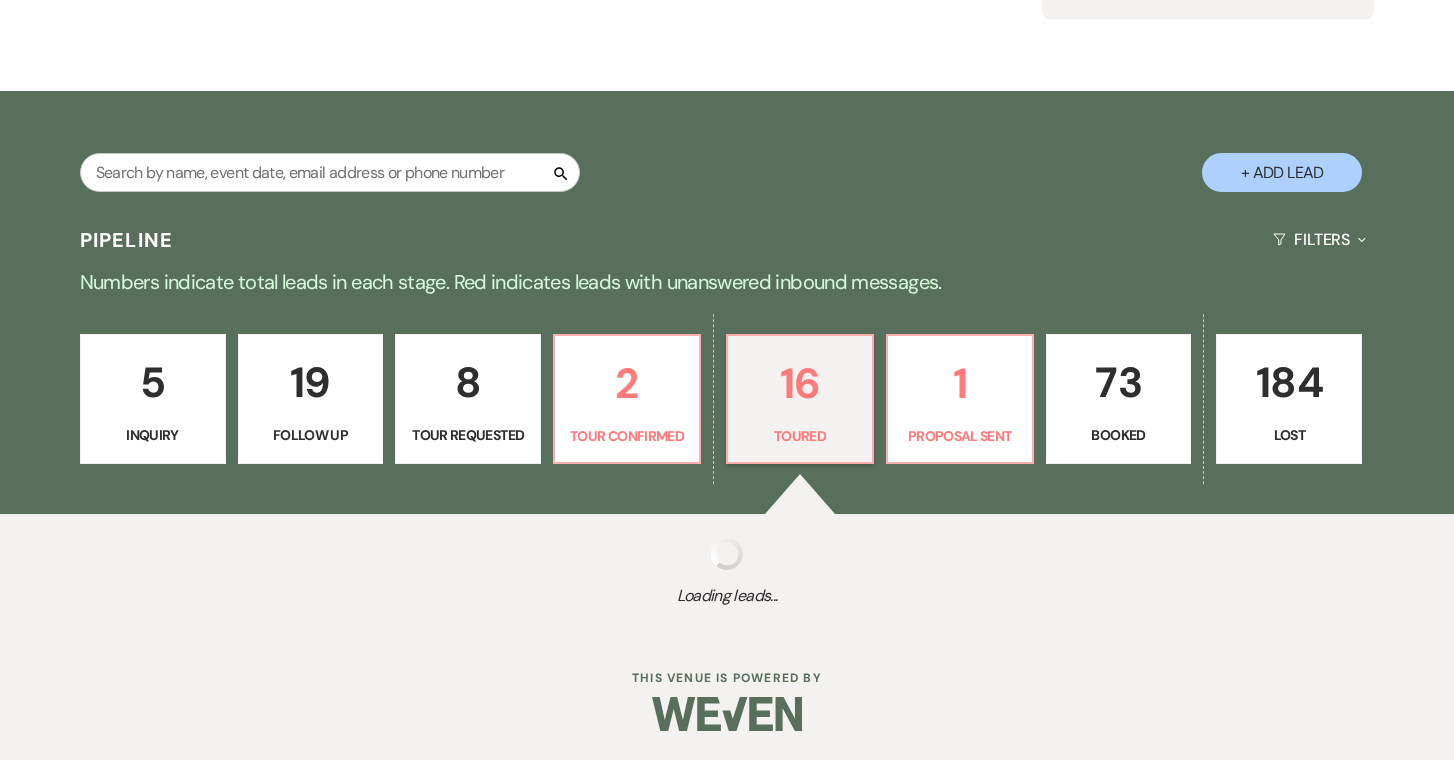 select on "5" 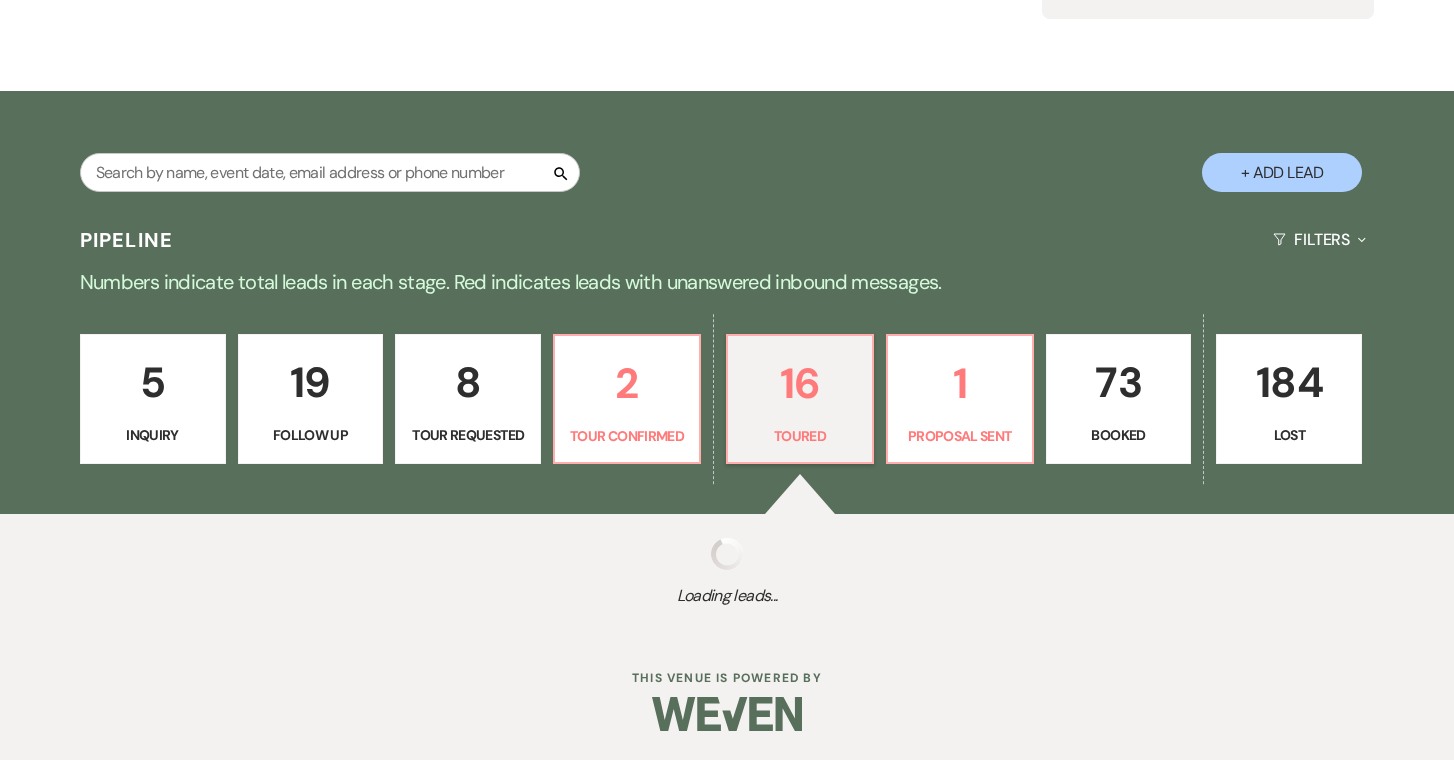 select on "5" 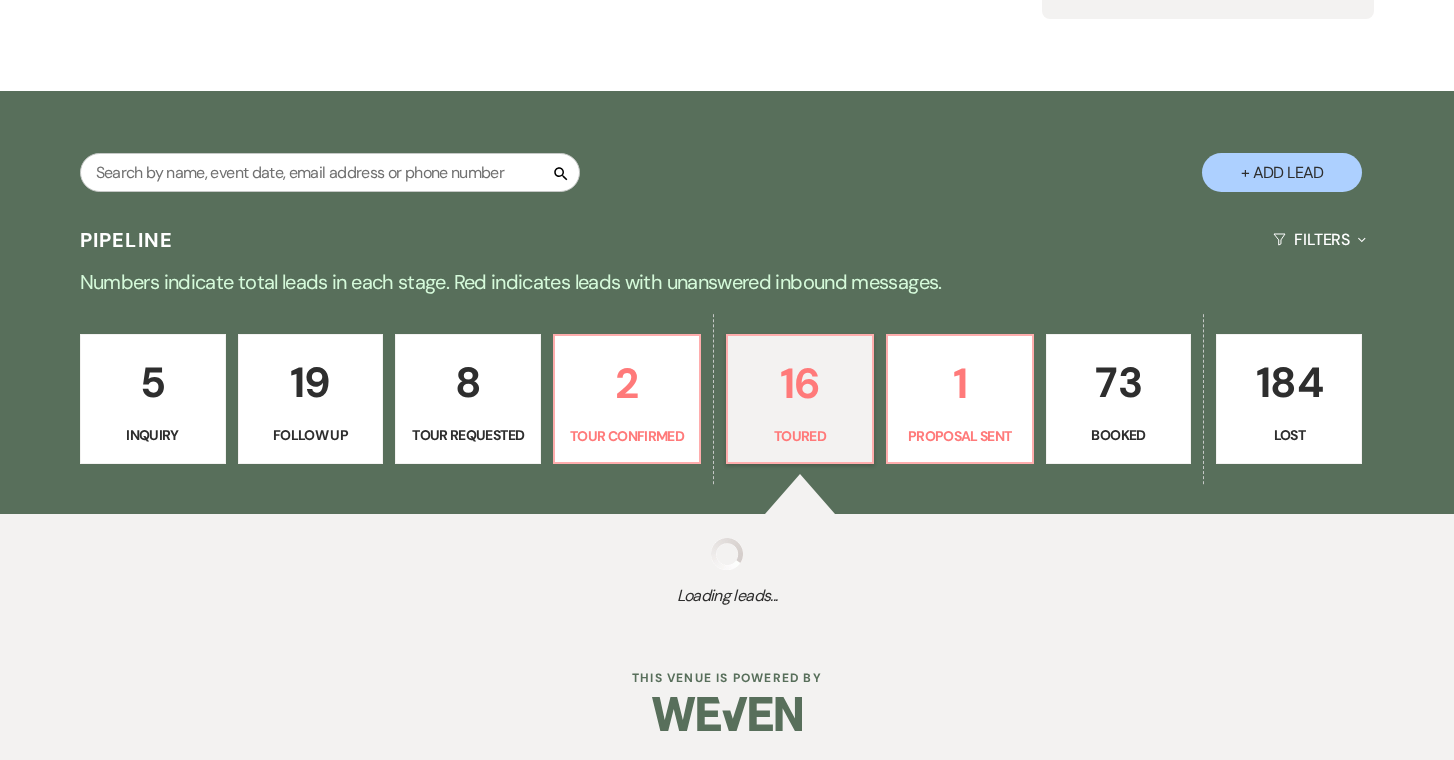 select on "5" 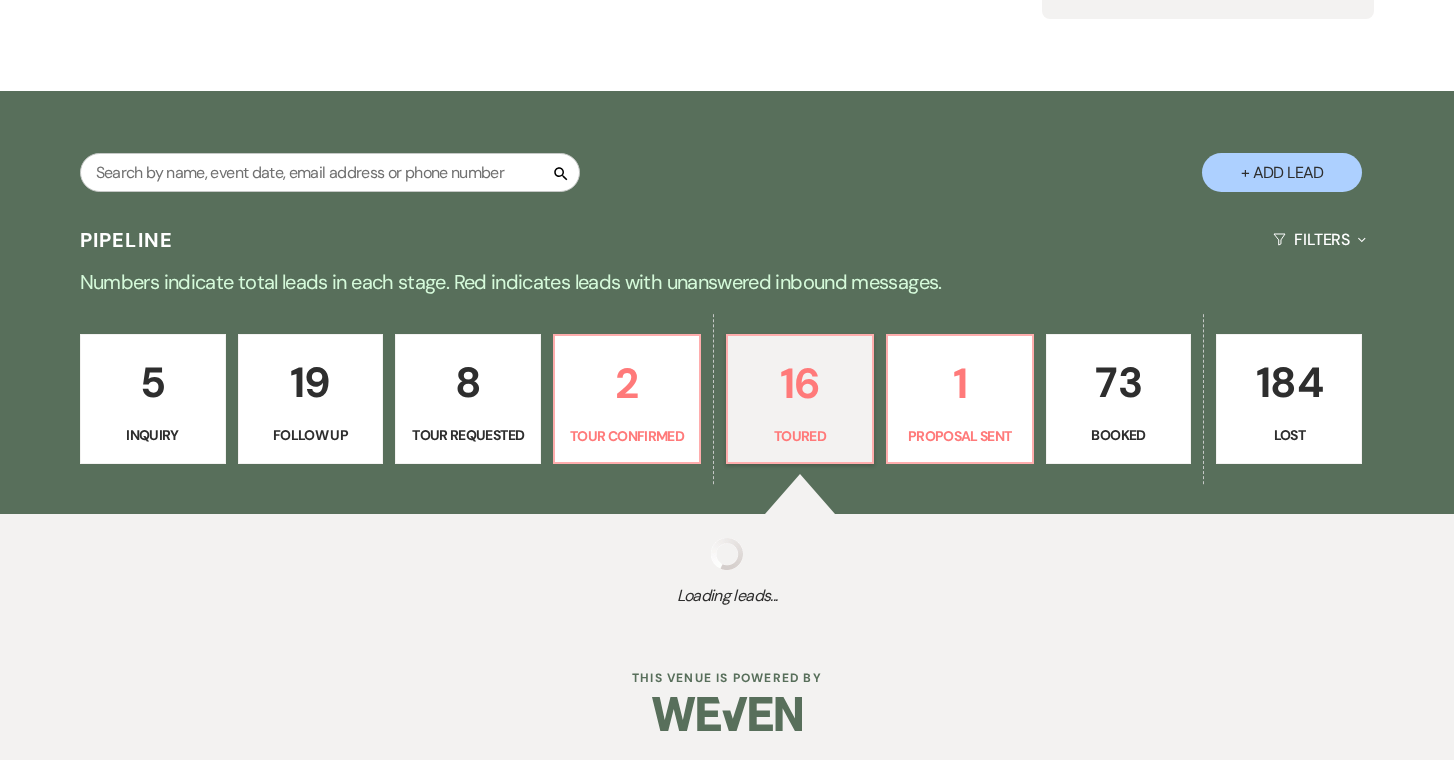 select on "5" 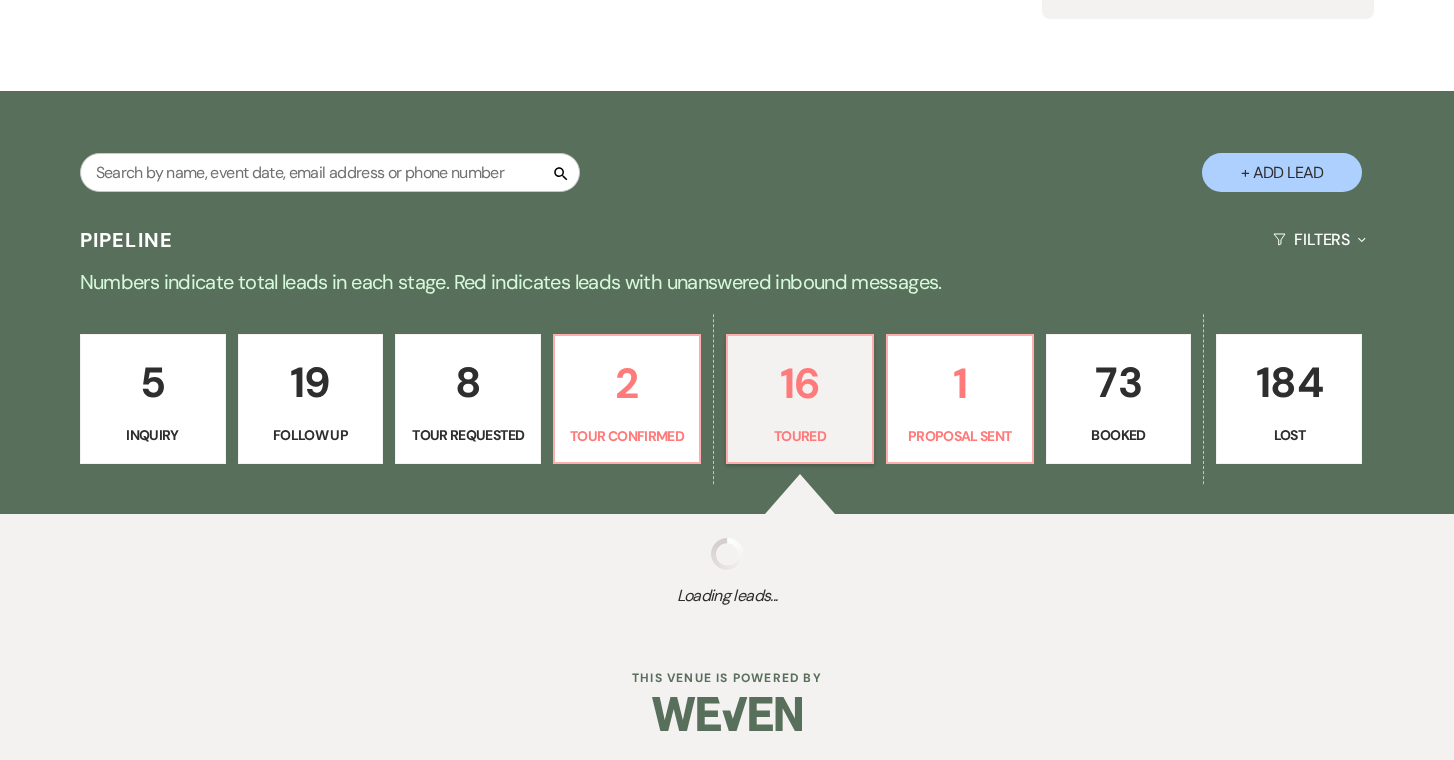 select on "5" 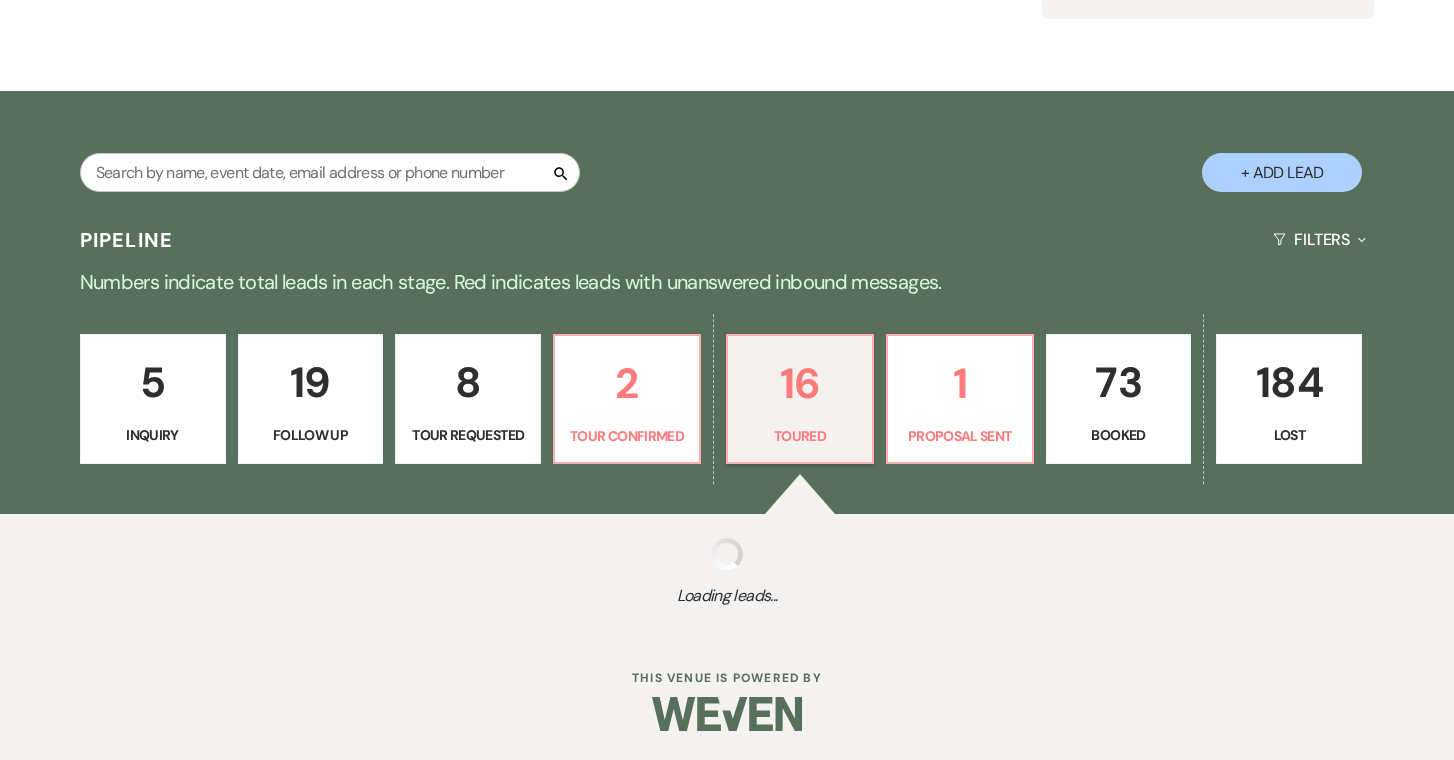 select on "5" 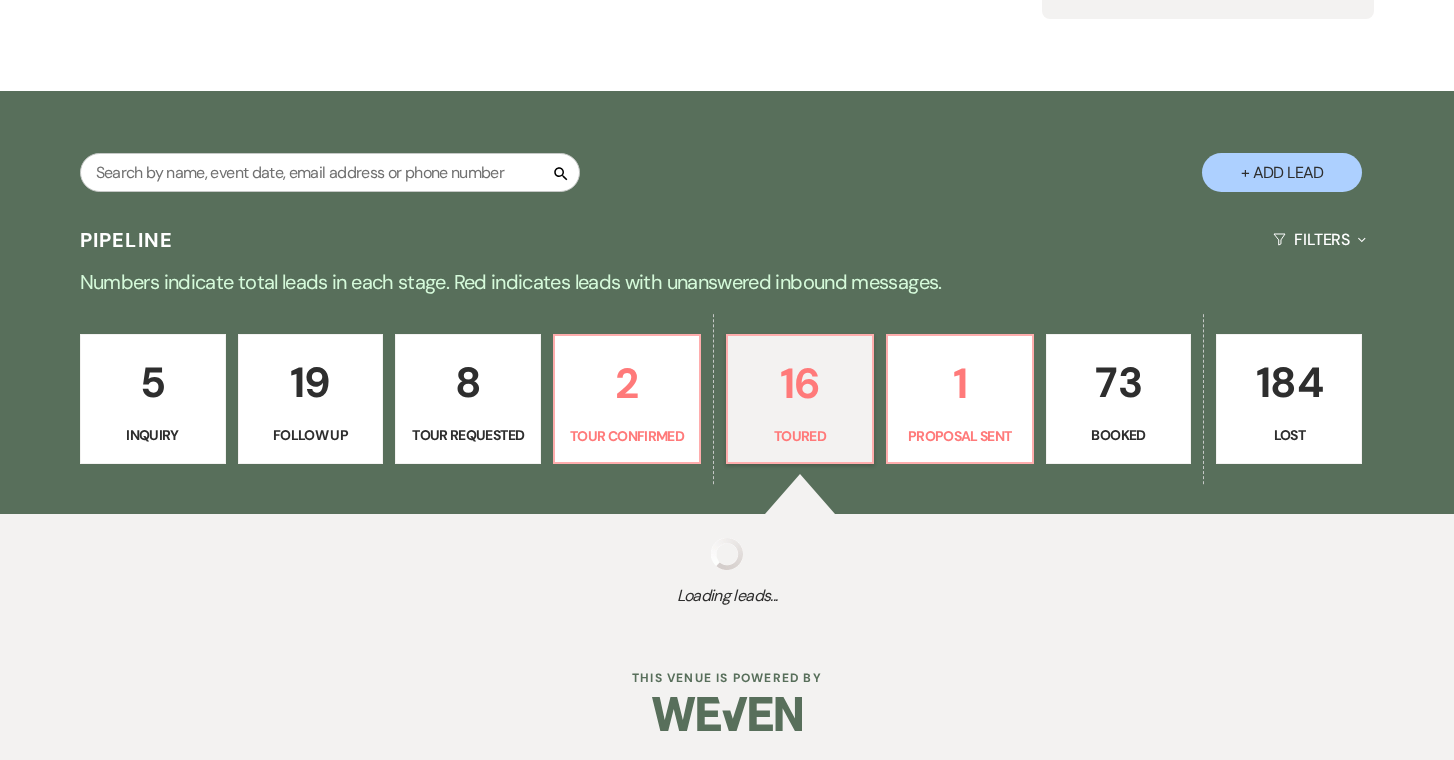 select on "5" 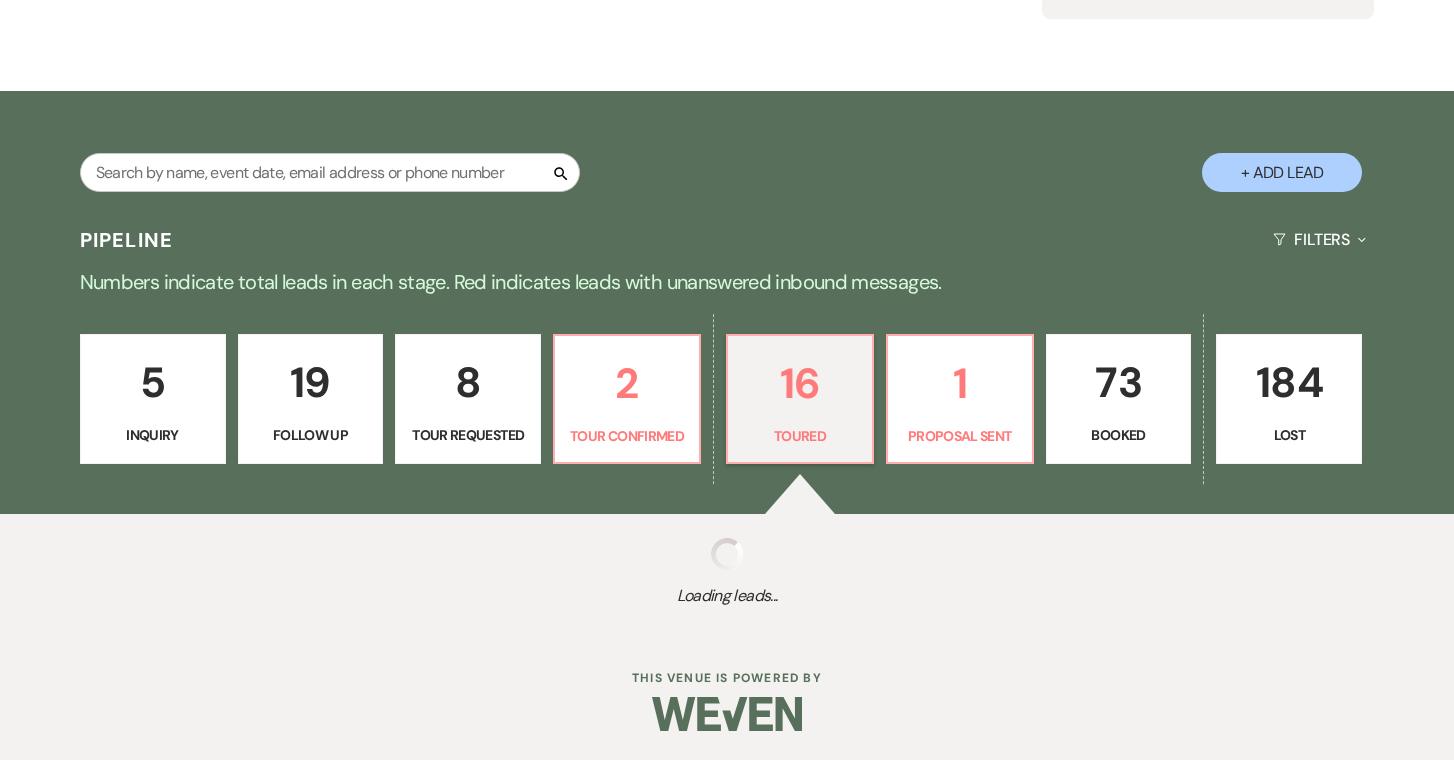 select on "5" 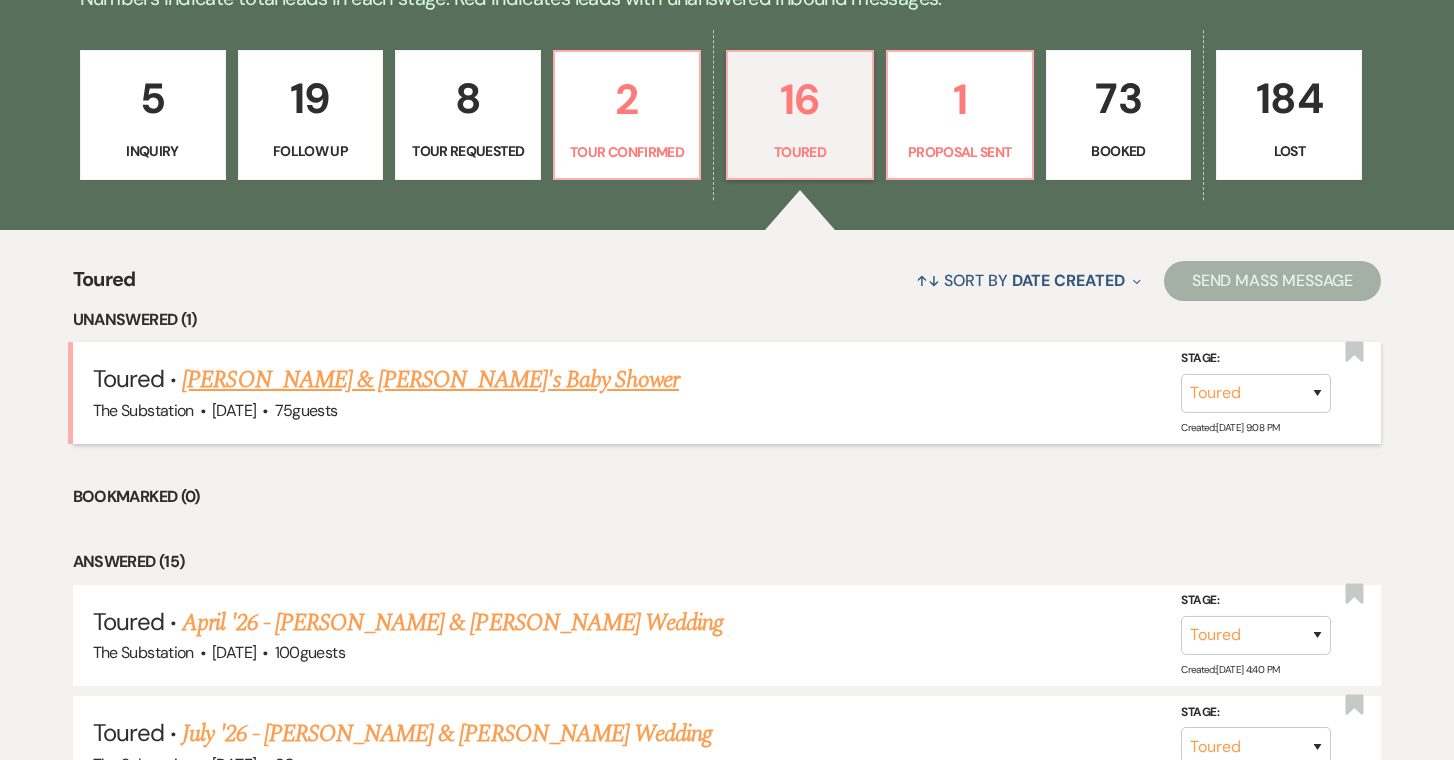 scroll, scrollTop: 551, scrollLeft: 0, axis: vertical 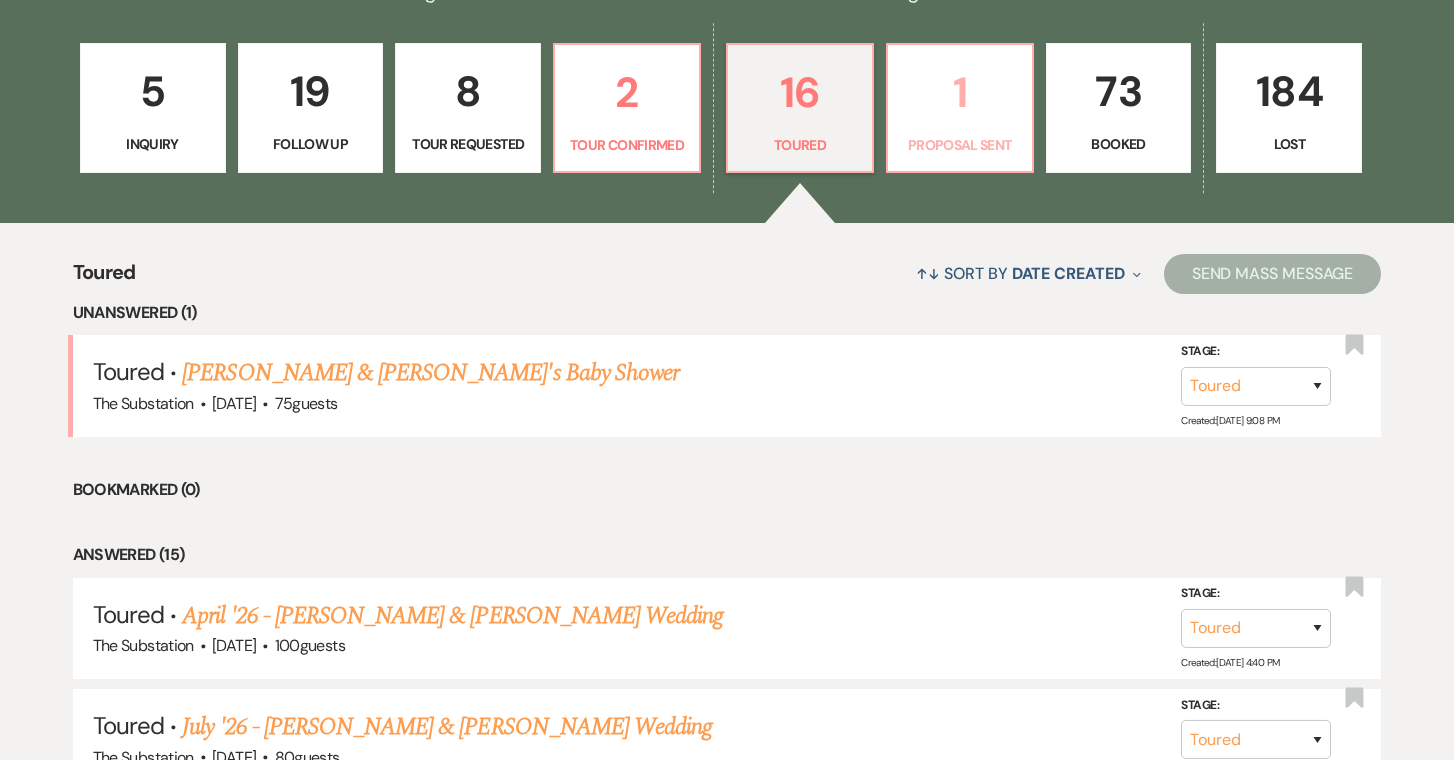 click on "1" at bounding box center (960, 92) 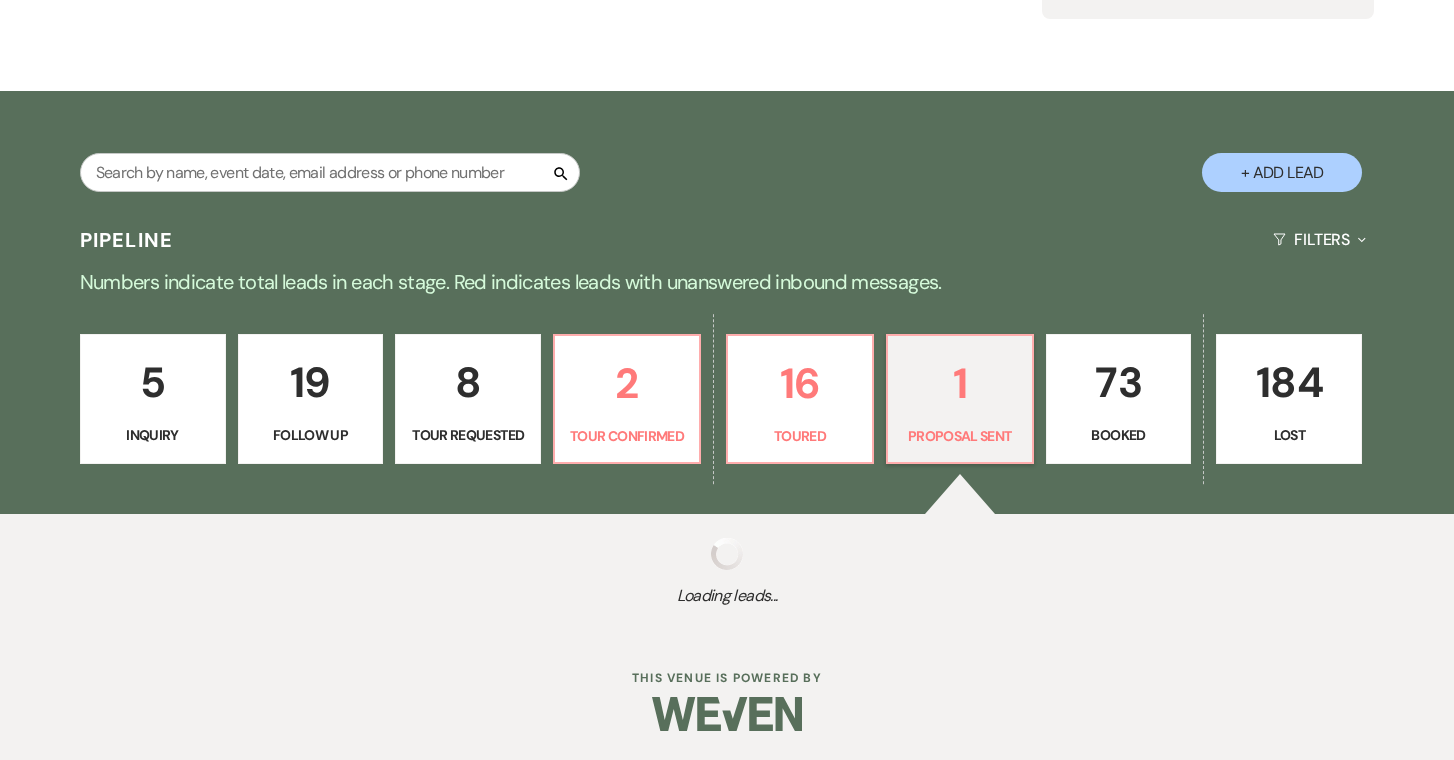 scroll, scrollTop: 511, scrollLeft: 0, axis: vertical 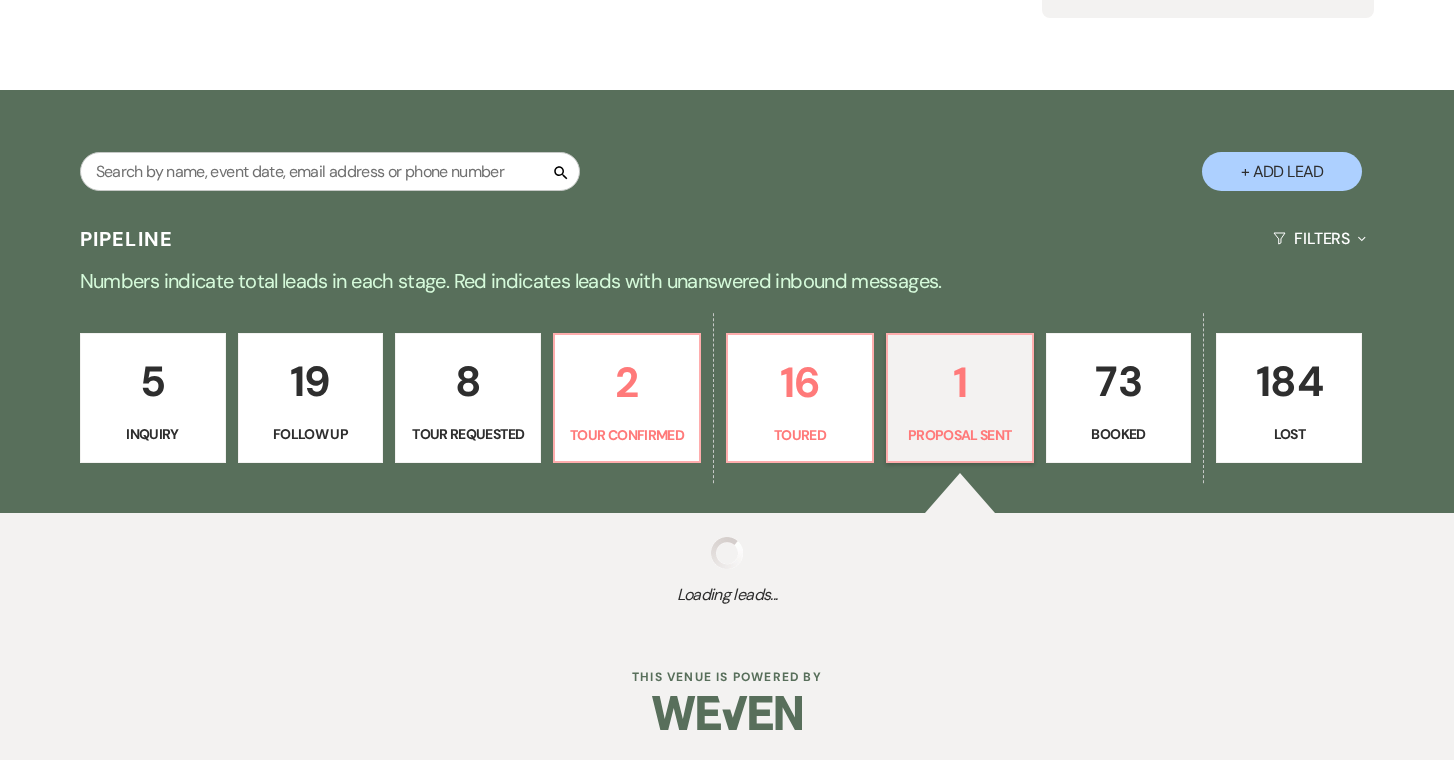select on "6" 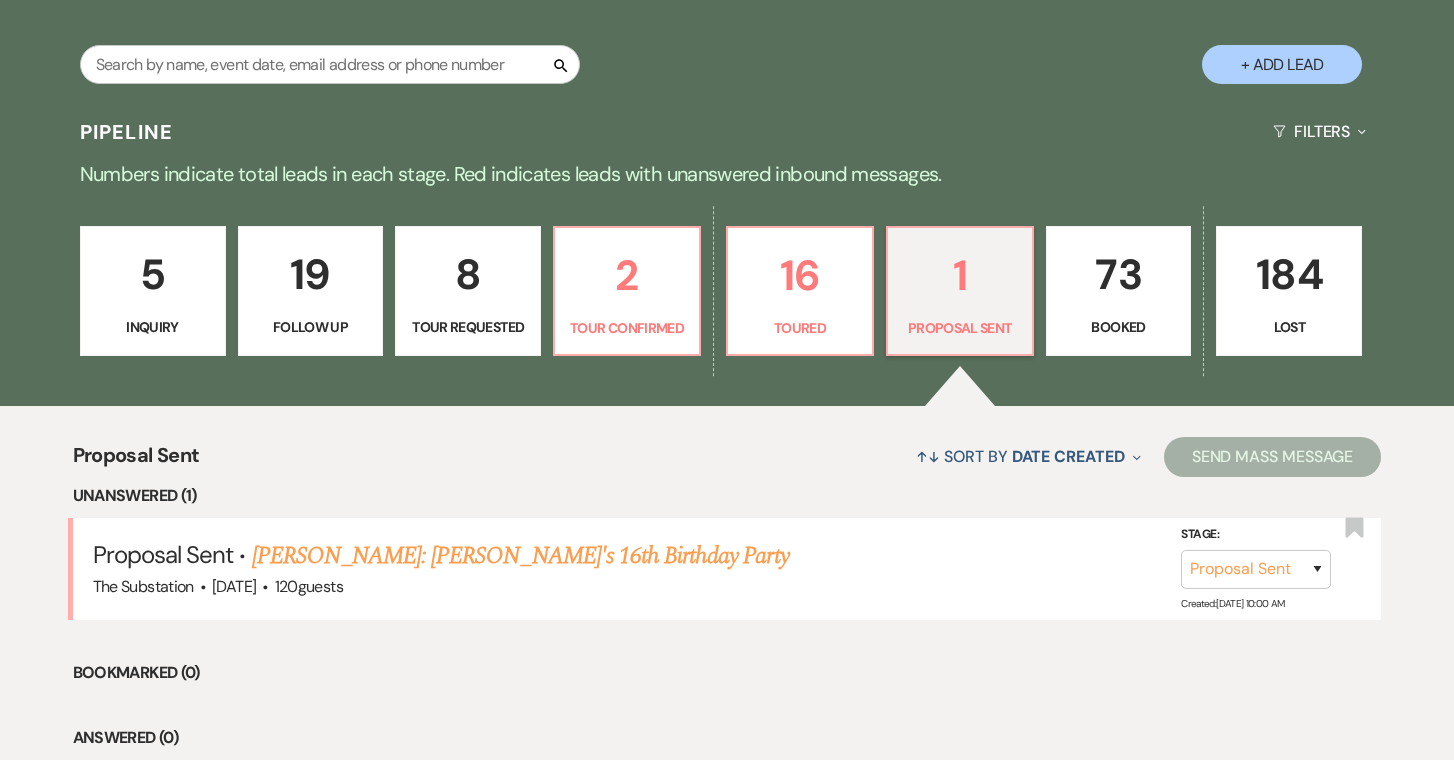 scroll, scrollTop: 362, scrollLeft: 0, axis: vertical 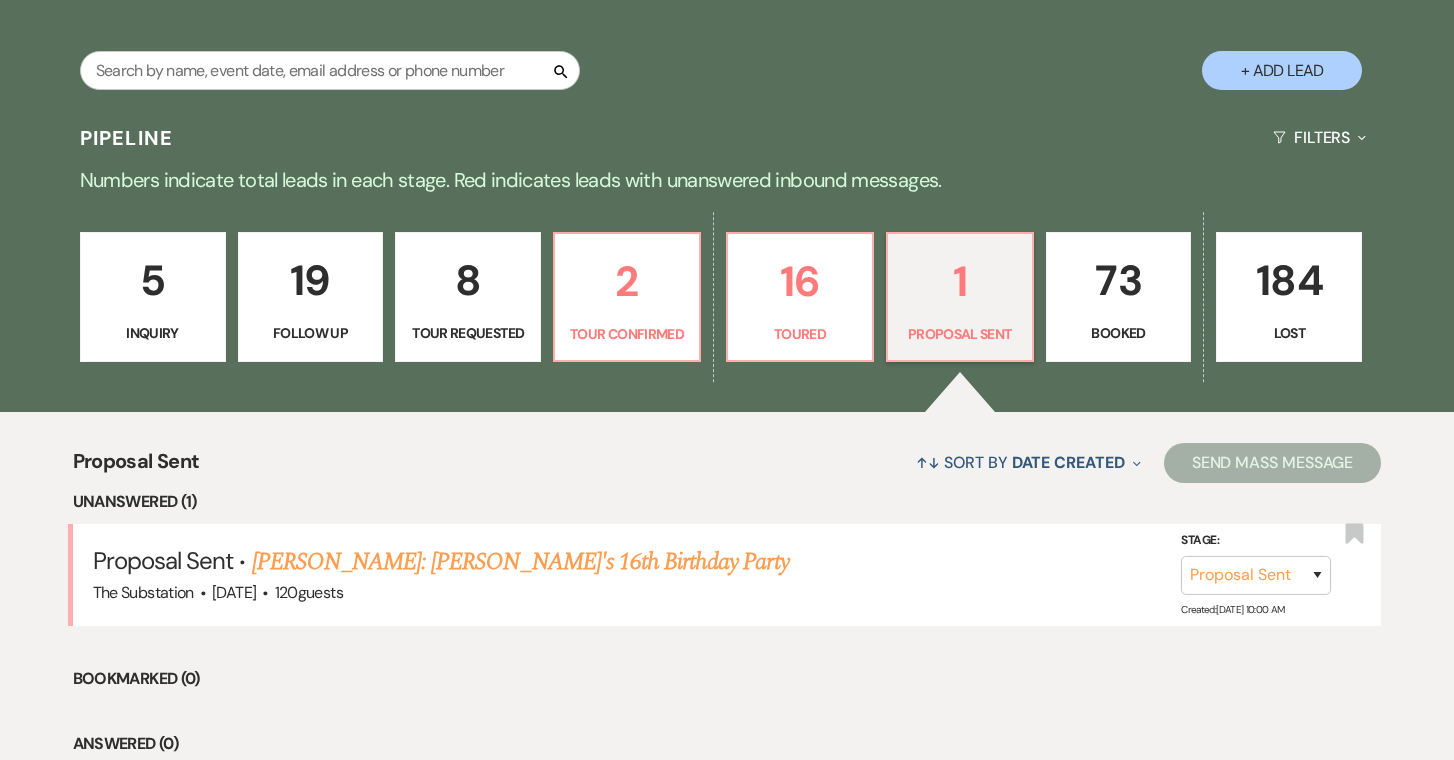 click on "73 Booked" at bounding box center (1119, 297) 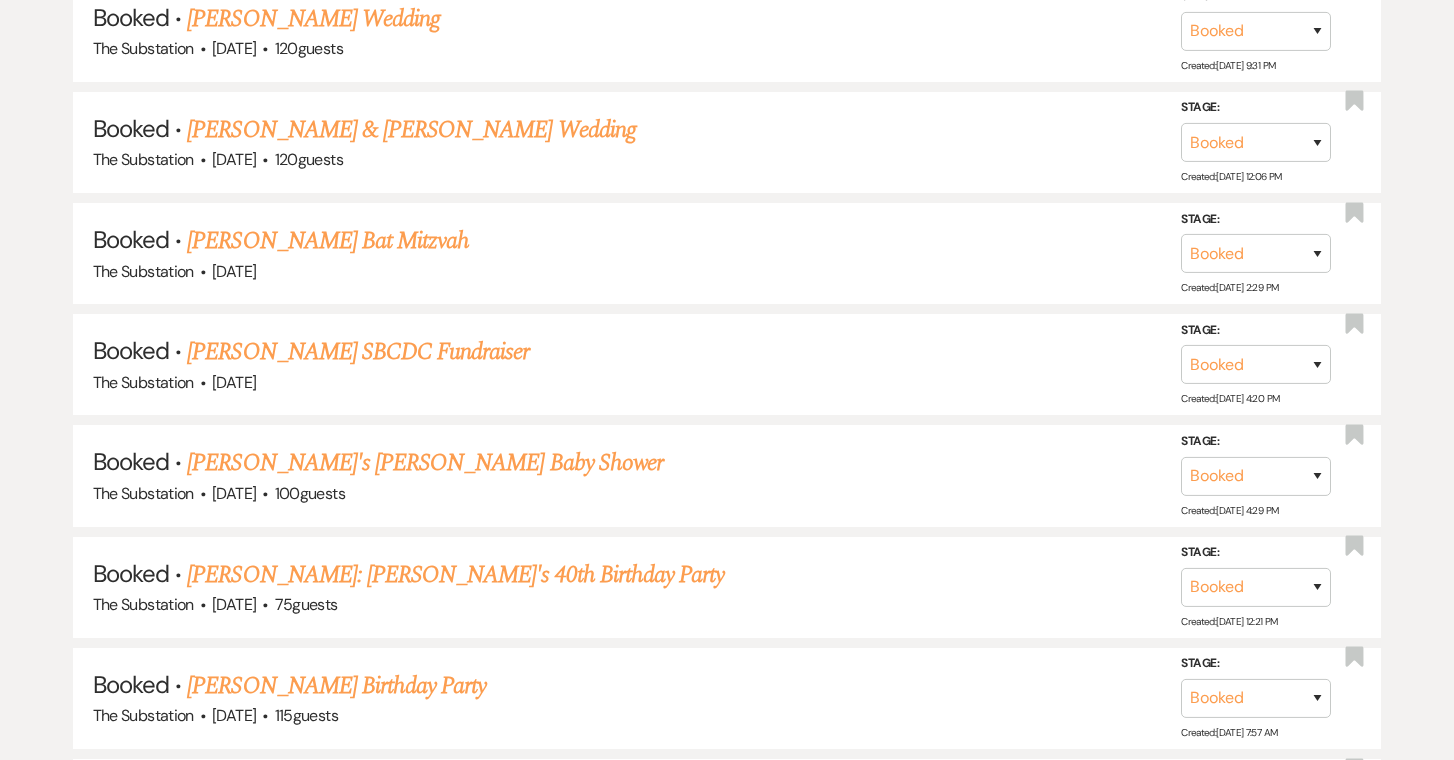 scroll, scrollTop: 1837, scrollLeft: 0, axis: vertical 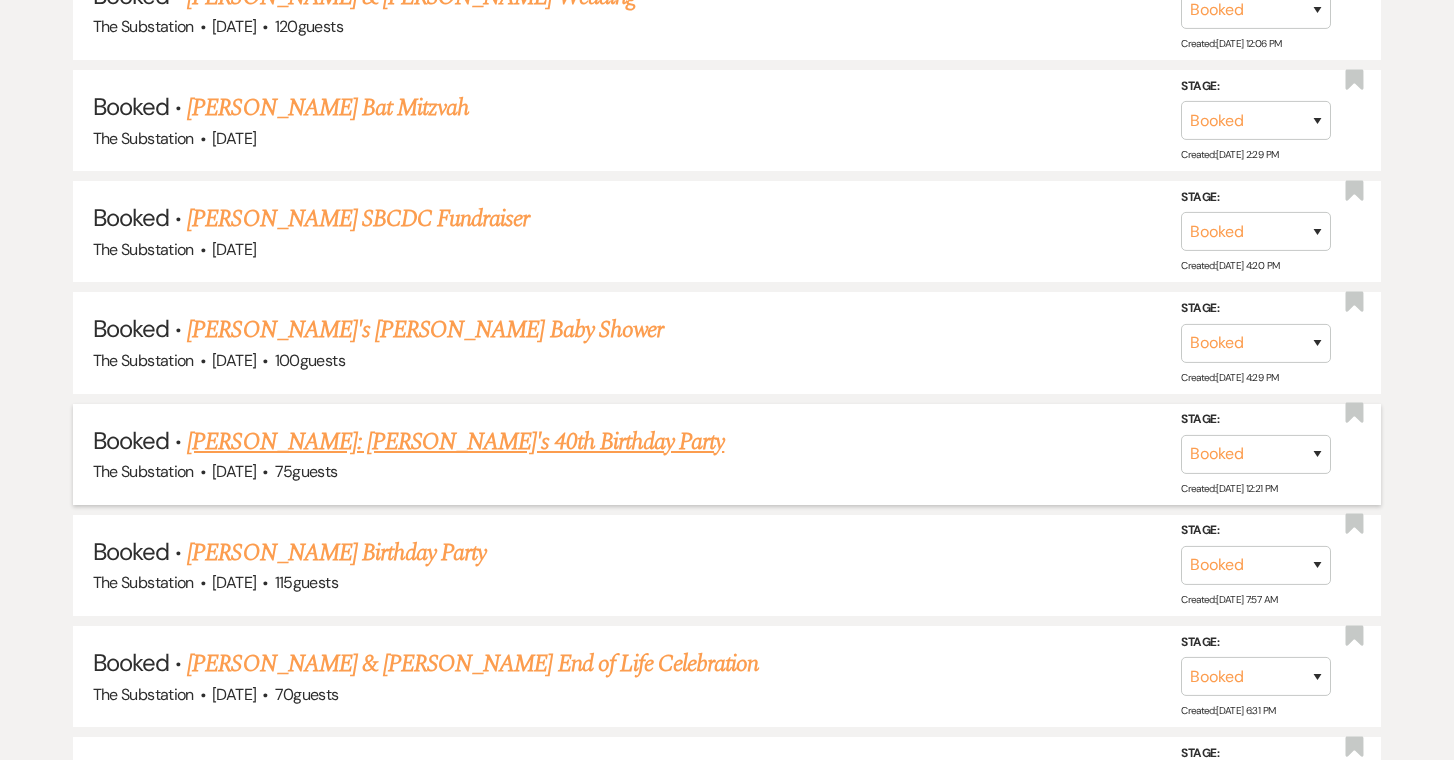 click on "[PERSON_NAME]:  [PERSON_NAME]'s 40th Birthday Party" at bounding box center (455, 442) 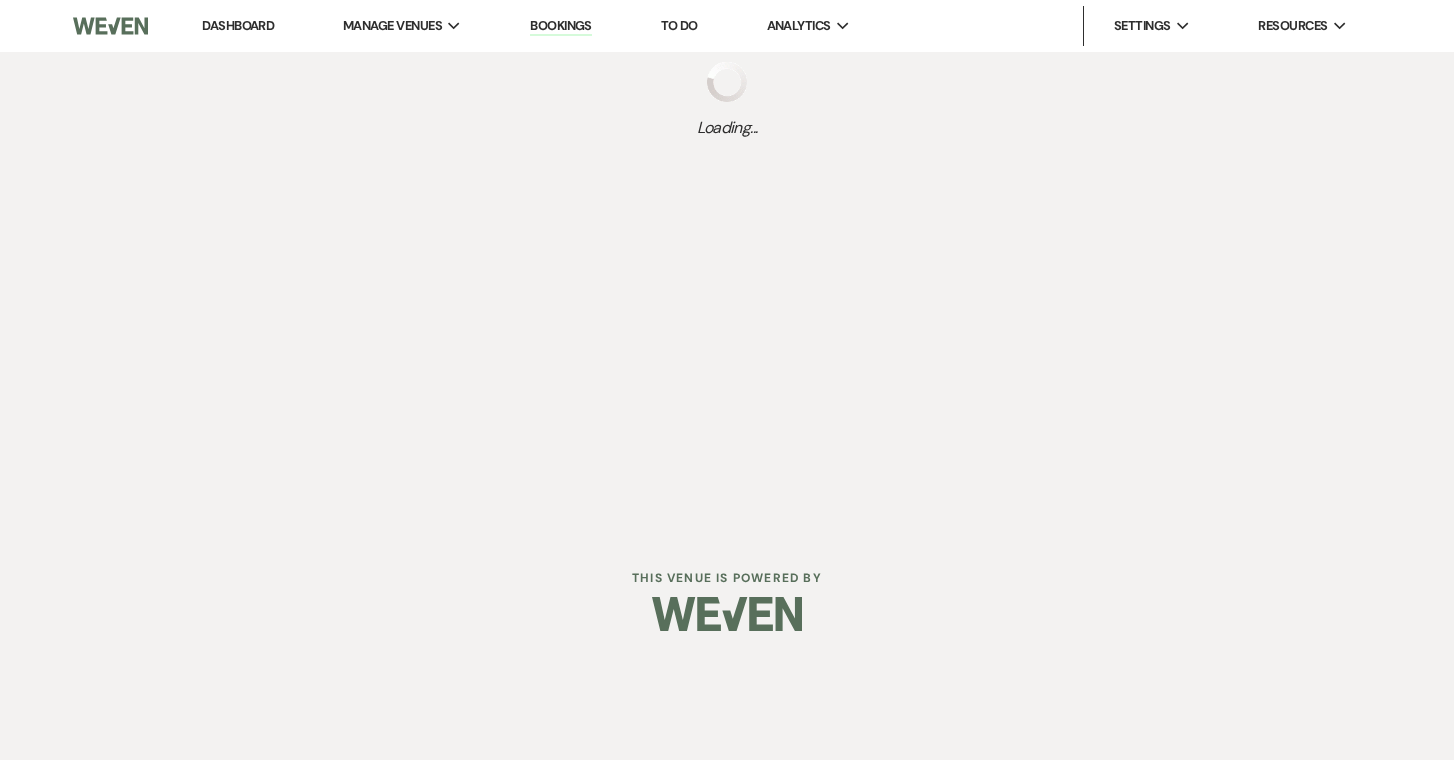 scroll, scrollTop: 0, scrollLeft: 0, axis: both 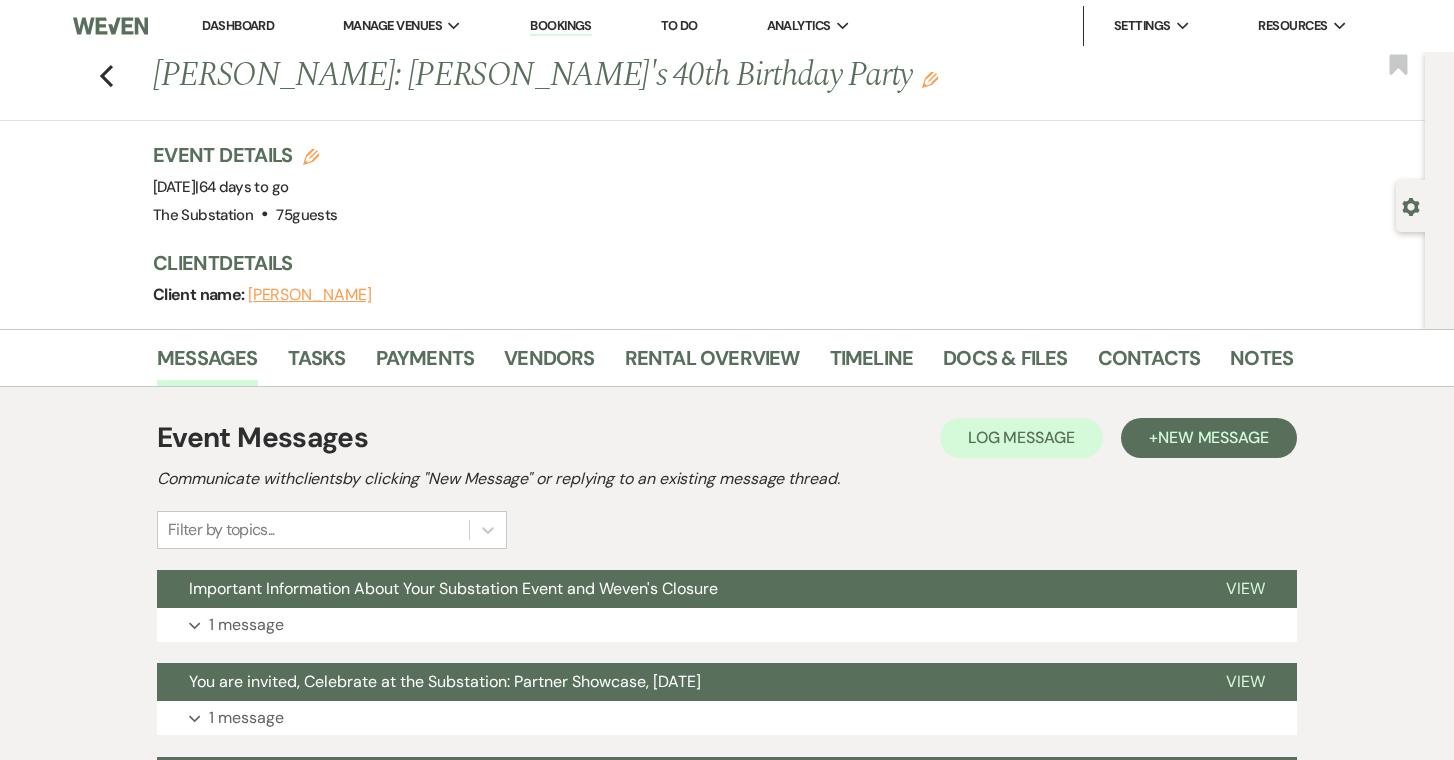 click on "Event Messages   Log Log Message +  New Message Communicate with  clients  by clicking "New Message" or replying to an existing message thread. Filter by topics..." at bounding box center [727, 483] 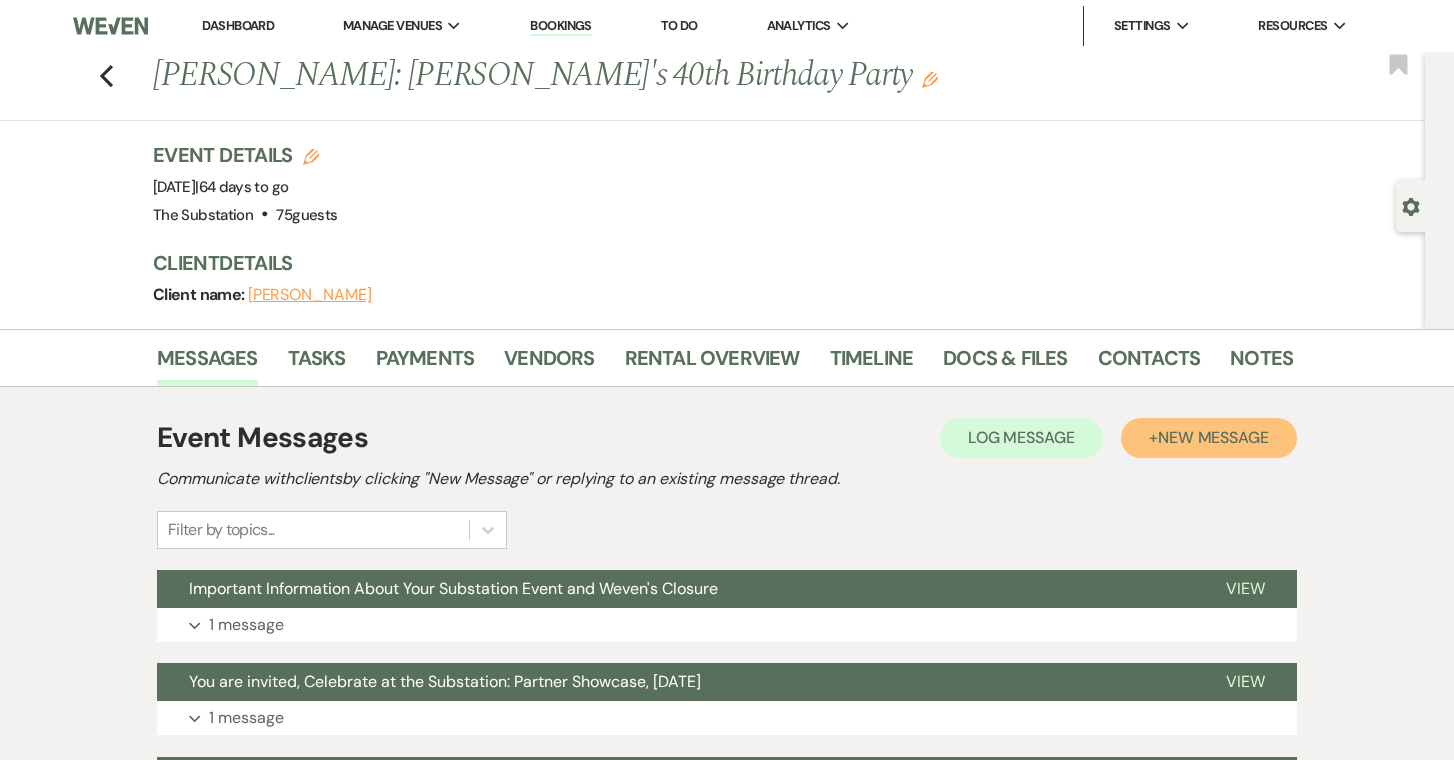 click on "New Message" at bounding box center (1213, 437) 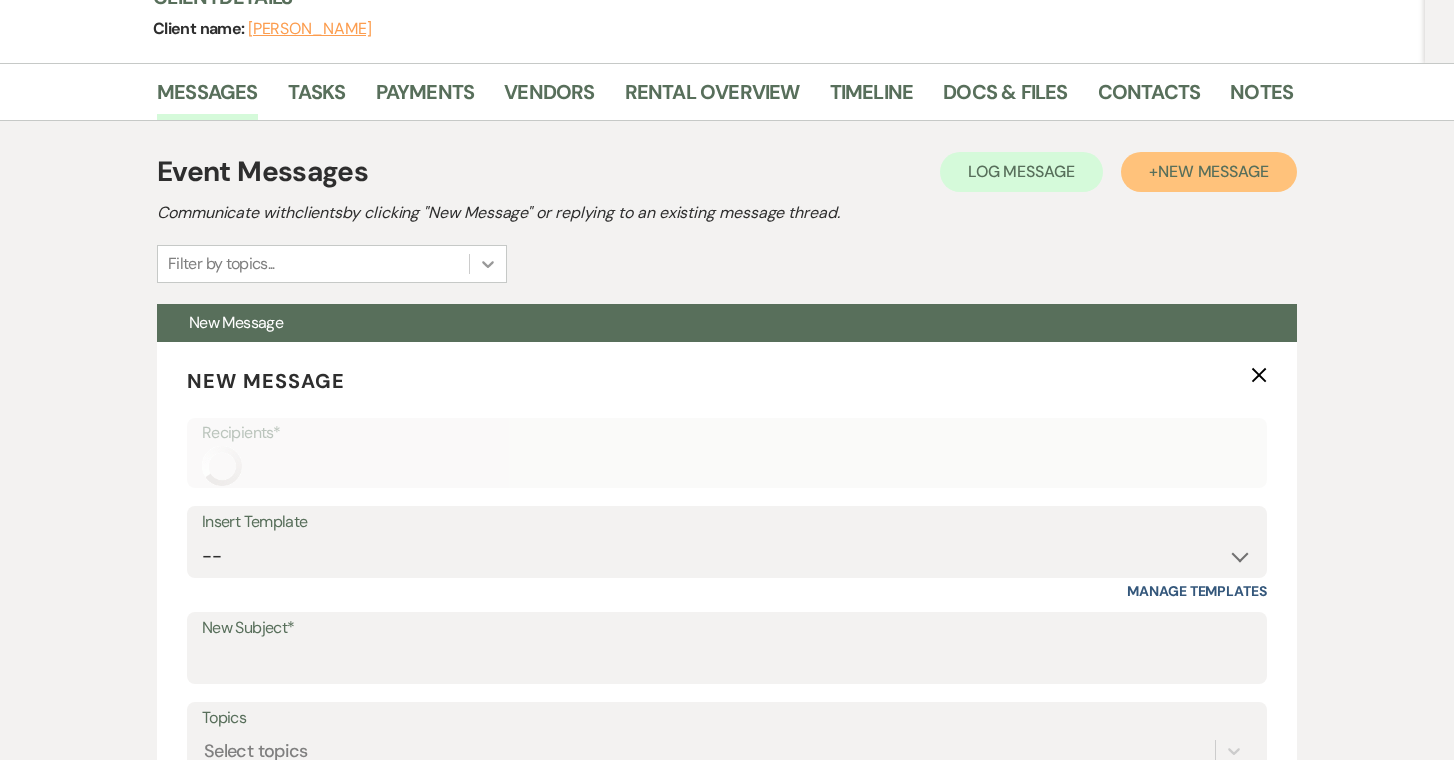 scroll, scrollTop: 341, scrollLeft: 0, axis: vertical 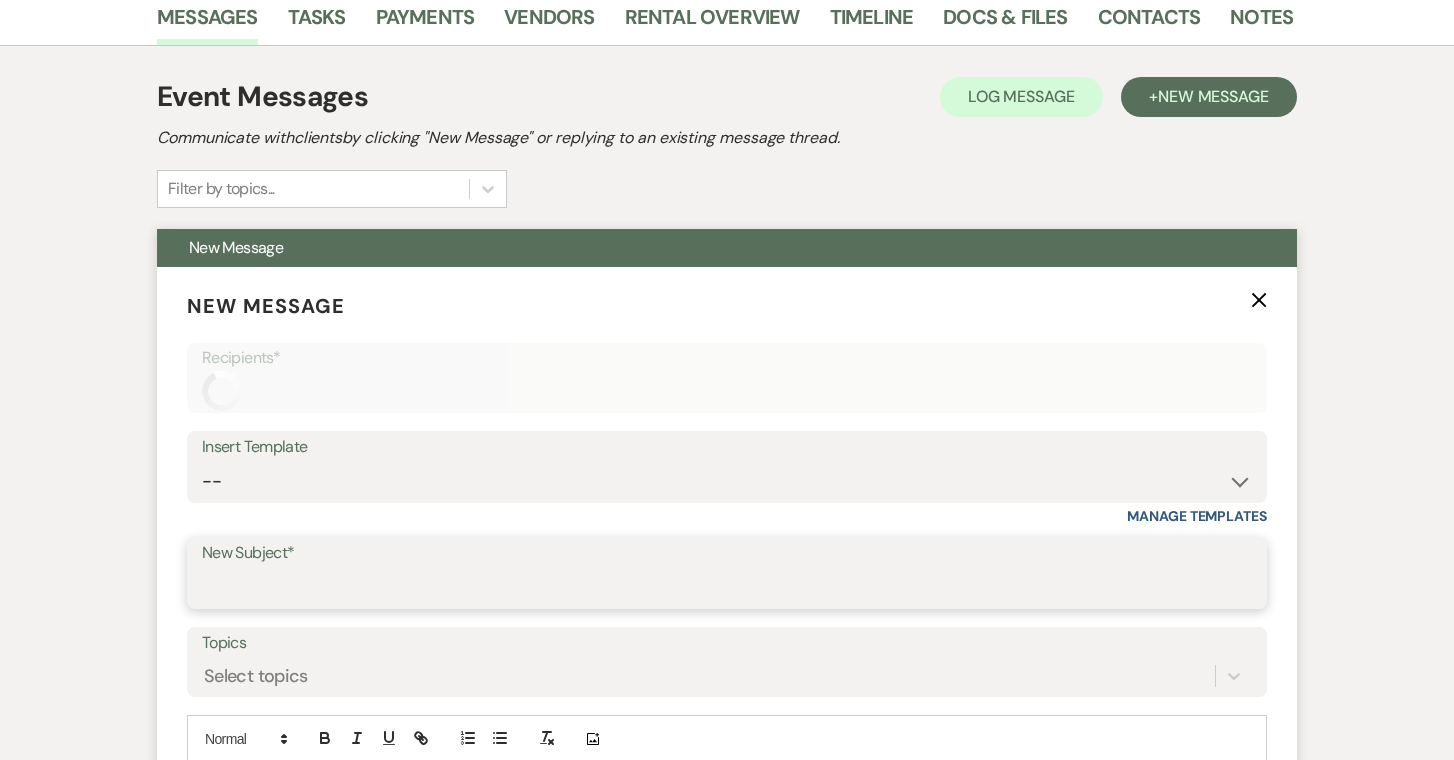 click on "New Subject*" at bounding box center (727, 587) 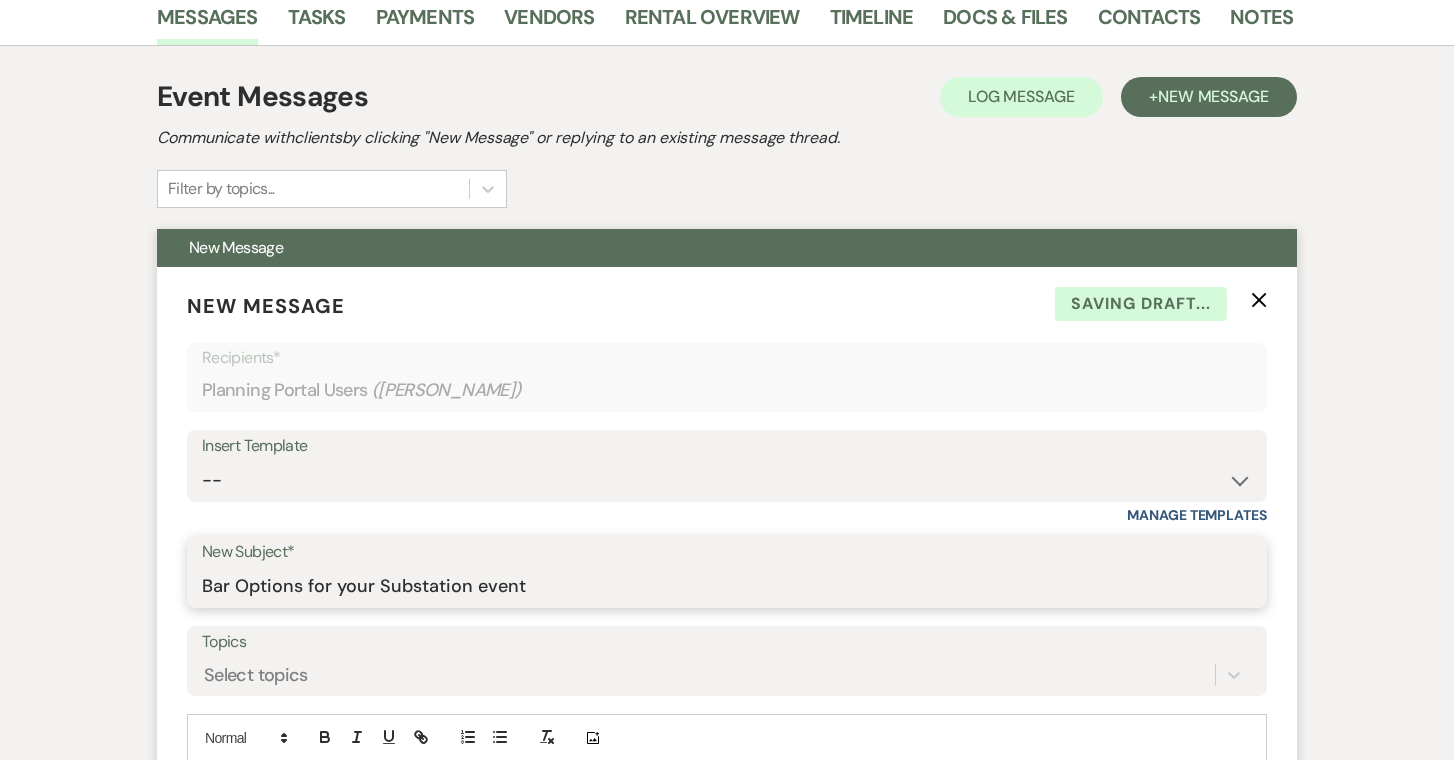 scroll, scrollTop: 544, scrollLeft: 0, axis: vertical 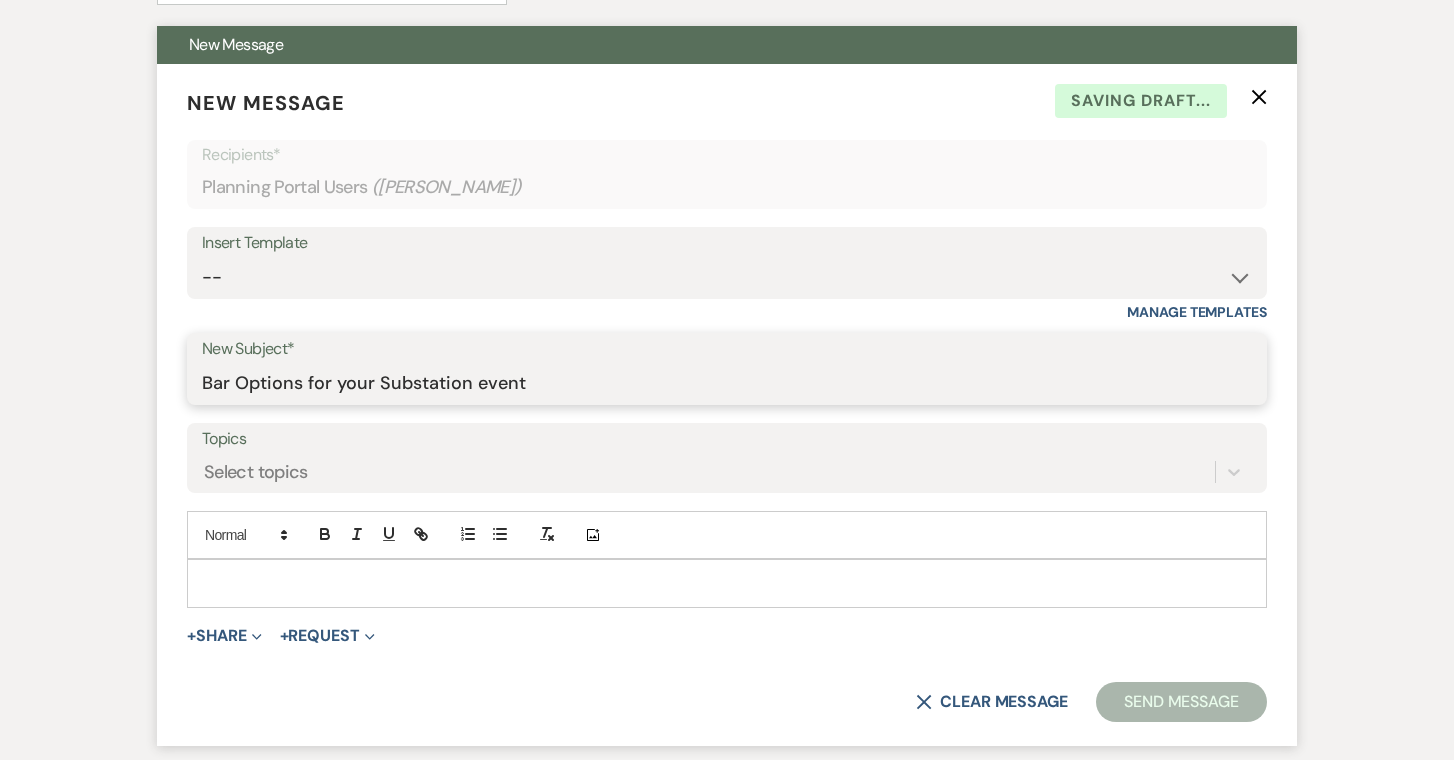 type on "Bar Options for your Substation event" 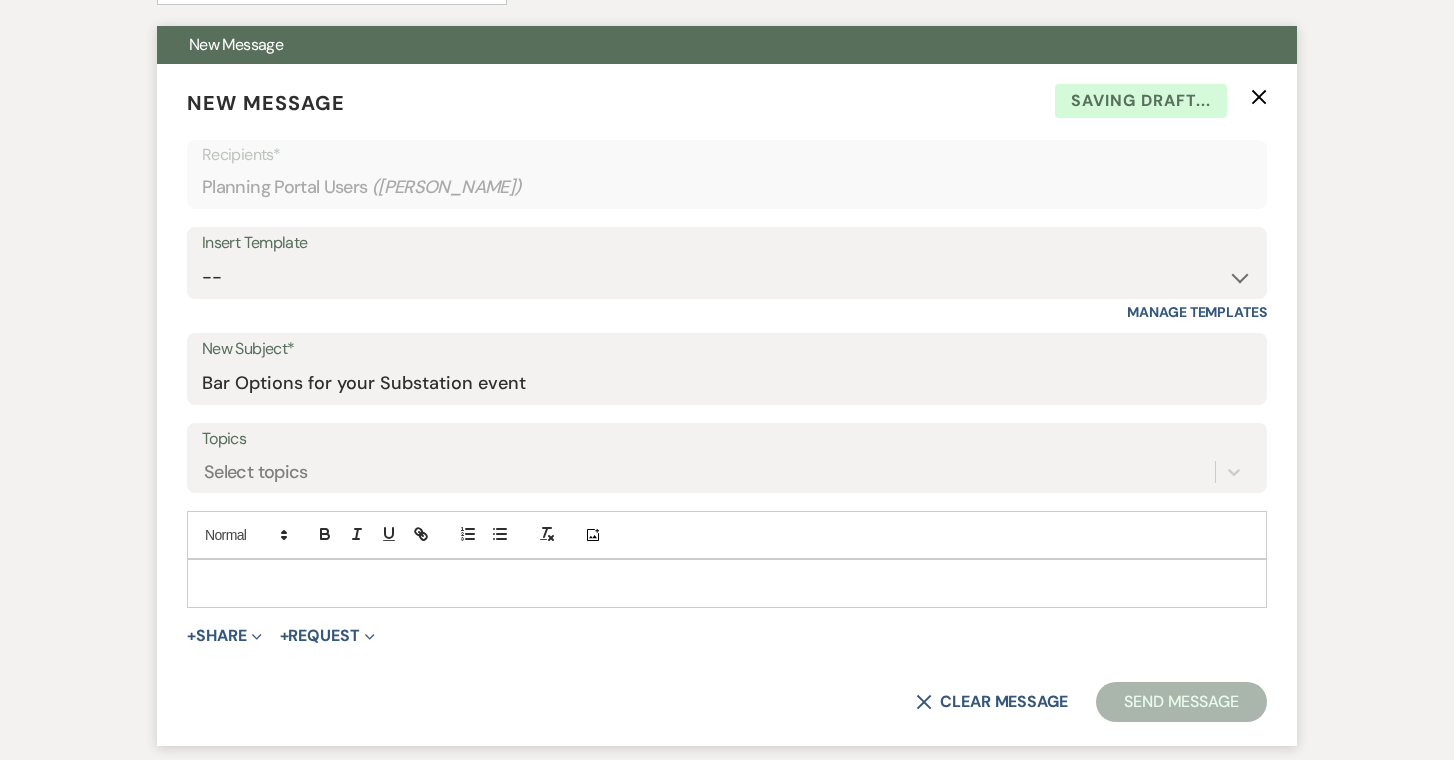 click at bounding box center [727, 583] 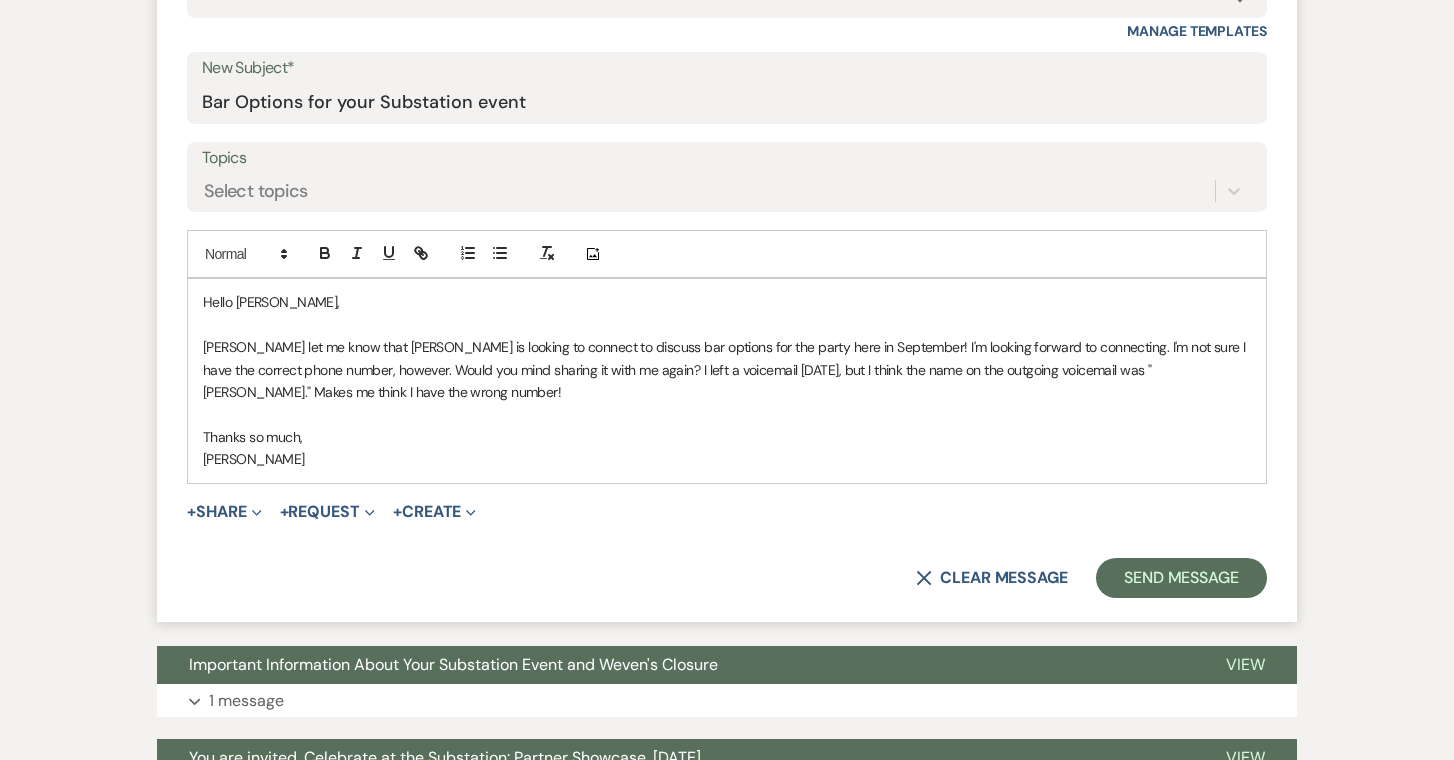 scroll, scrollTop: 832, scrollLeft: 0, axis: vertical 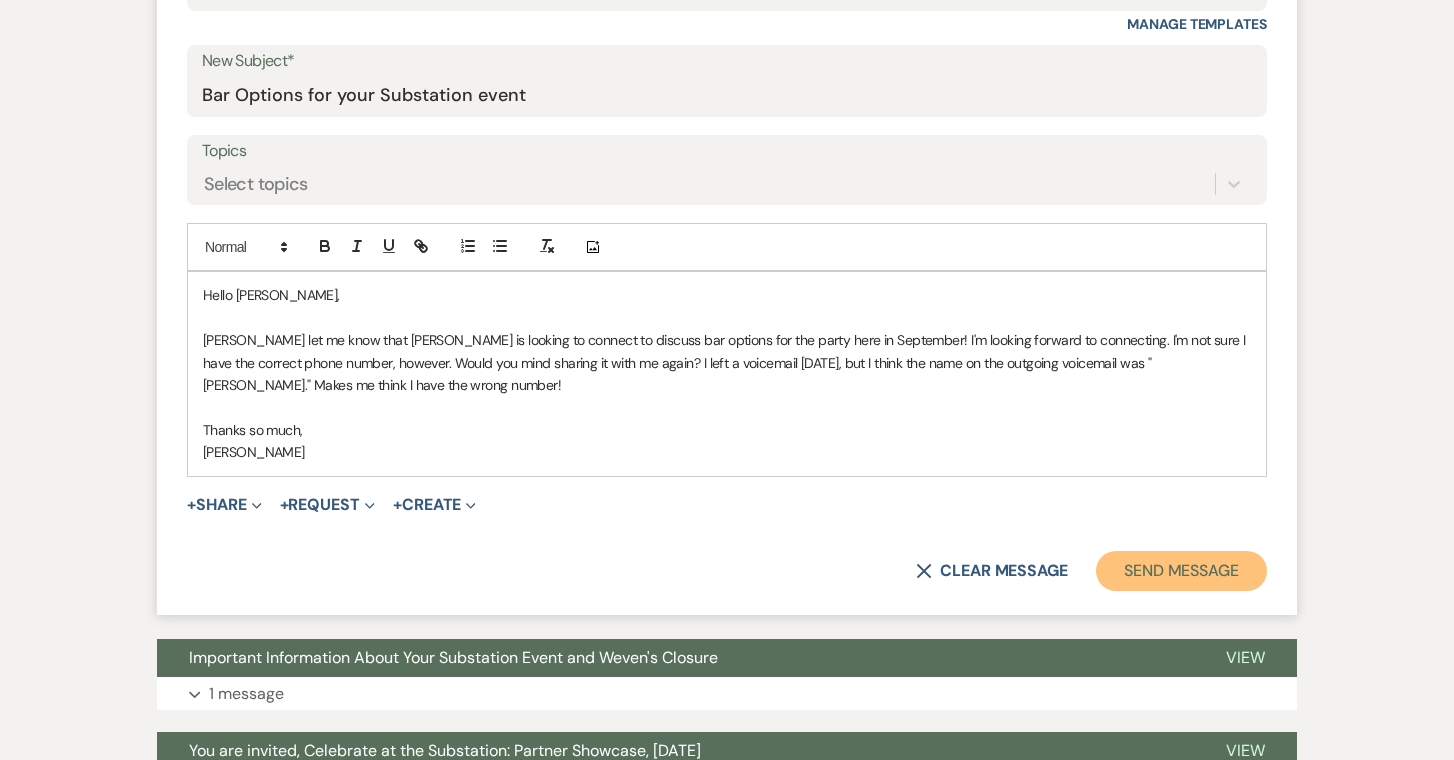 click on "Send Message" at bounding box center (1181, 571) 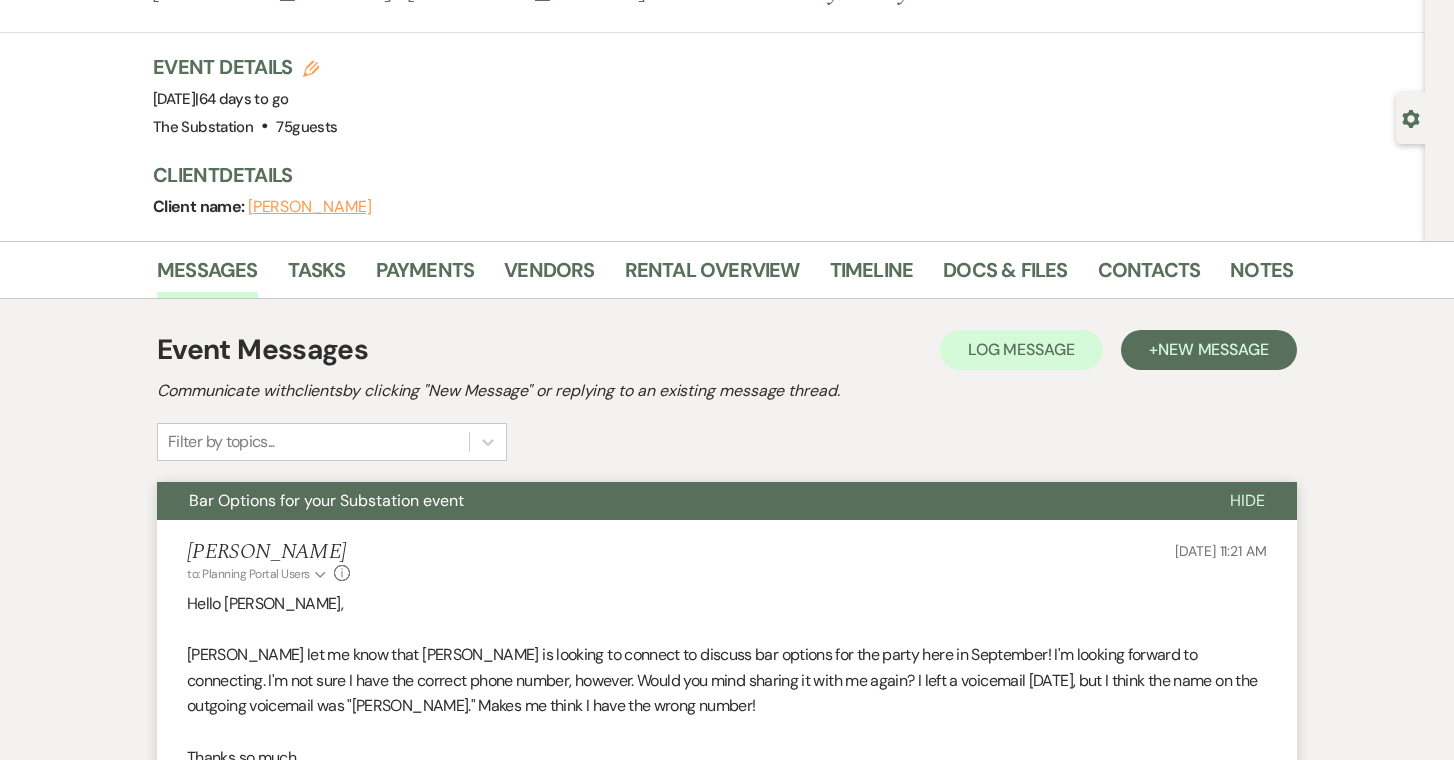 scroll, scrollTop: 0, scrollLeft: 0, axis: both 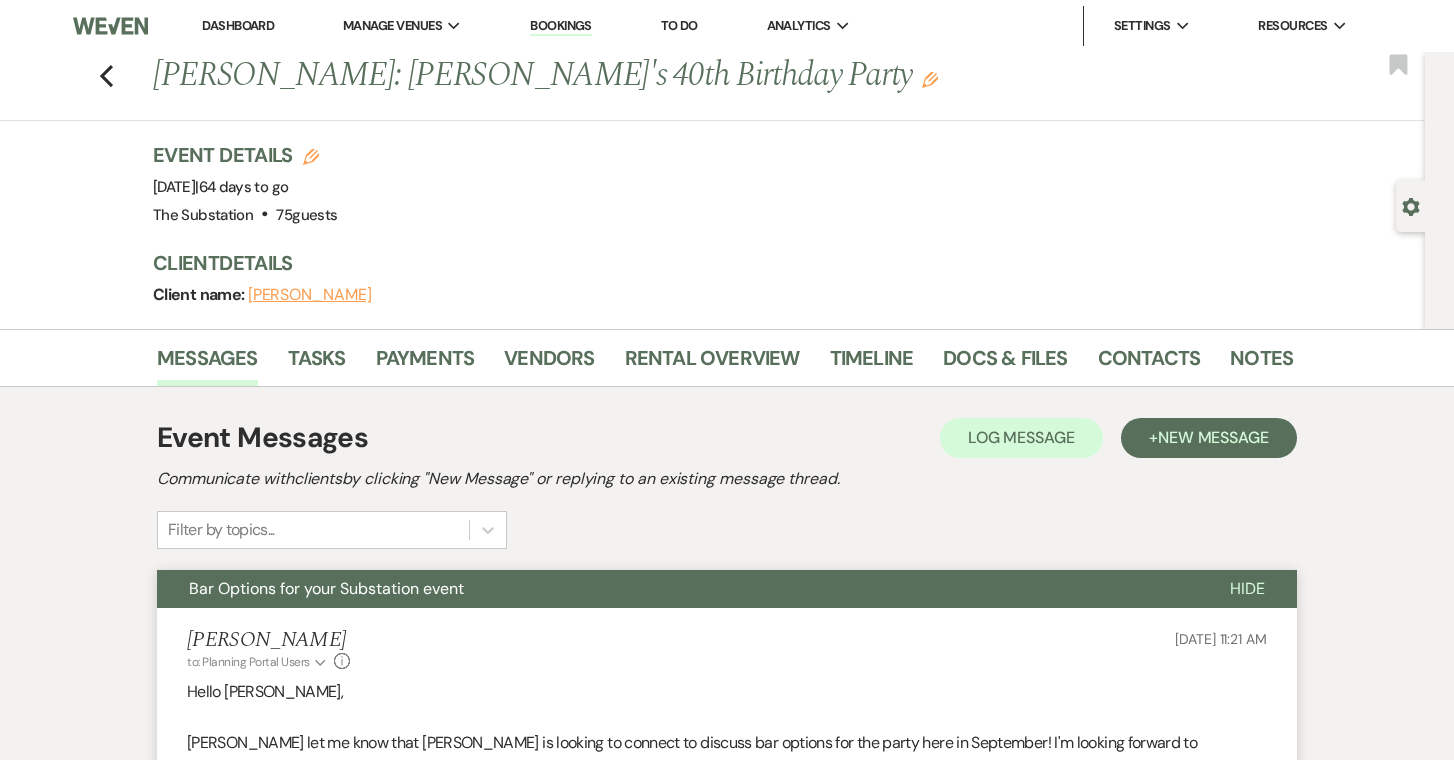 click on "Dashboard" at bounding box center (238, 25) 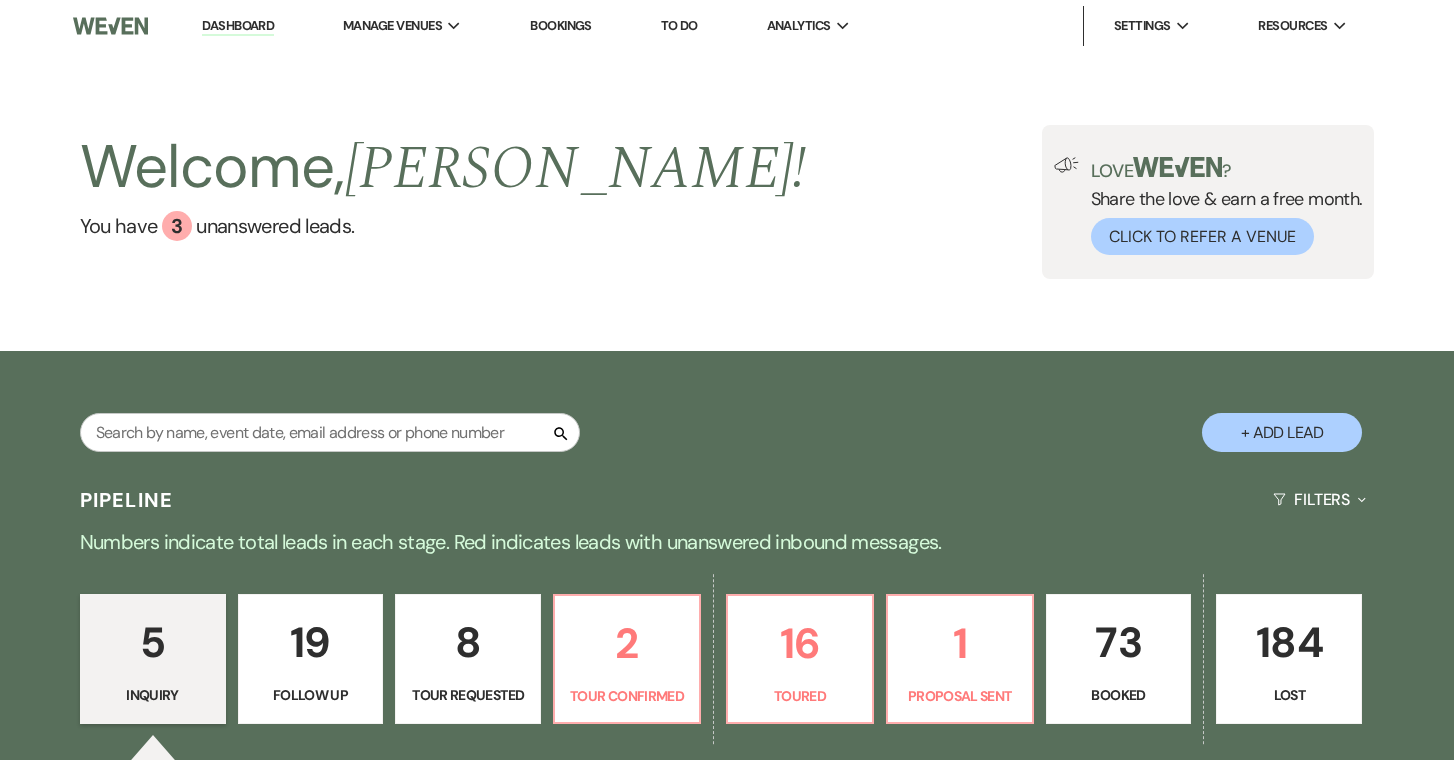 click on "73" at bounding box center (1119, 642) 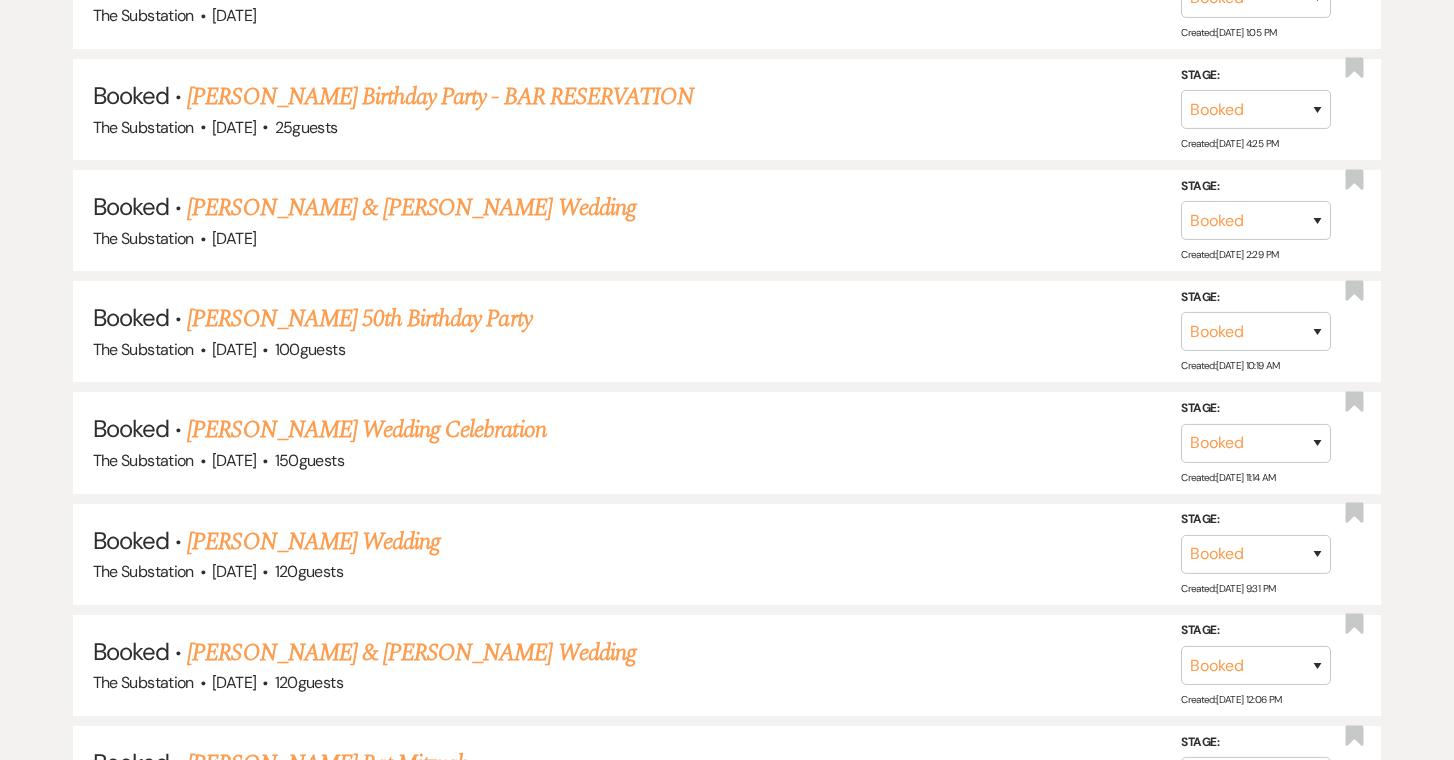 scroll, scrollTop: 1184, scrollLeft: 0, axis: vertical 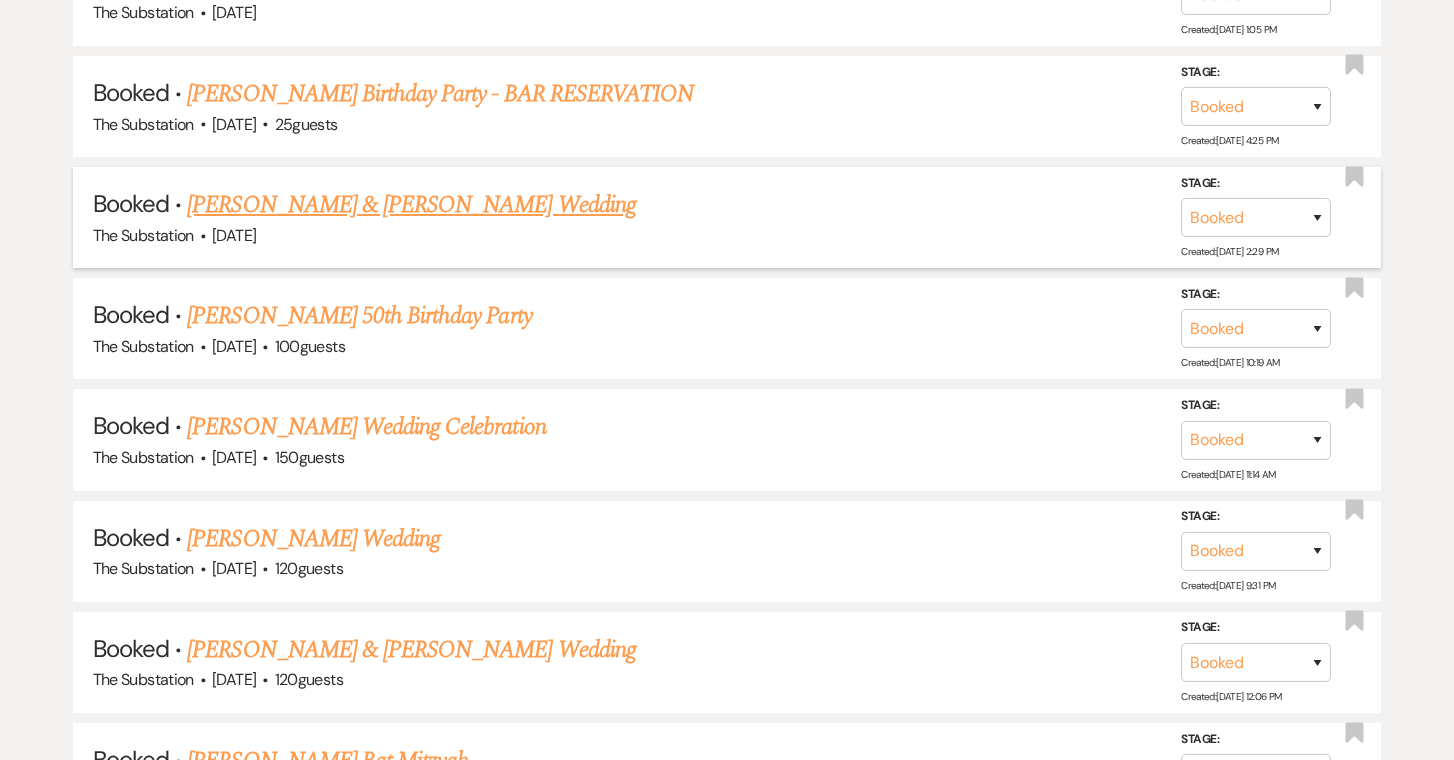 click on "[PERSON_NAME] & [PERSON_NAME] Wedding" at bounding box center (411, 205) 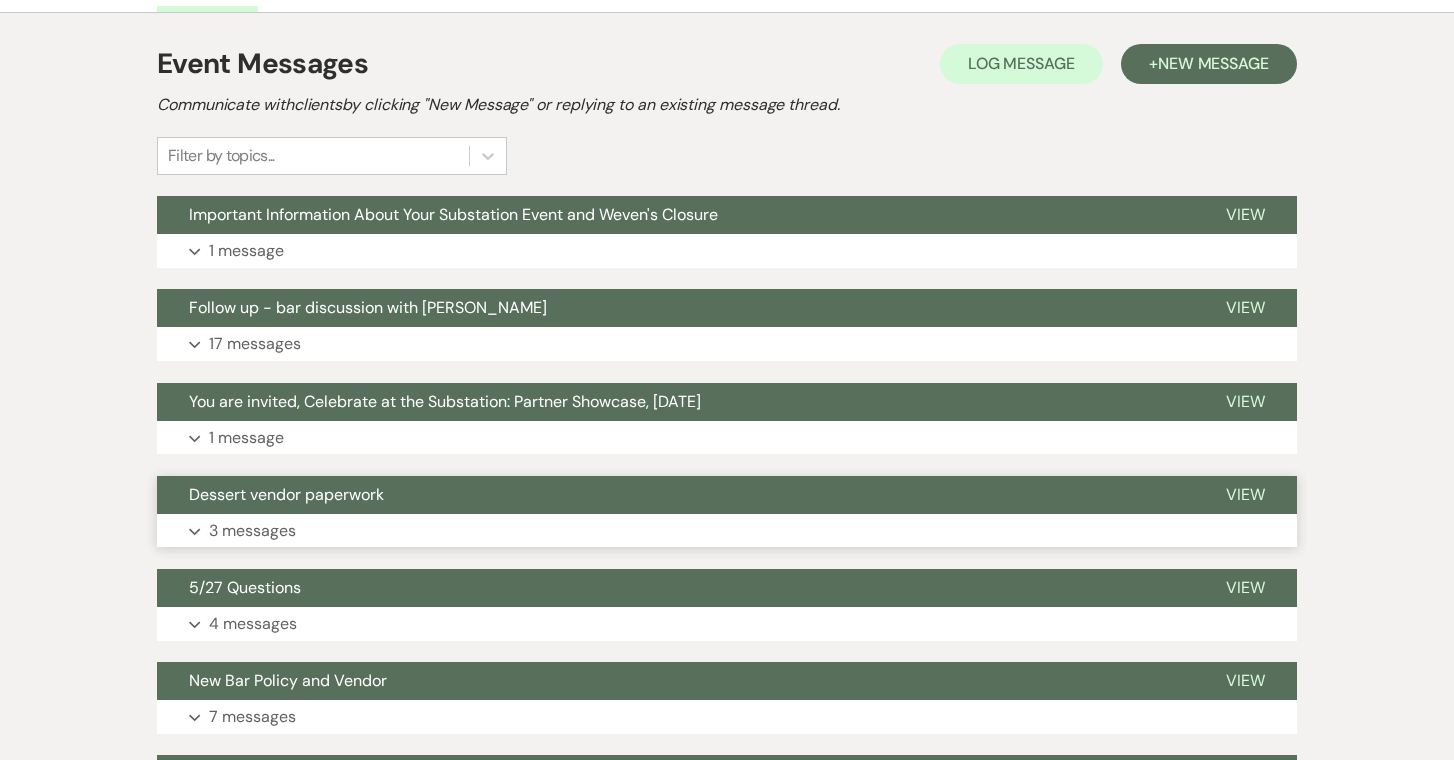 scroll, scrollTop: 382, scrollLeft: 0, axis: vertical 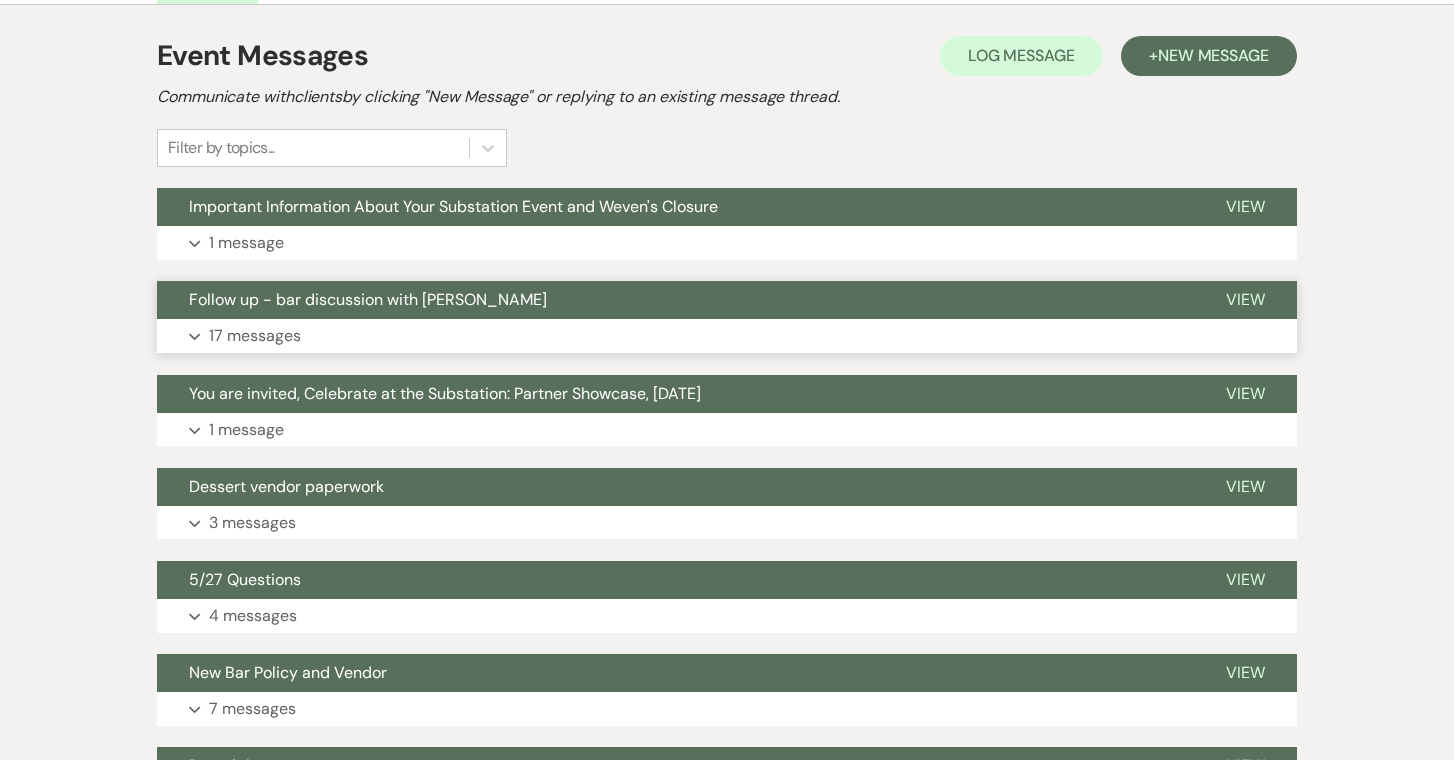 click on "Expand 17 messages" at bounding box center (727, 336) 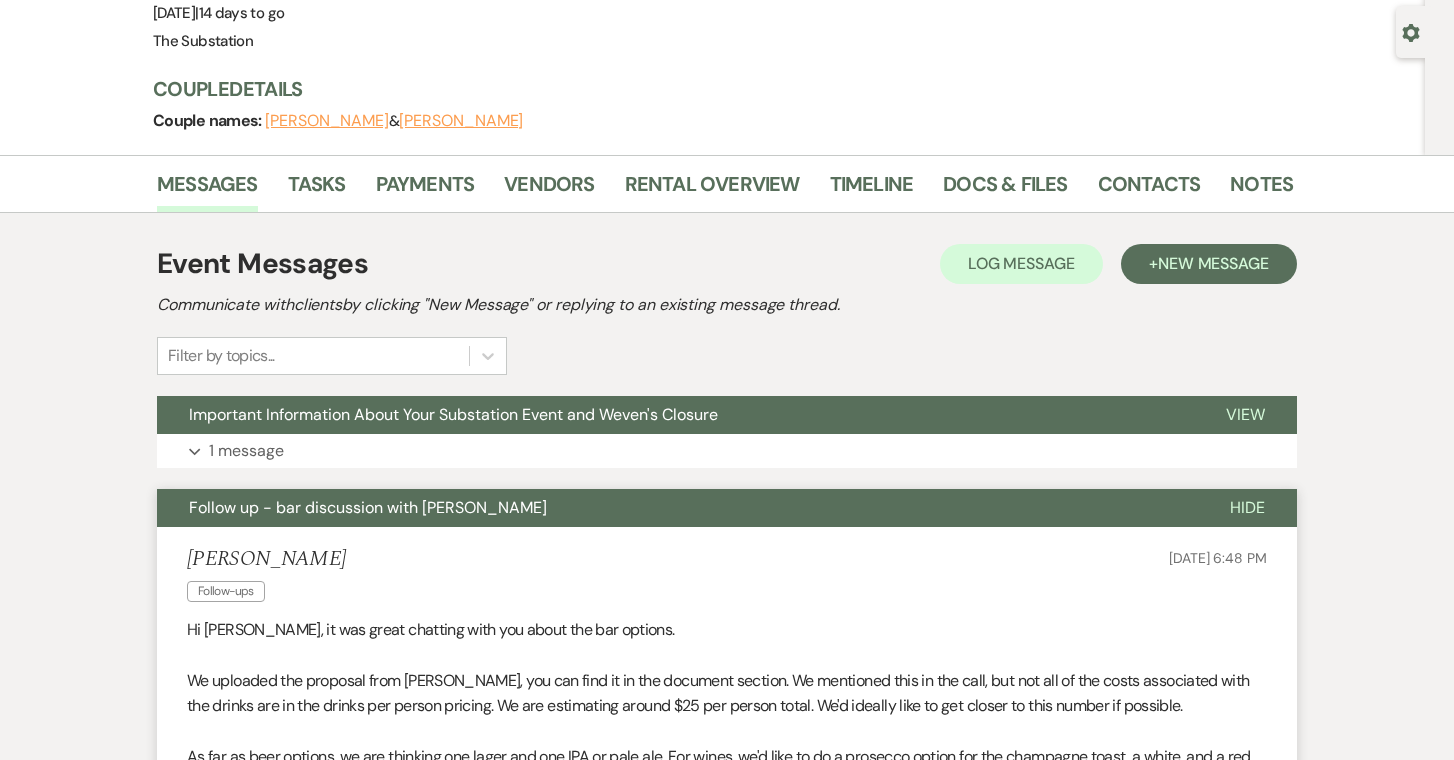 scroll, scrollTop: 0, scrollLeft: 0, axis: both 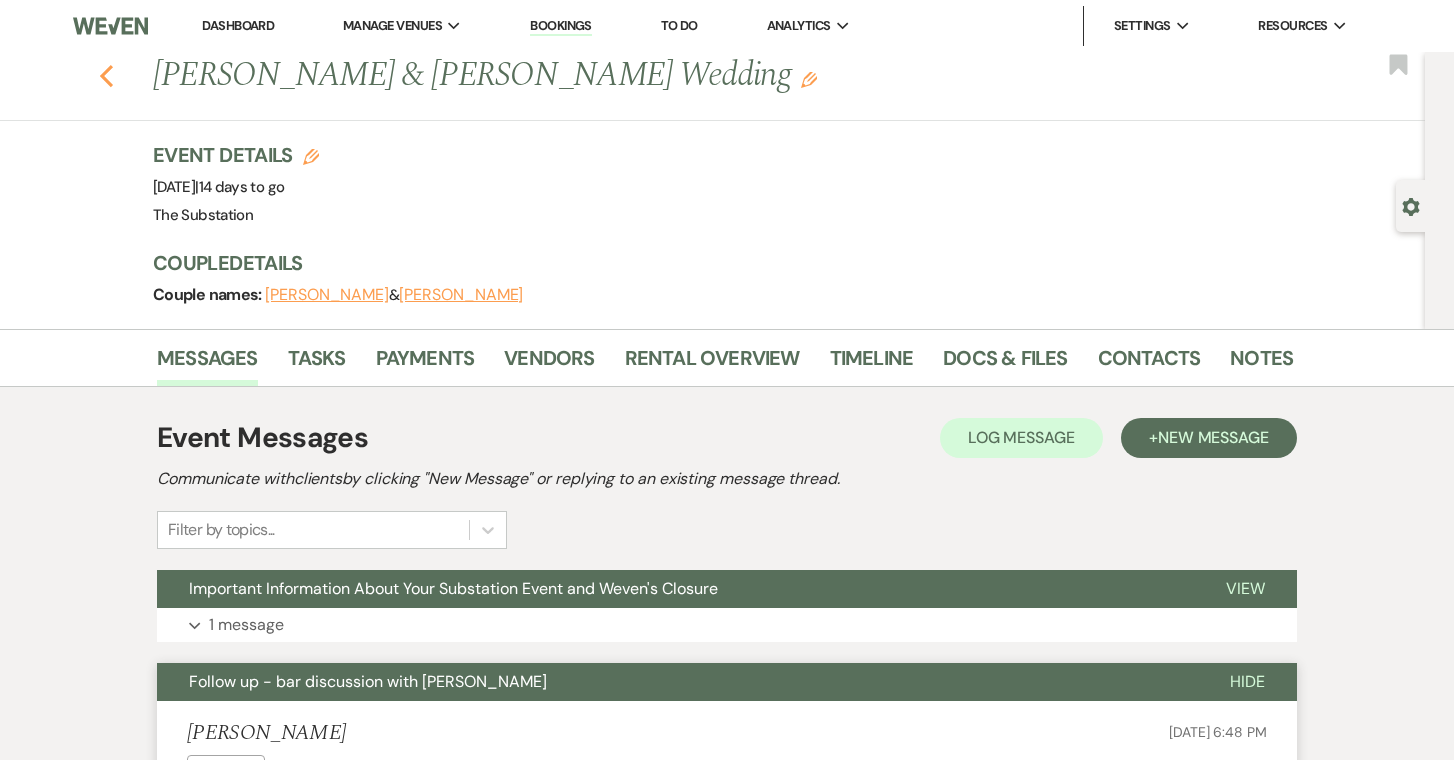 click on "Previous" 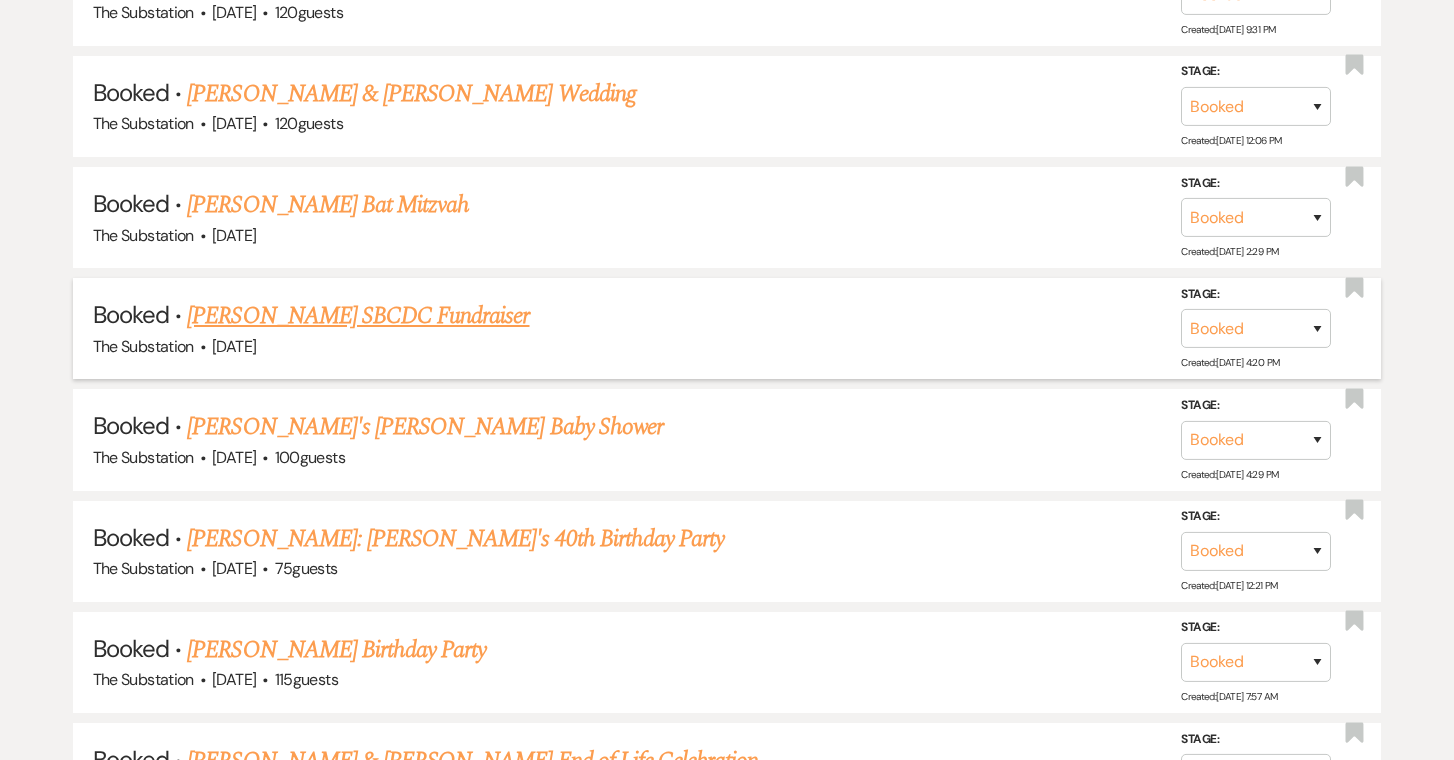 scroll, scrollTop: 1749, scrollLeft: 0, axis: vertical 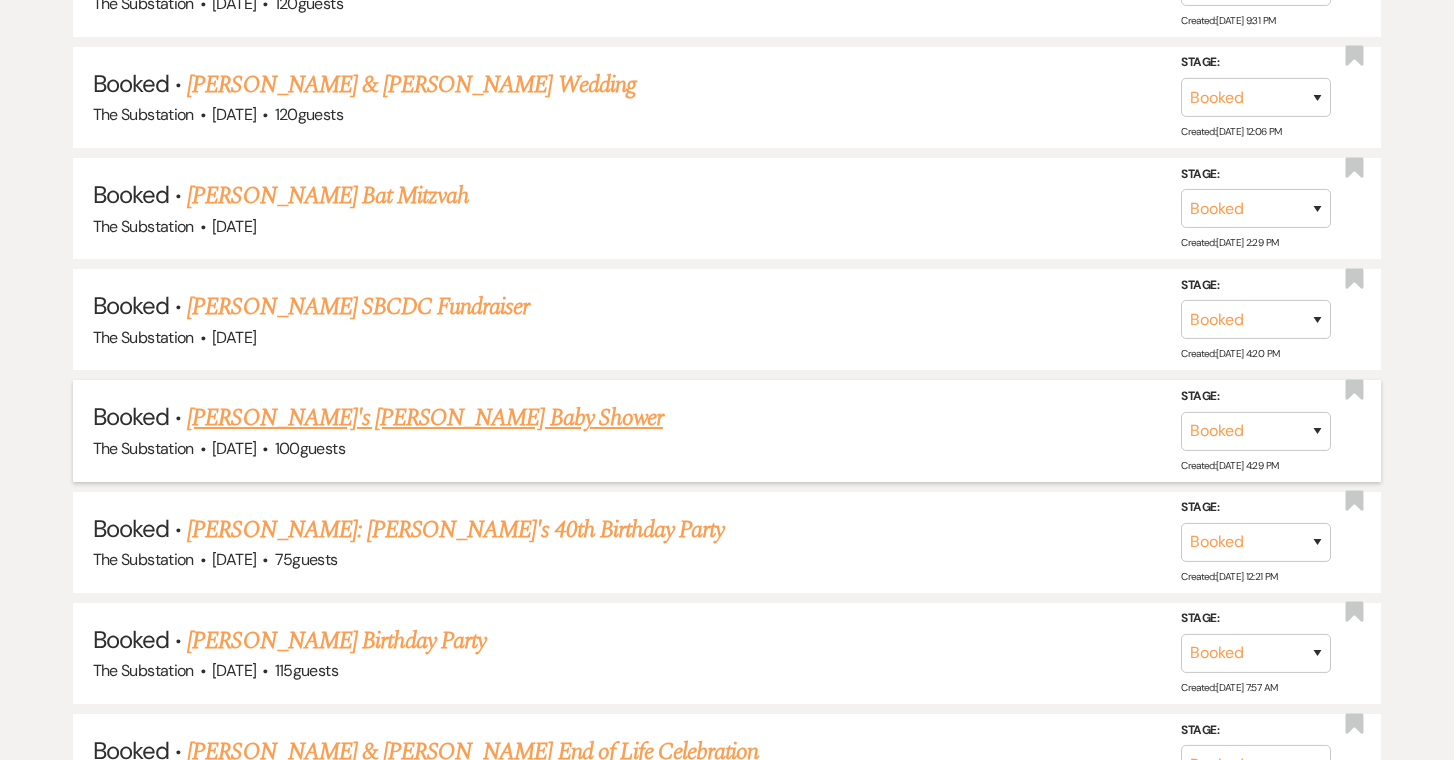 click on "[PERSON_NAME]'s [PERSON_NAME] Baby Shower" at bounding box center (425, 418) 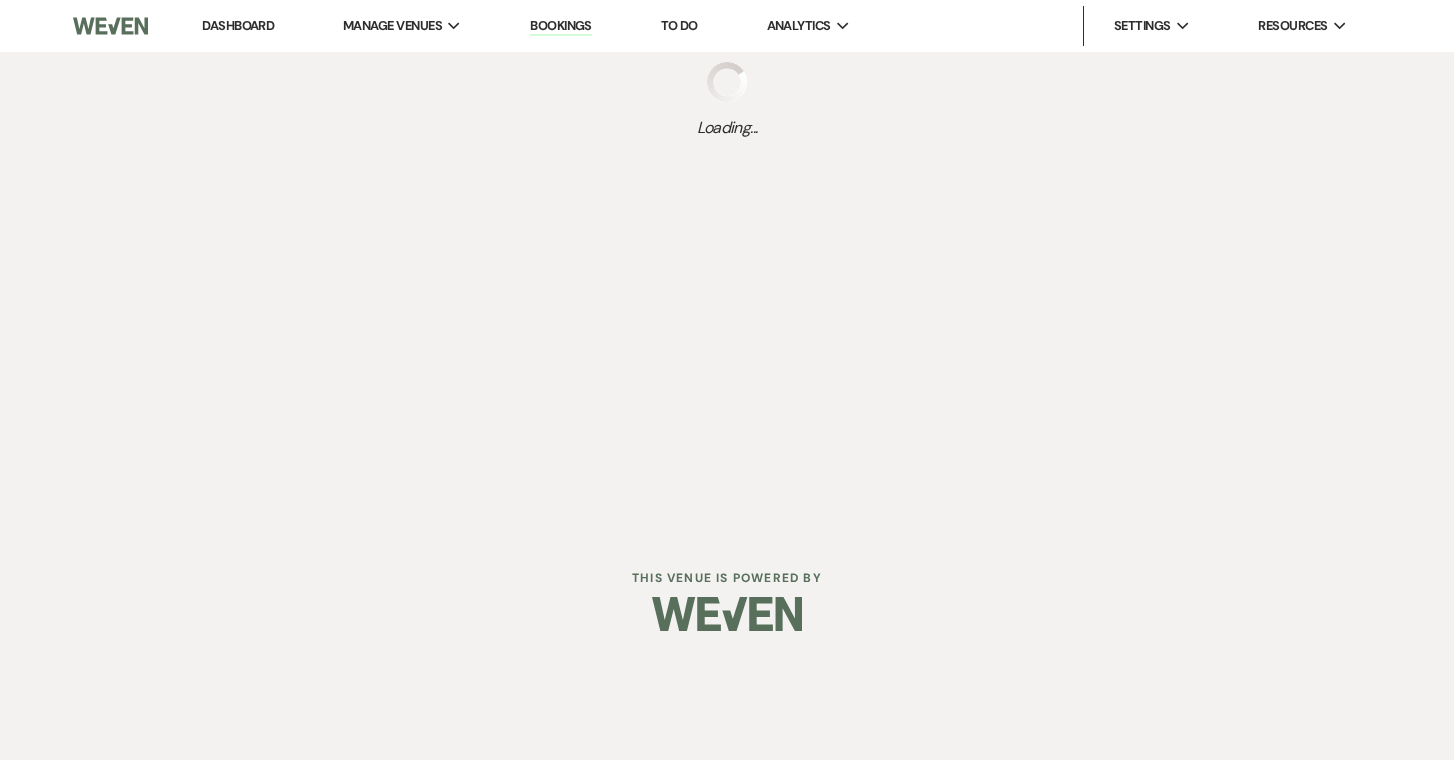 scroll, scrollTop: 0, scrollLeft: 0, axis: both 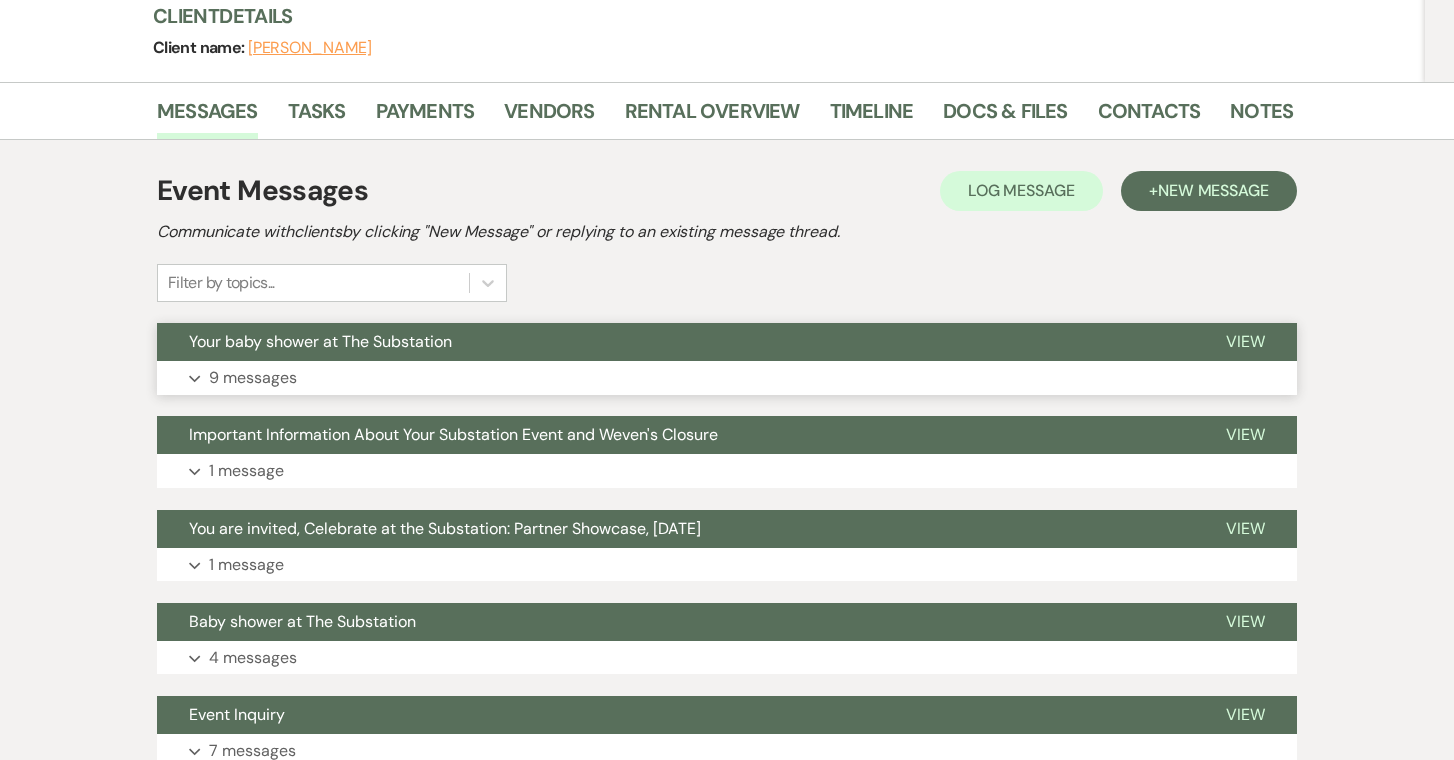 click on "9 messages" at bounding box center (253, 378) 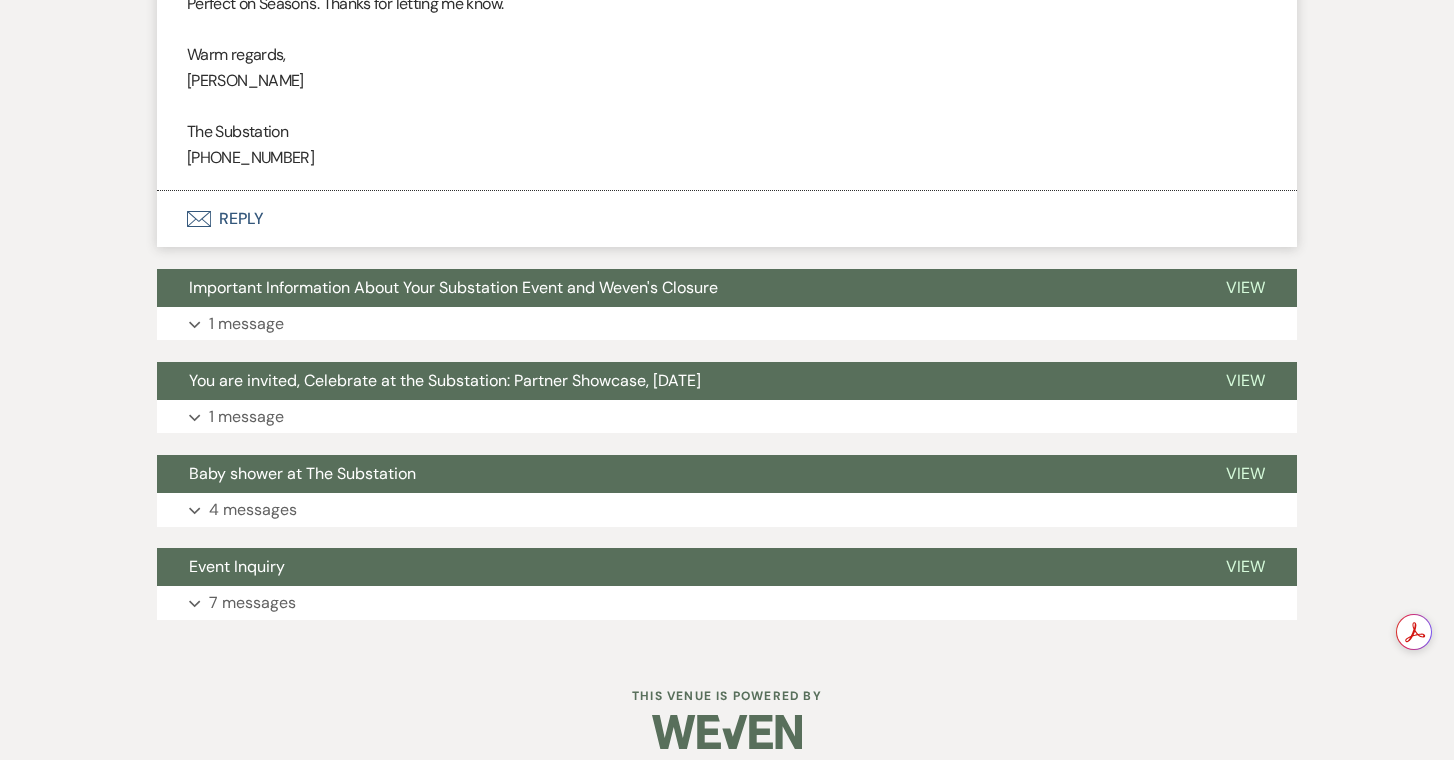 scroll, scrollTop: 4240, scrollLeft: 0, axis: vertical 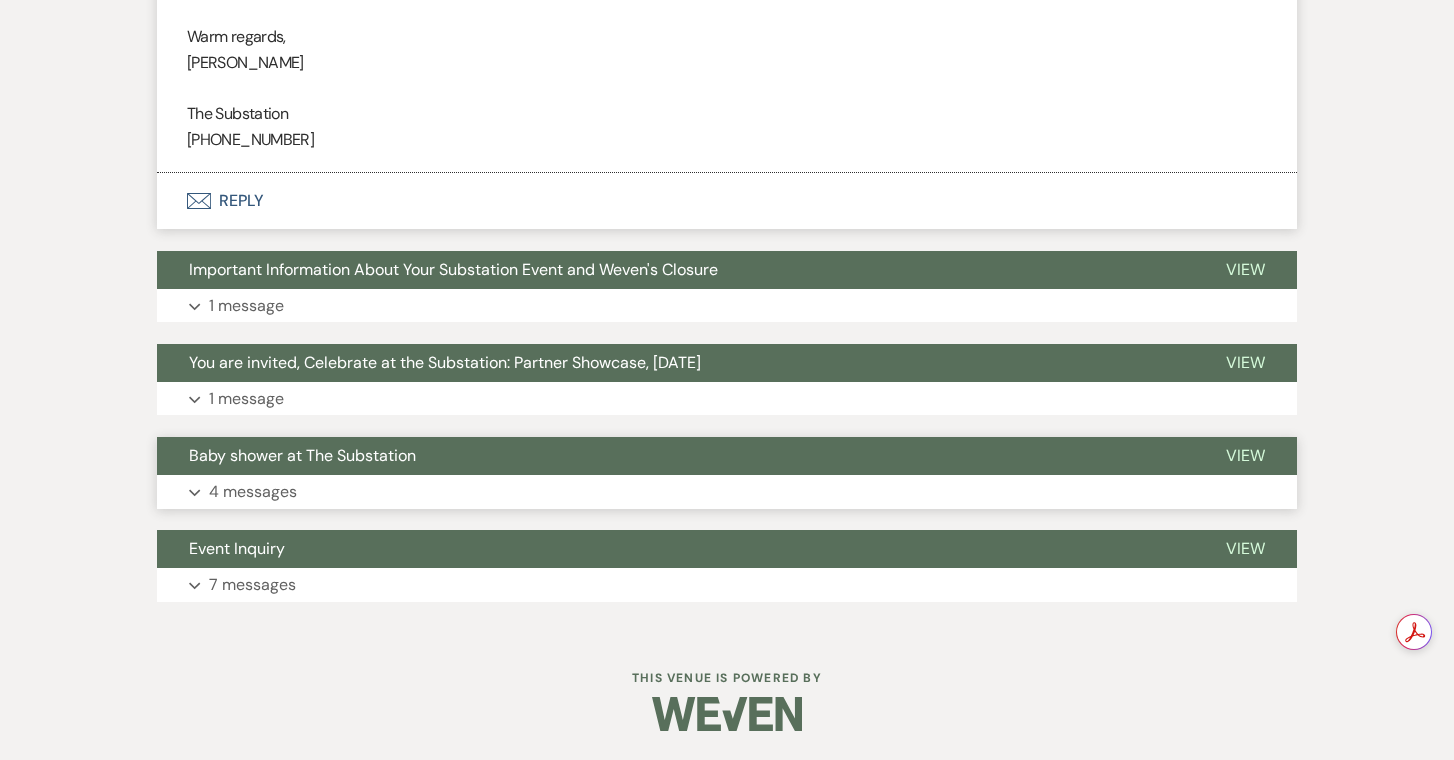 click on "Expand 4 messages" at bounding box center (727, 492) 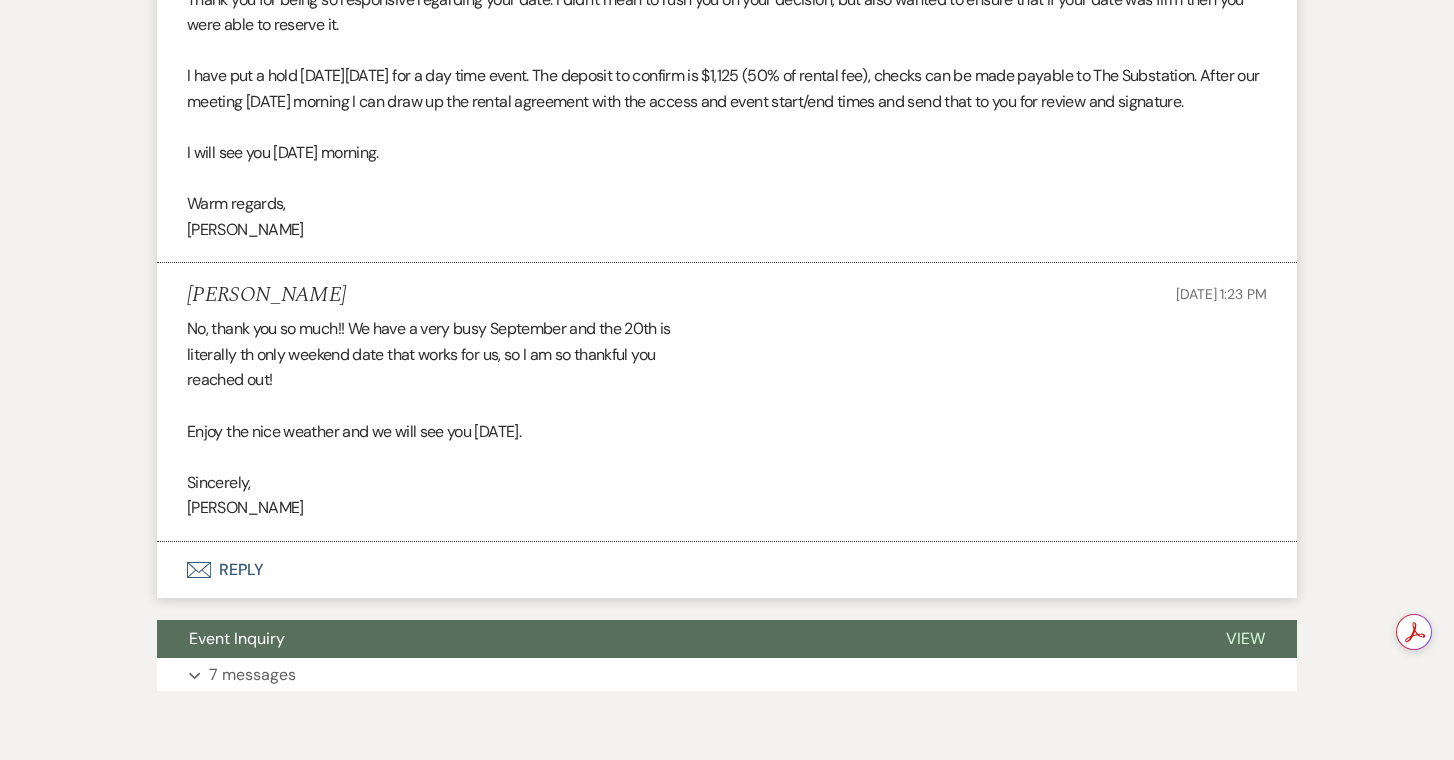 scroll, scrollTop: 5818, scrollLeft: 0, axis: vertical 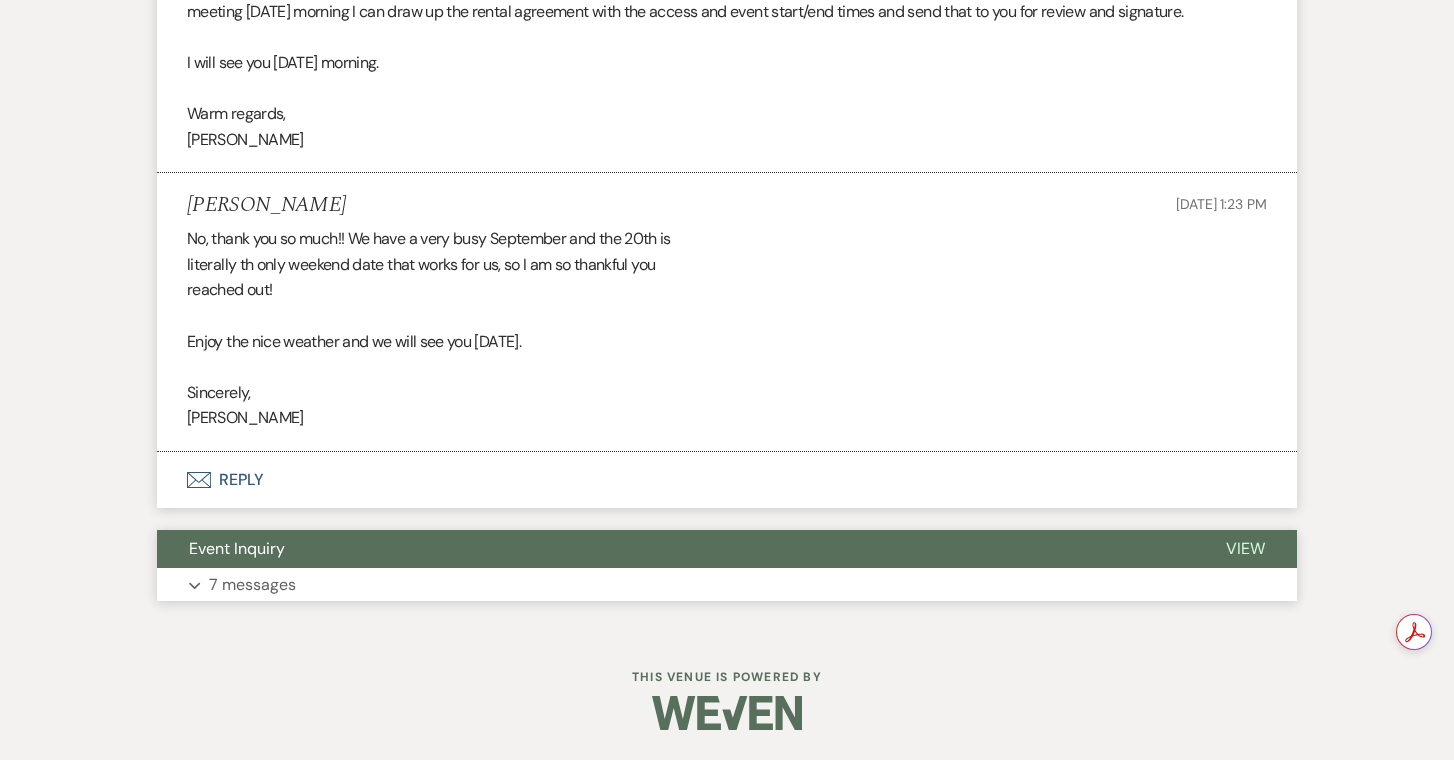 click on "Expand 7 messages" at bounding box center [727, 585] 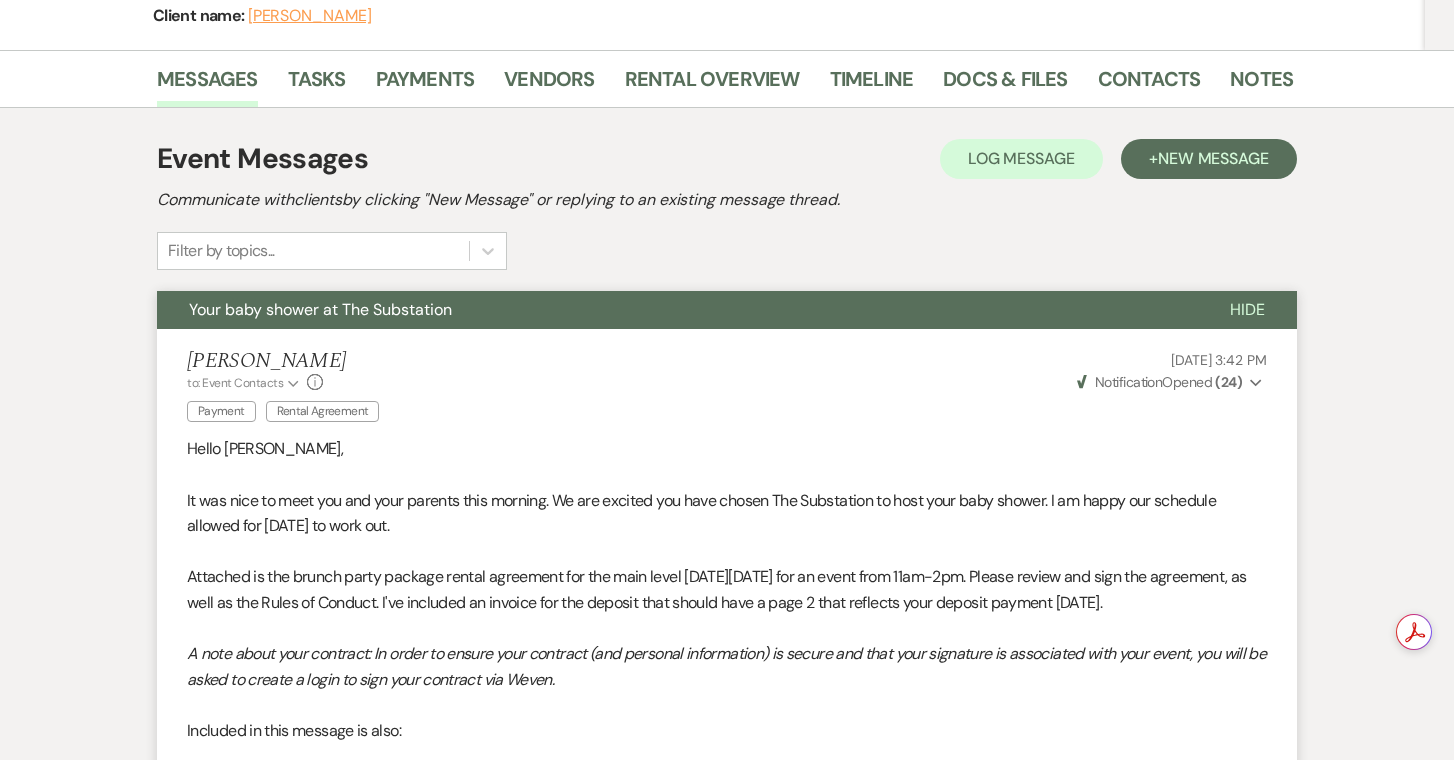 scroll, scrollTop: 281, scrollLeft: 0, axis: vertical 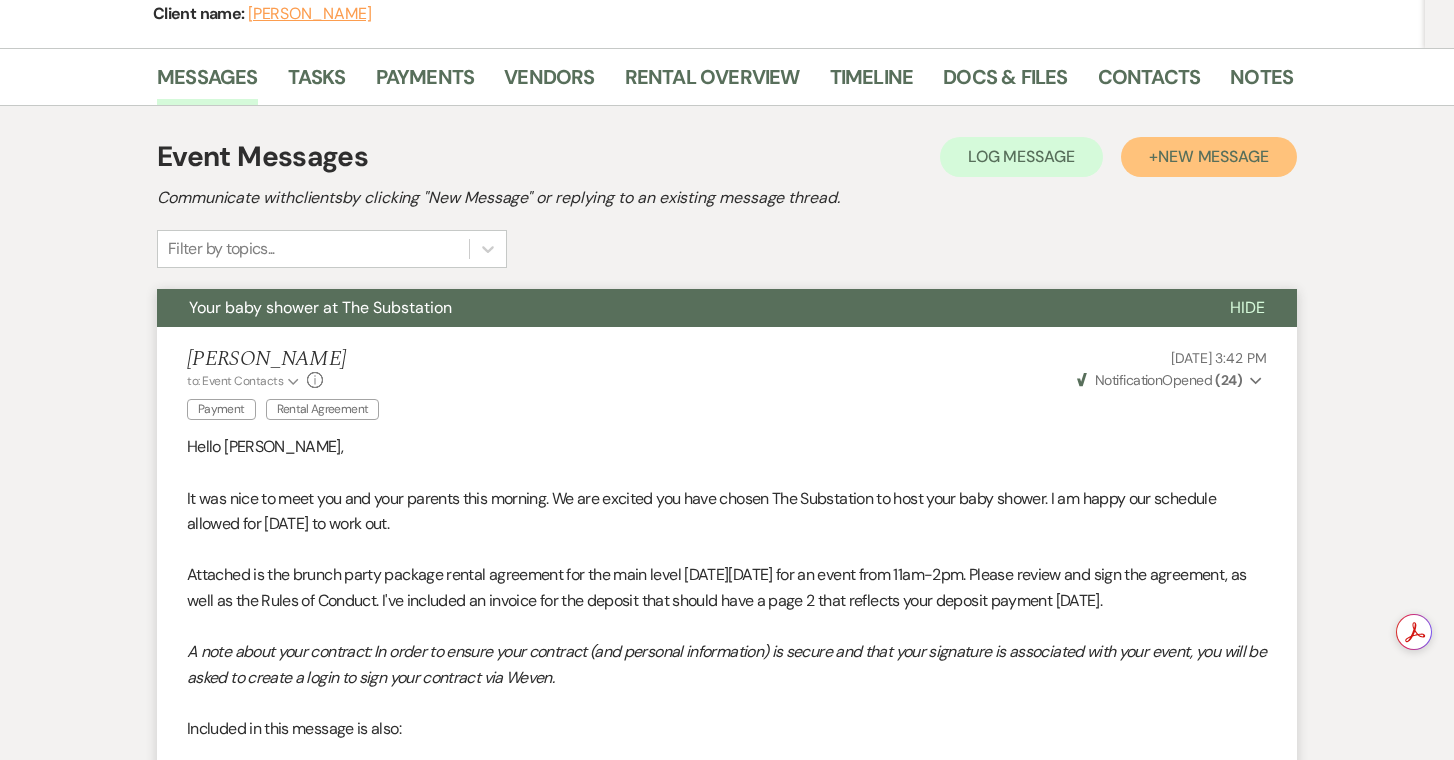 click on "New Message" at bounding box center (1213, 156) 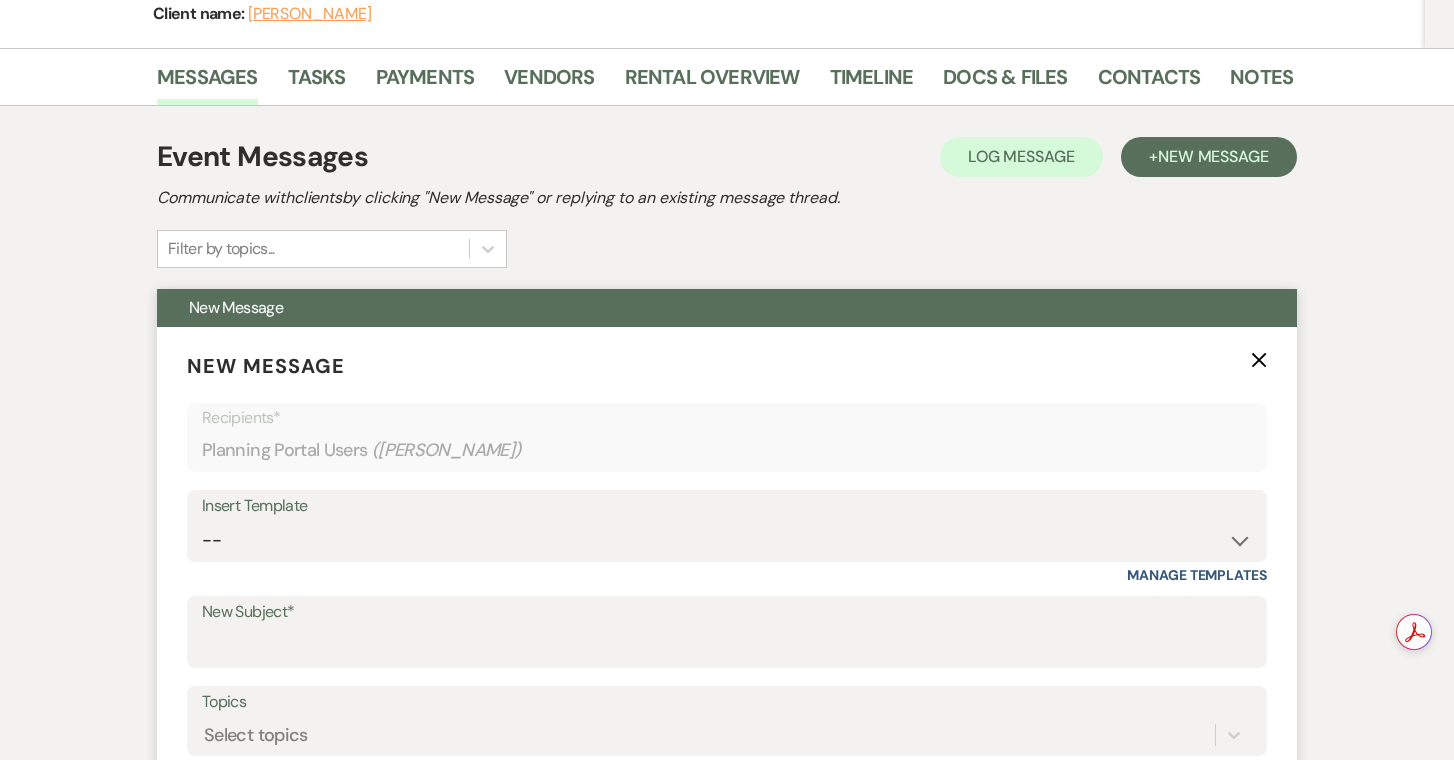 click on "New Subject*" at bounding box center [727, 612] 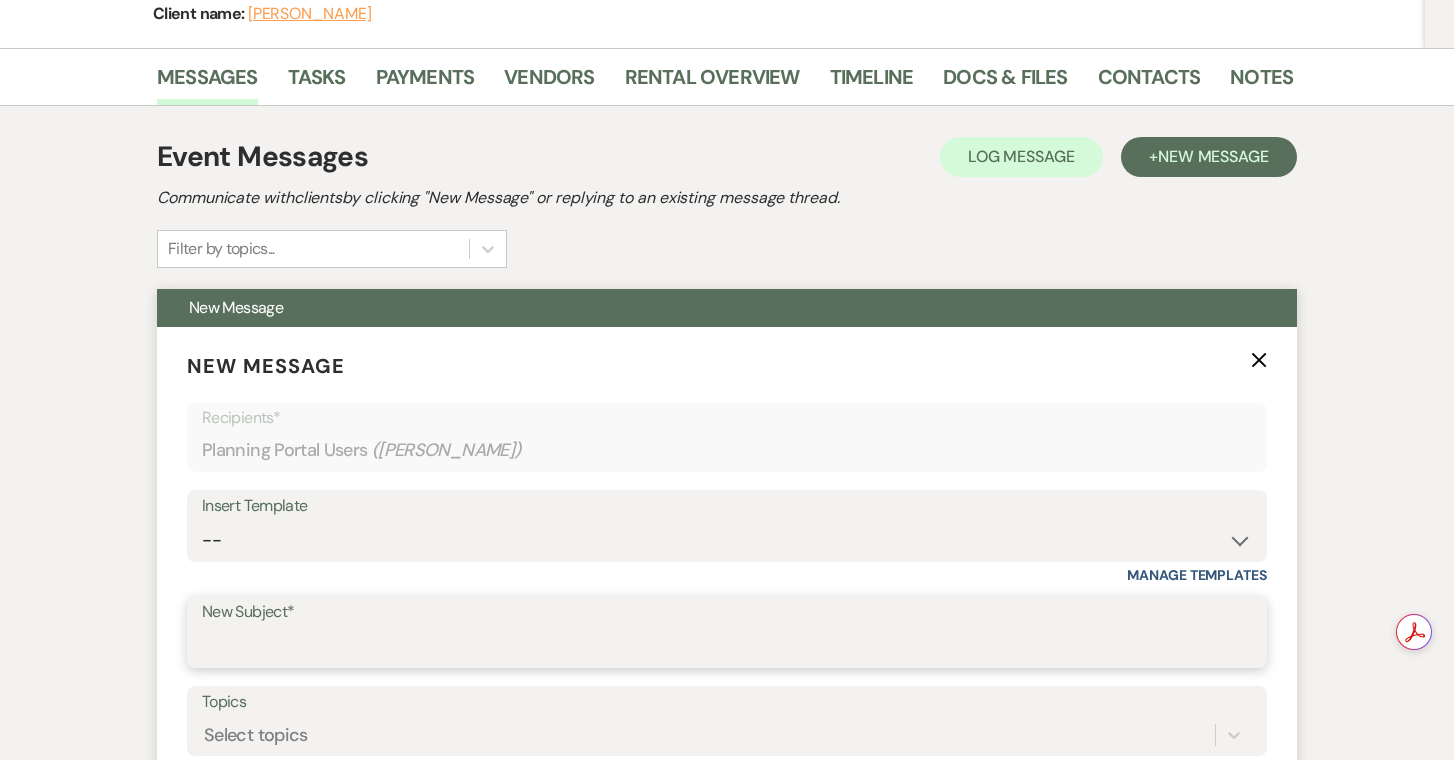 click on "New Subject*" at bounding box center (727, 646) 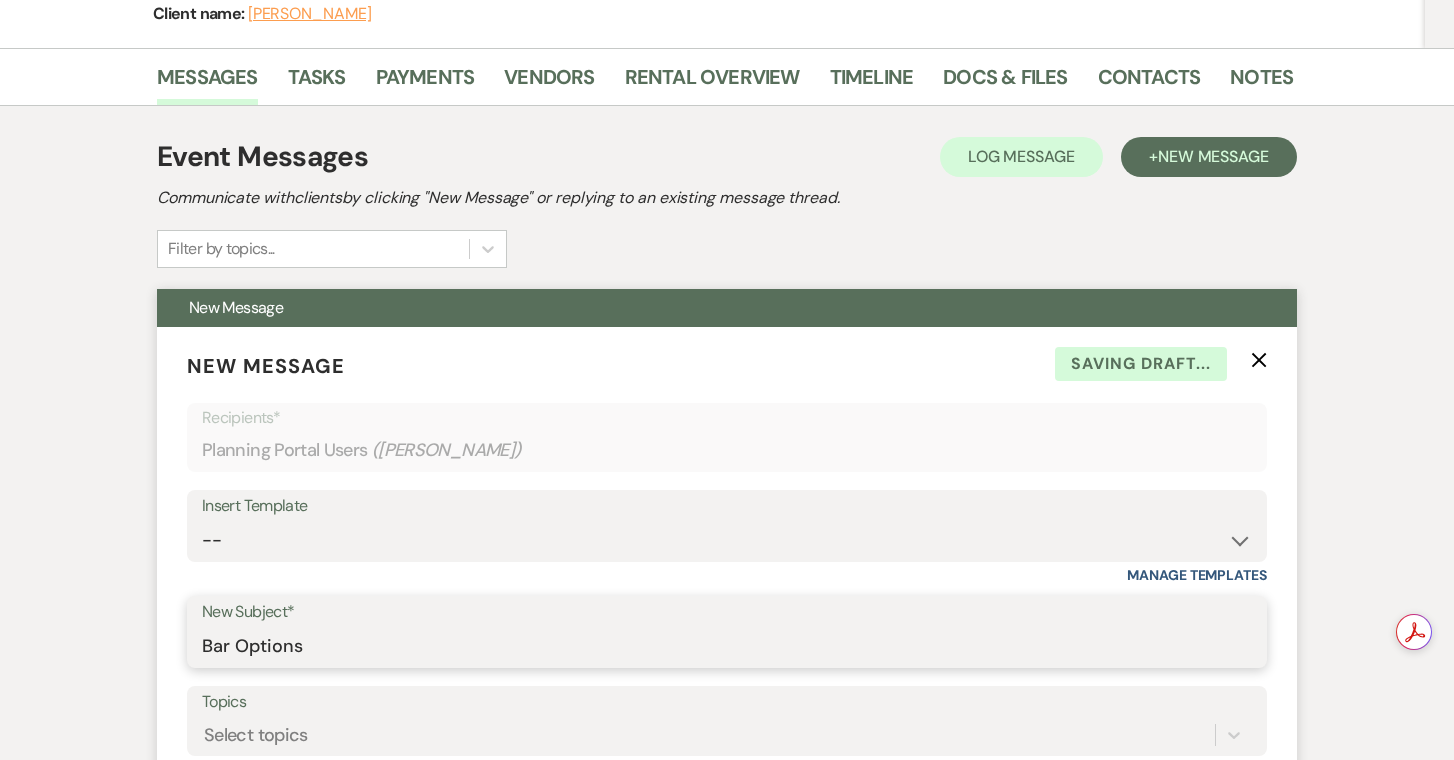 type on "Bar Options for your Substation event" 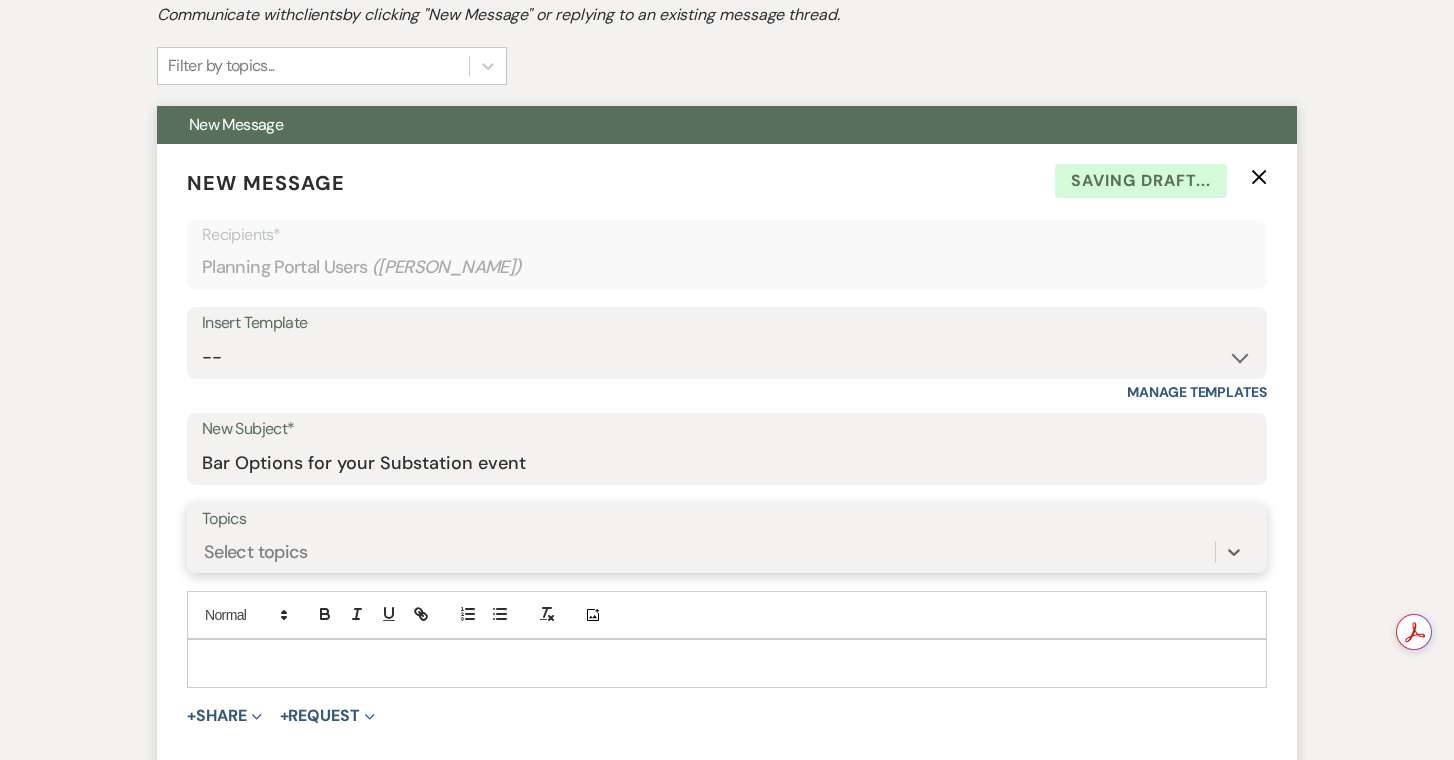 scroll, scrollTop: 475, scrollLeft: 0, axis: vertical 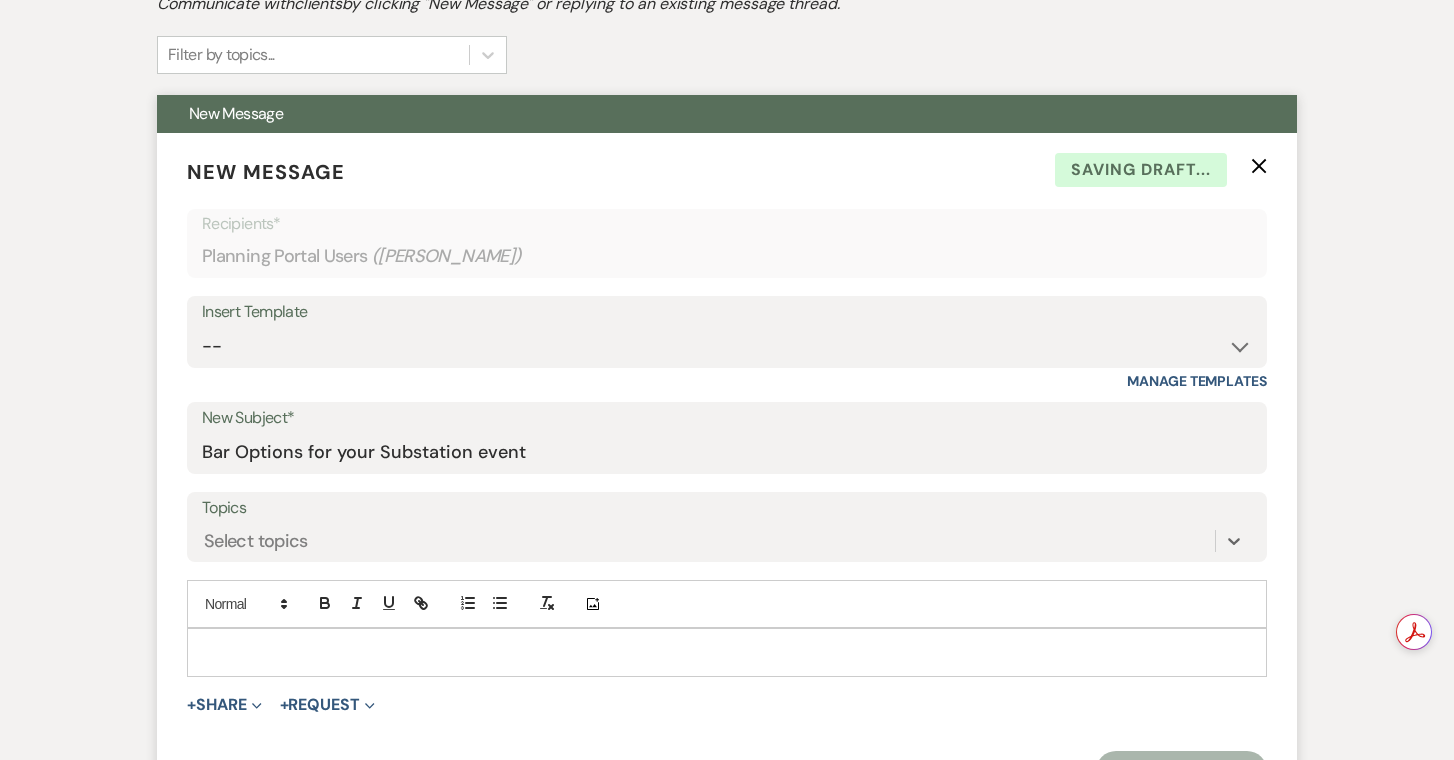 click at bounding box center [727, 652] 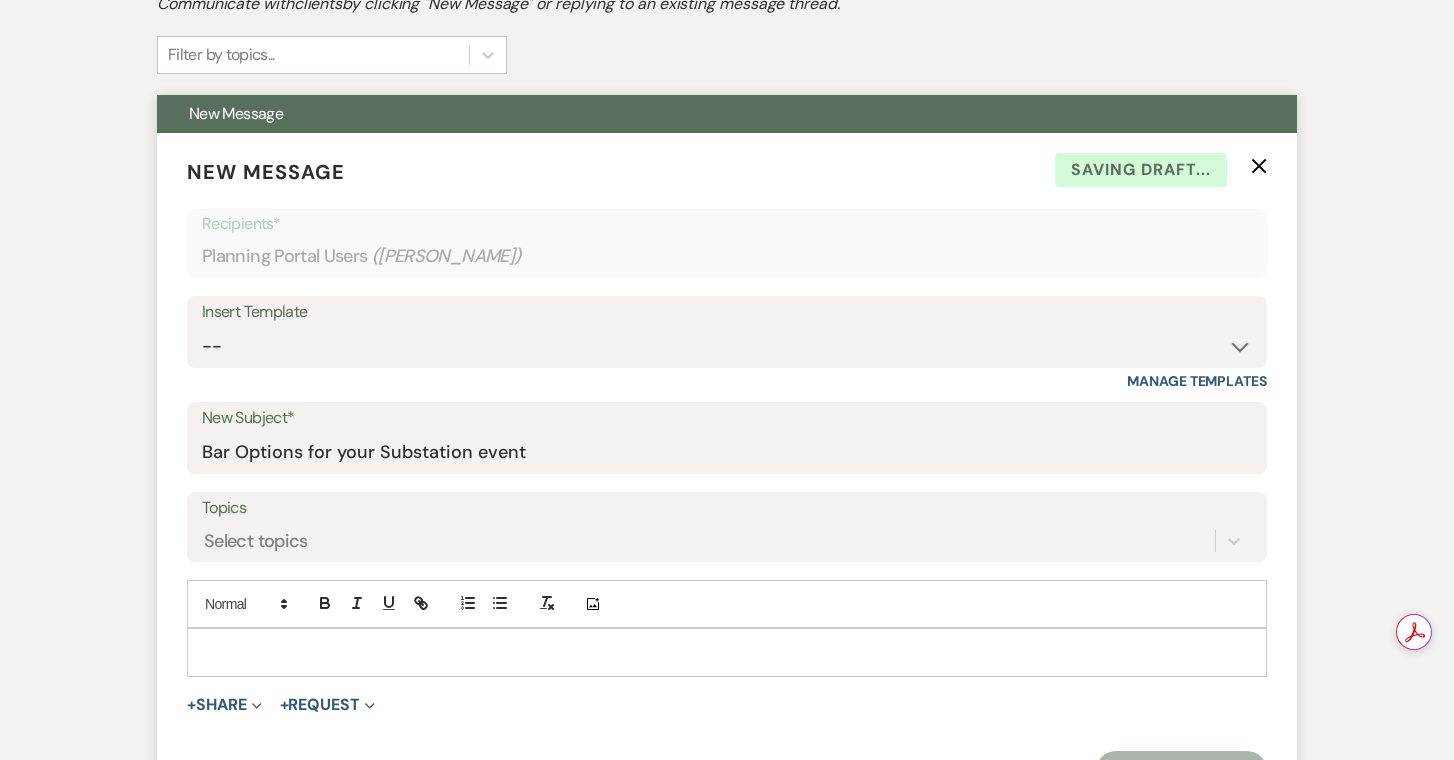 type 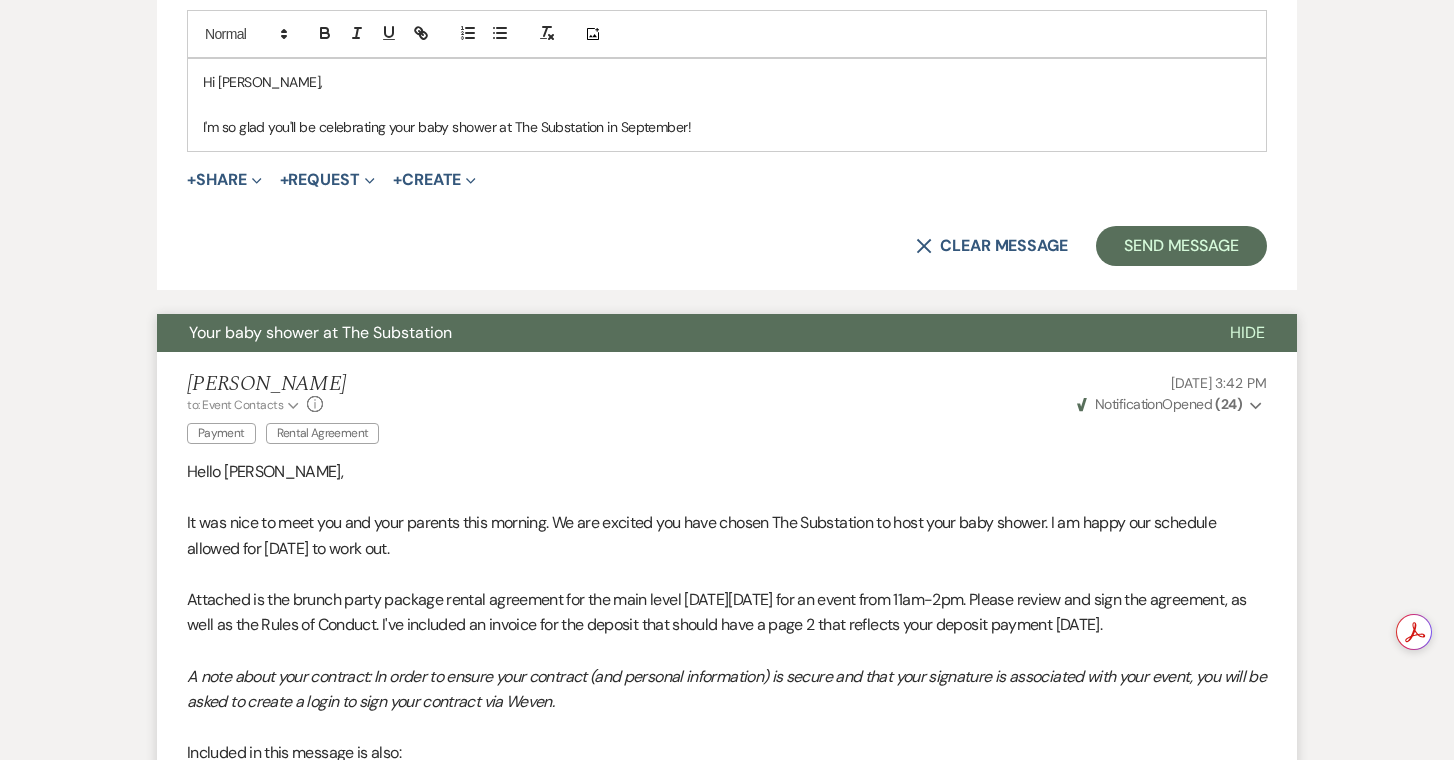scroll, scrollTop: 721, scrollLeft: 0, axis: vertical 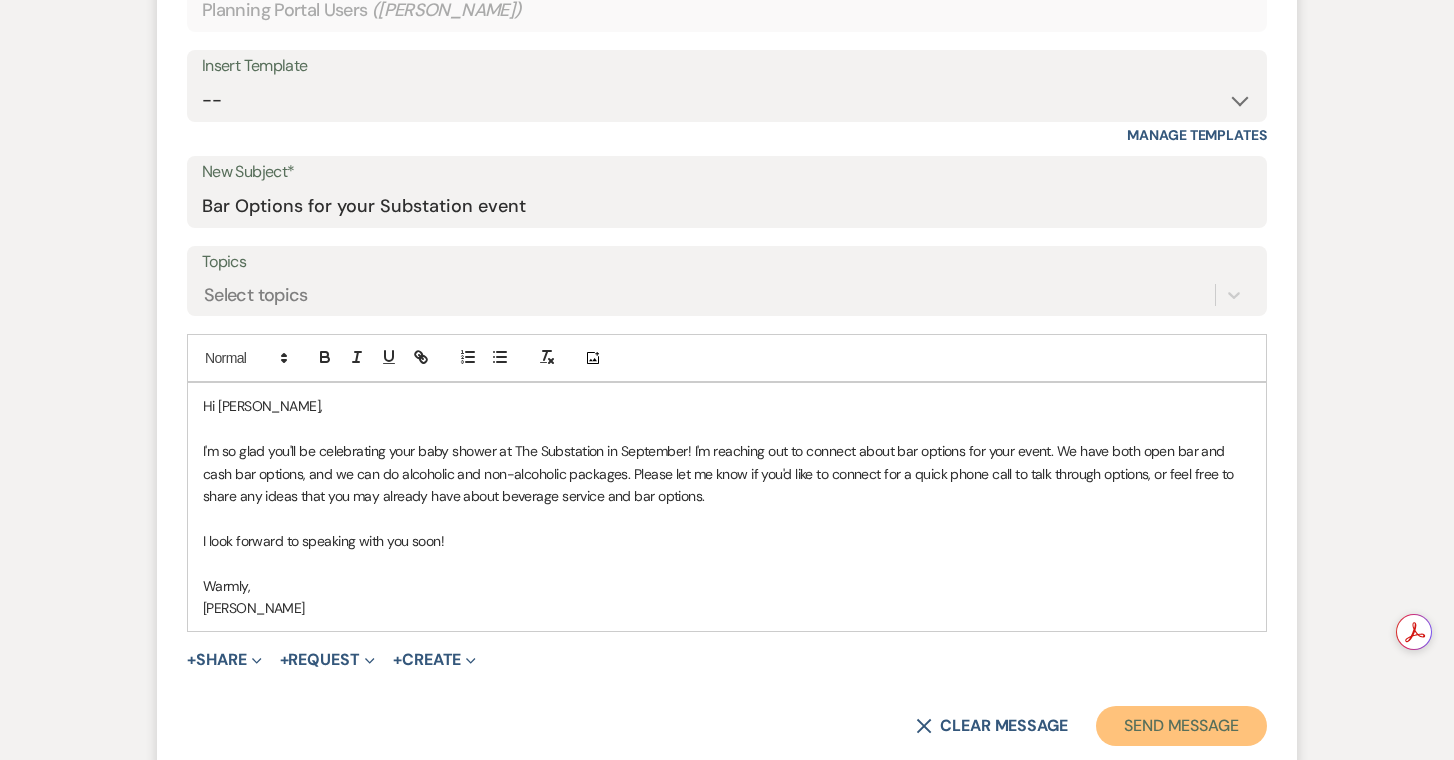 click on "Send Message" at bounding box center (1181, 726) 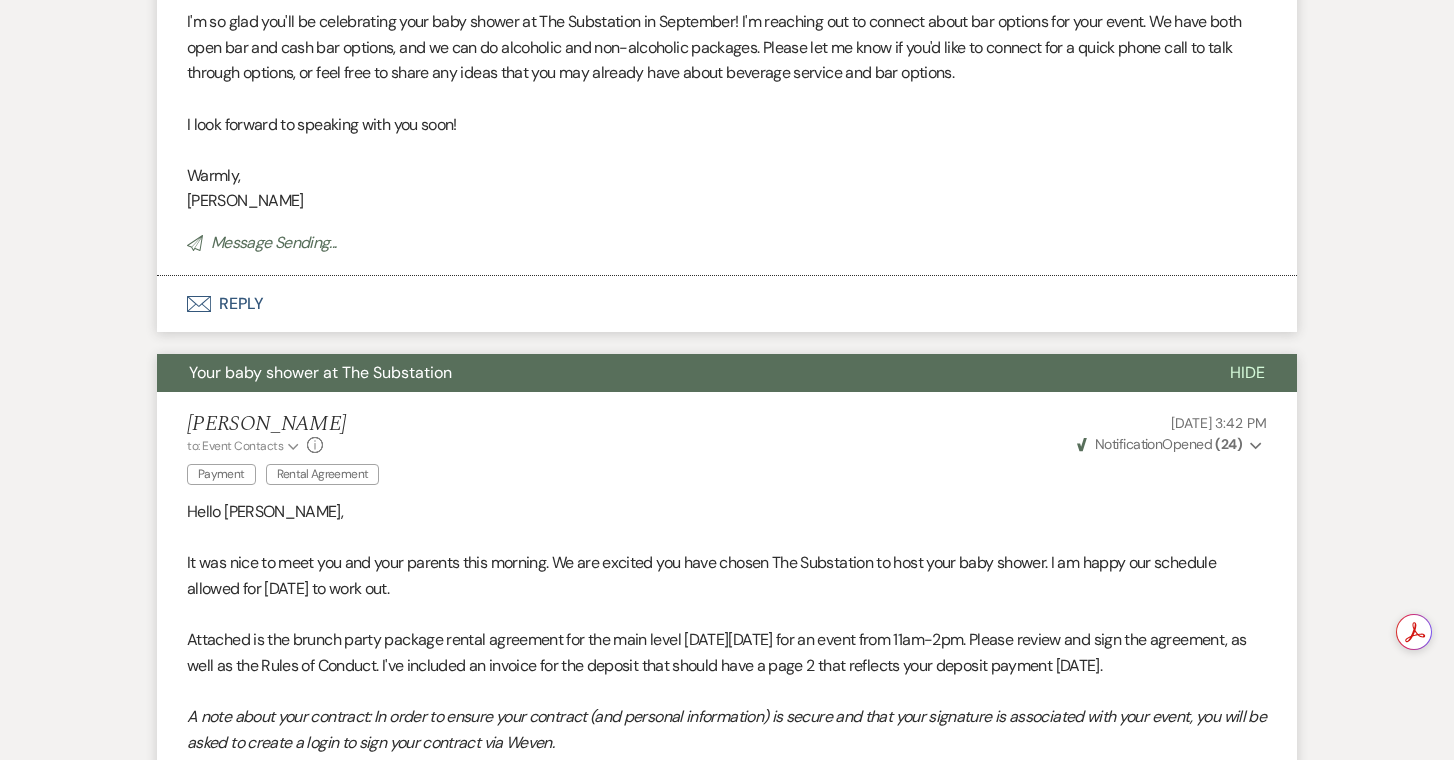 scroll, scrollTop: 0, scrollLeft: 0, axis: both 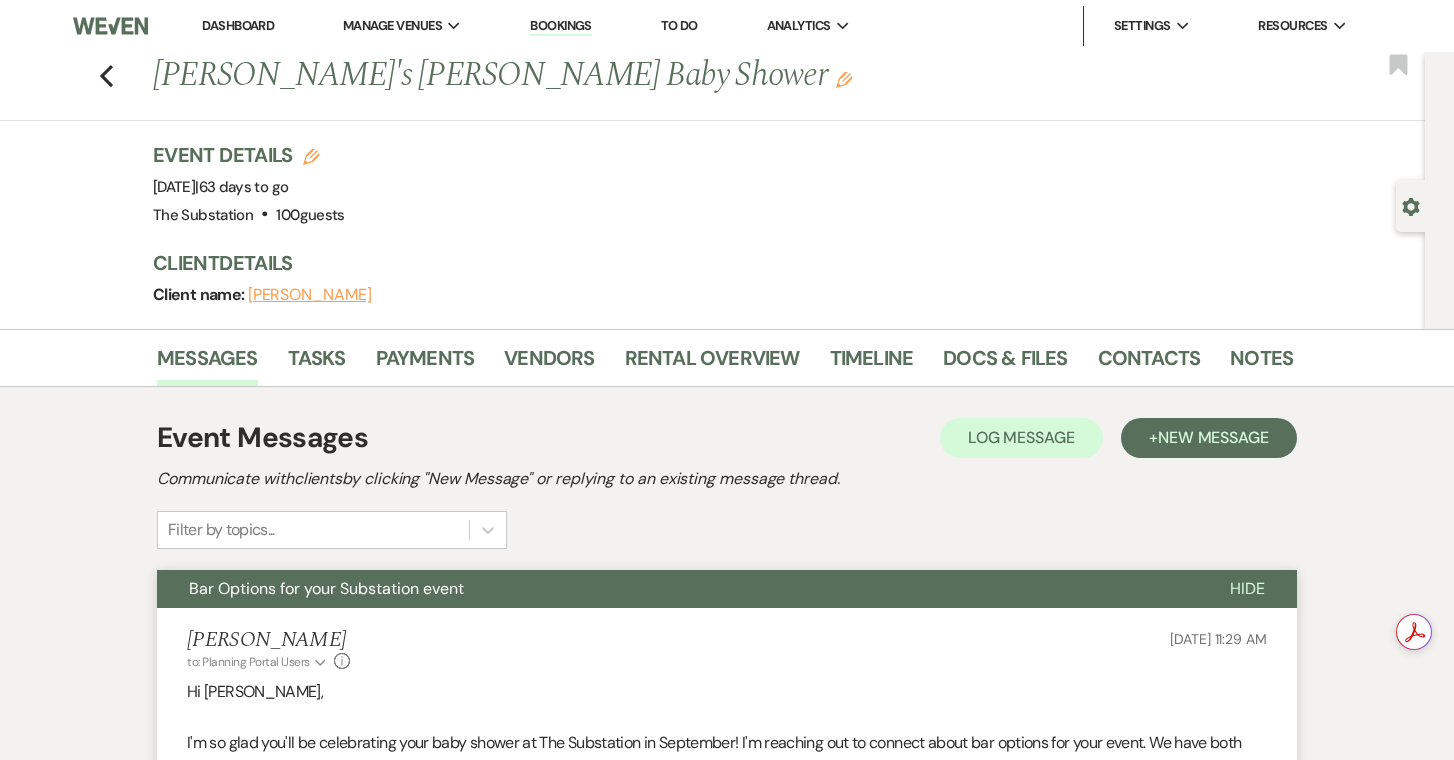 click on "Dashboard" at bounding box center [238, 26] 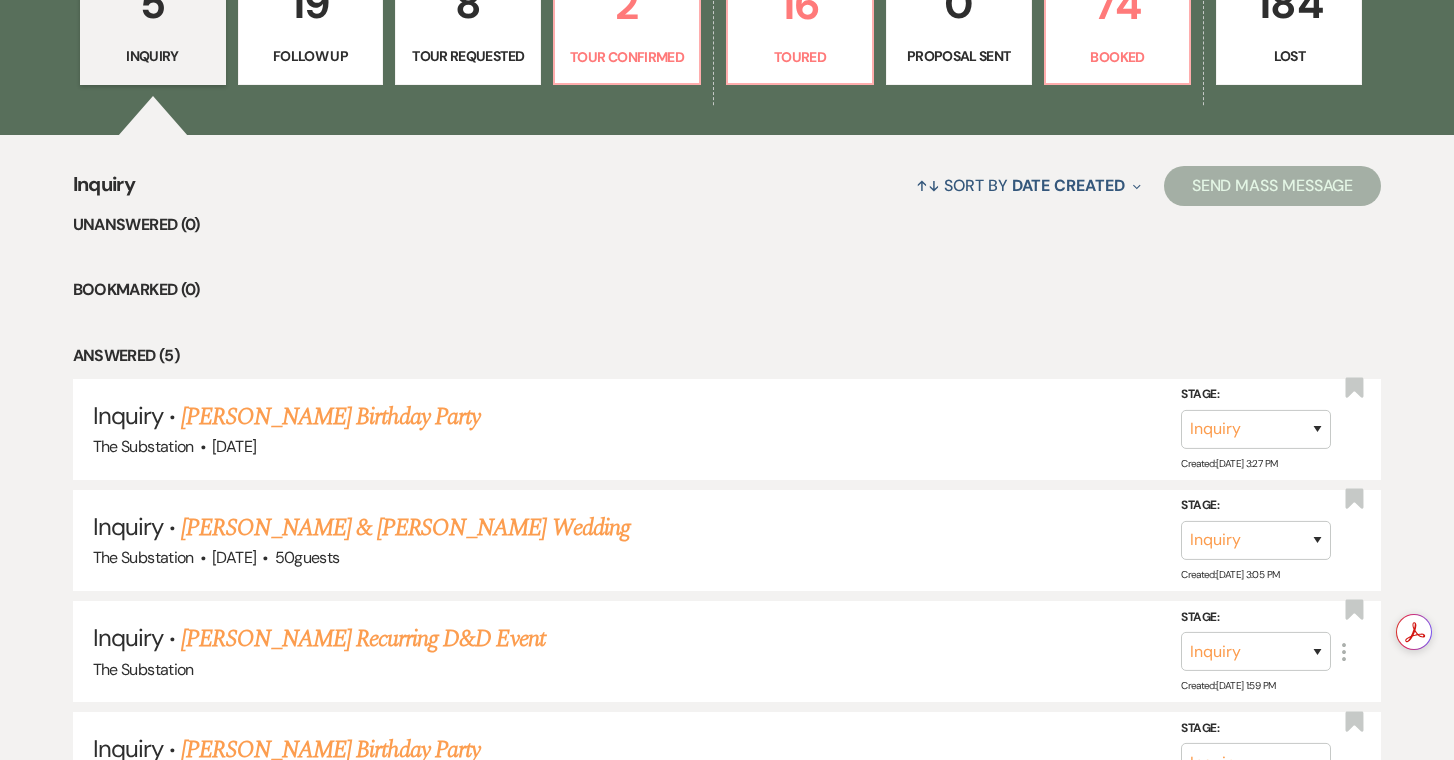 scroll, scrollTop: 640, scrollLeft: 0, axis: vertical 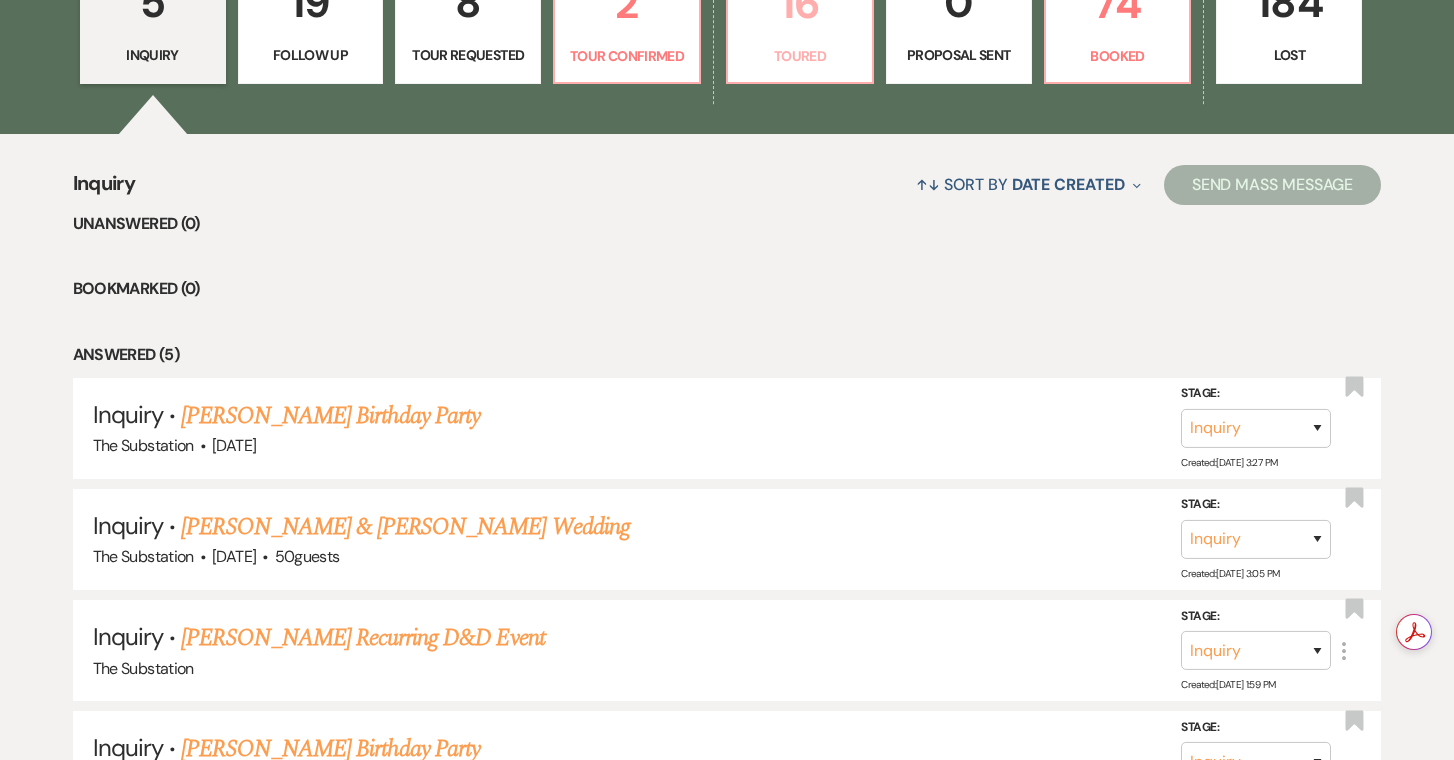 click on "16 Toured" at bounding box center [800, 19] 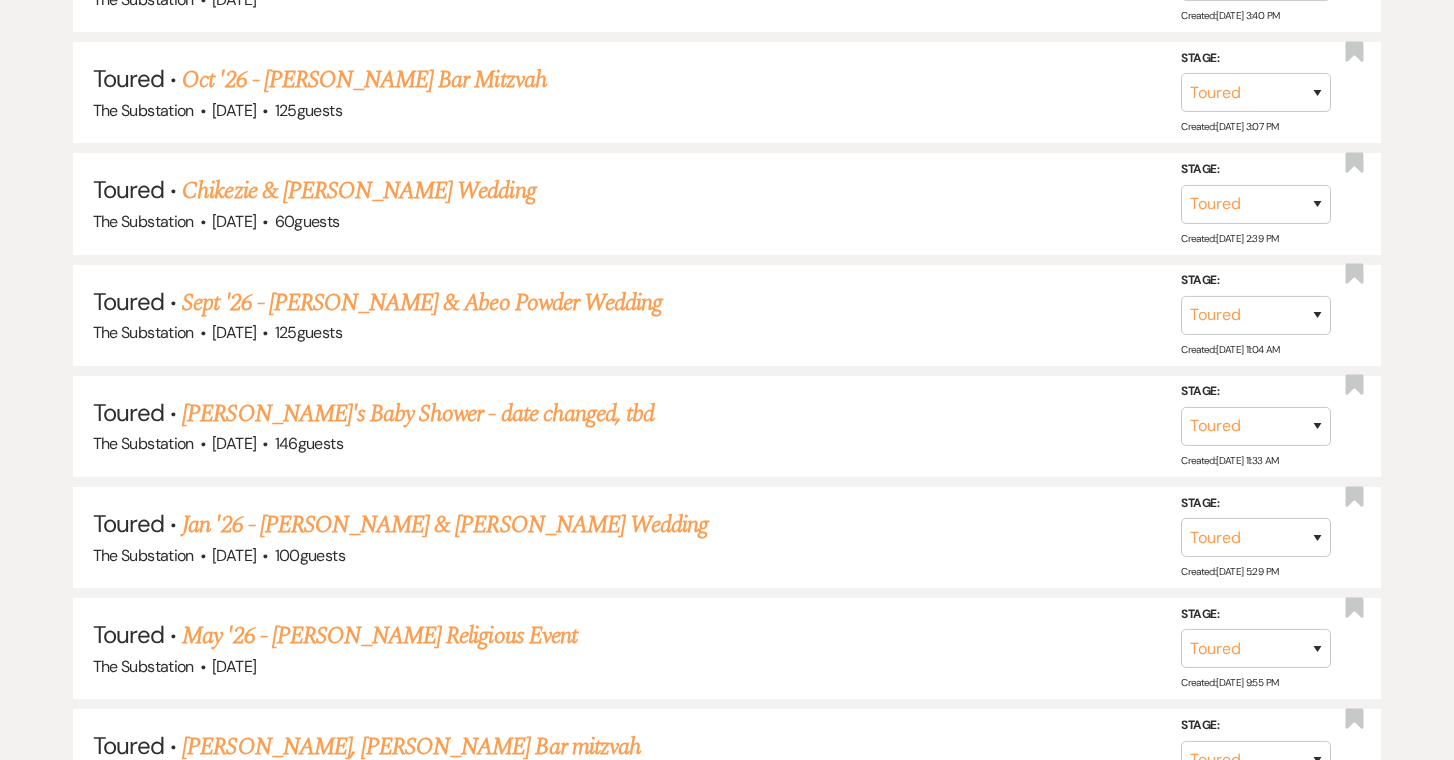 scroll, scrollTop: 1988, scrollLeft: 0, axis: vertical 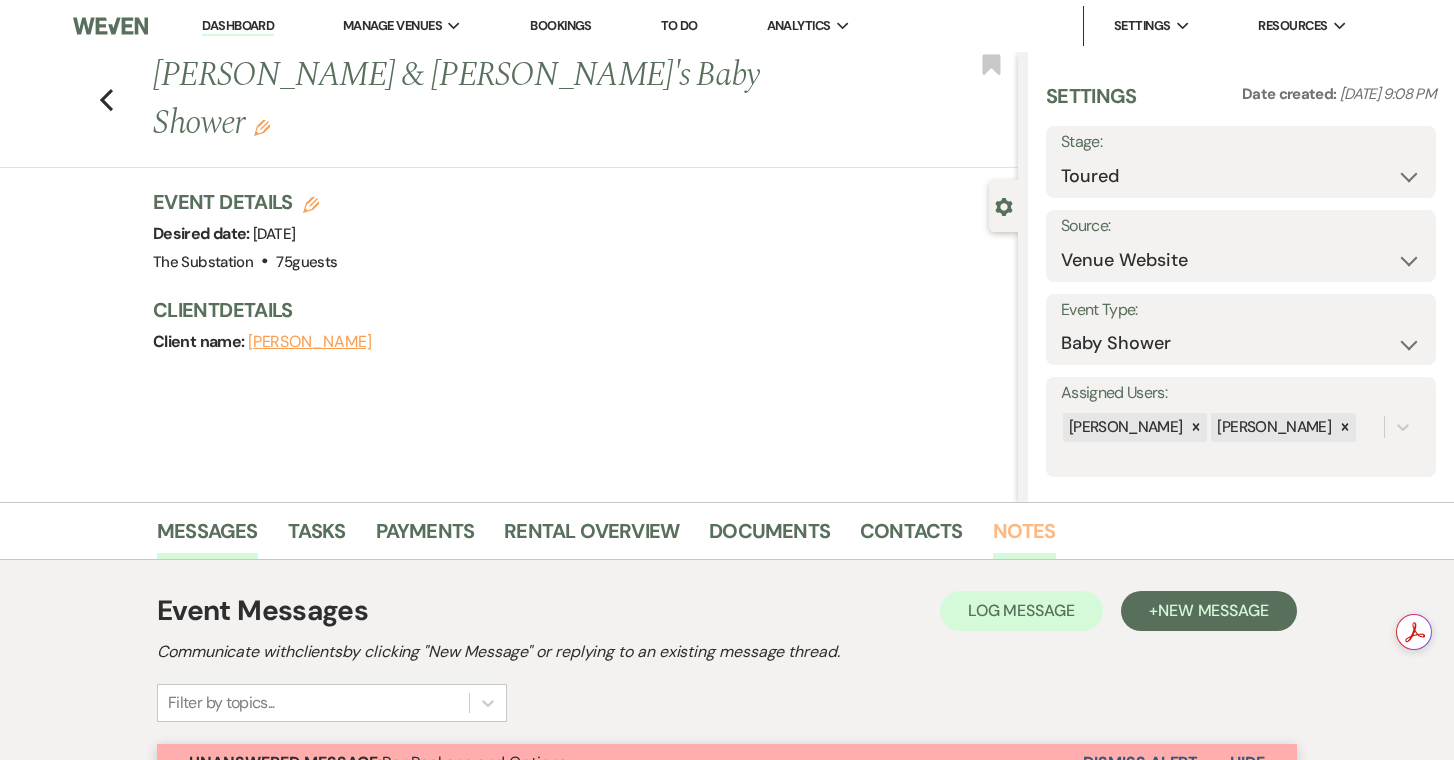 click on "Notes" at bounding box center [1024, 537] 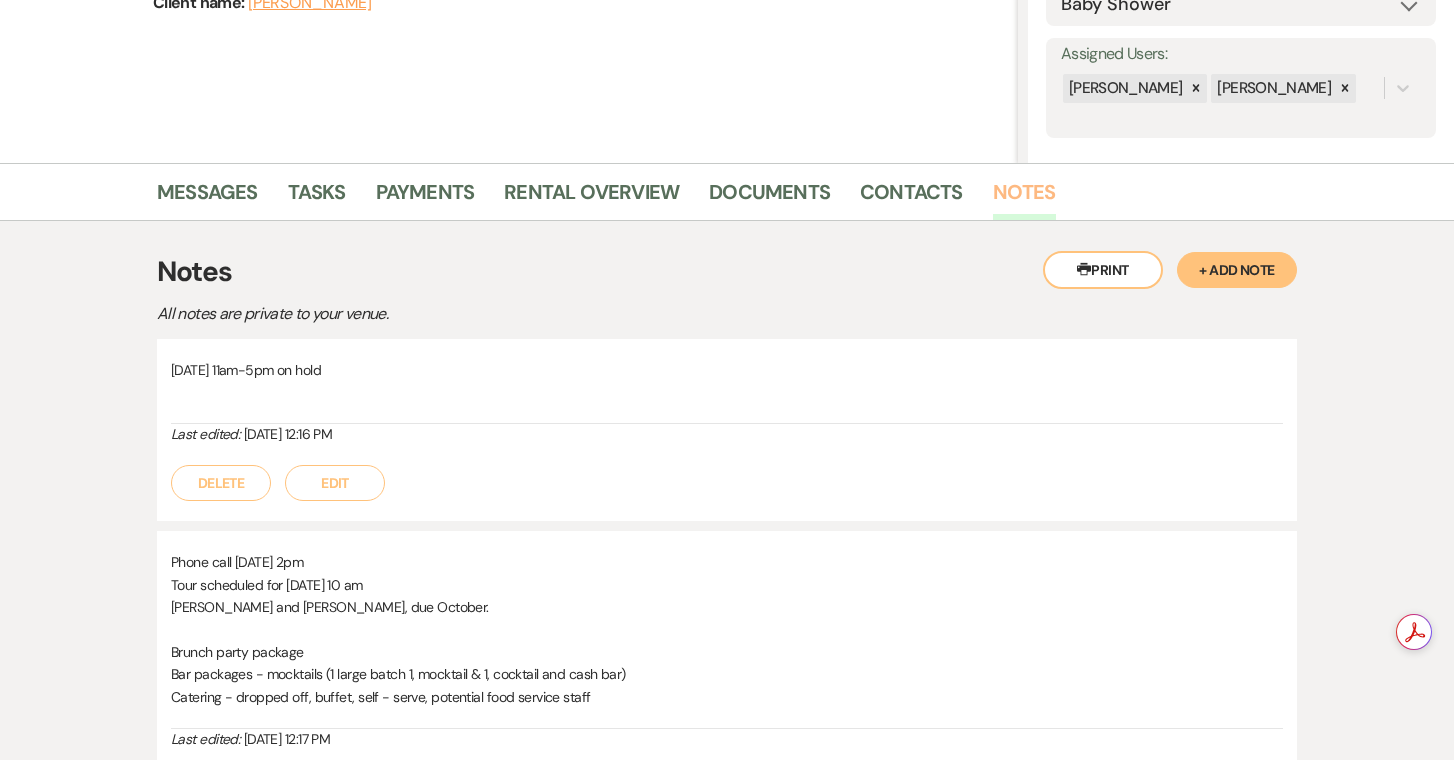 scroll, scrollTop: 340, scrollLeft: 0, axis: vertical 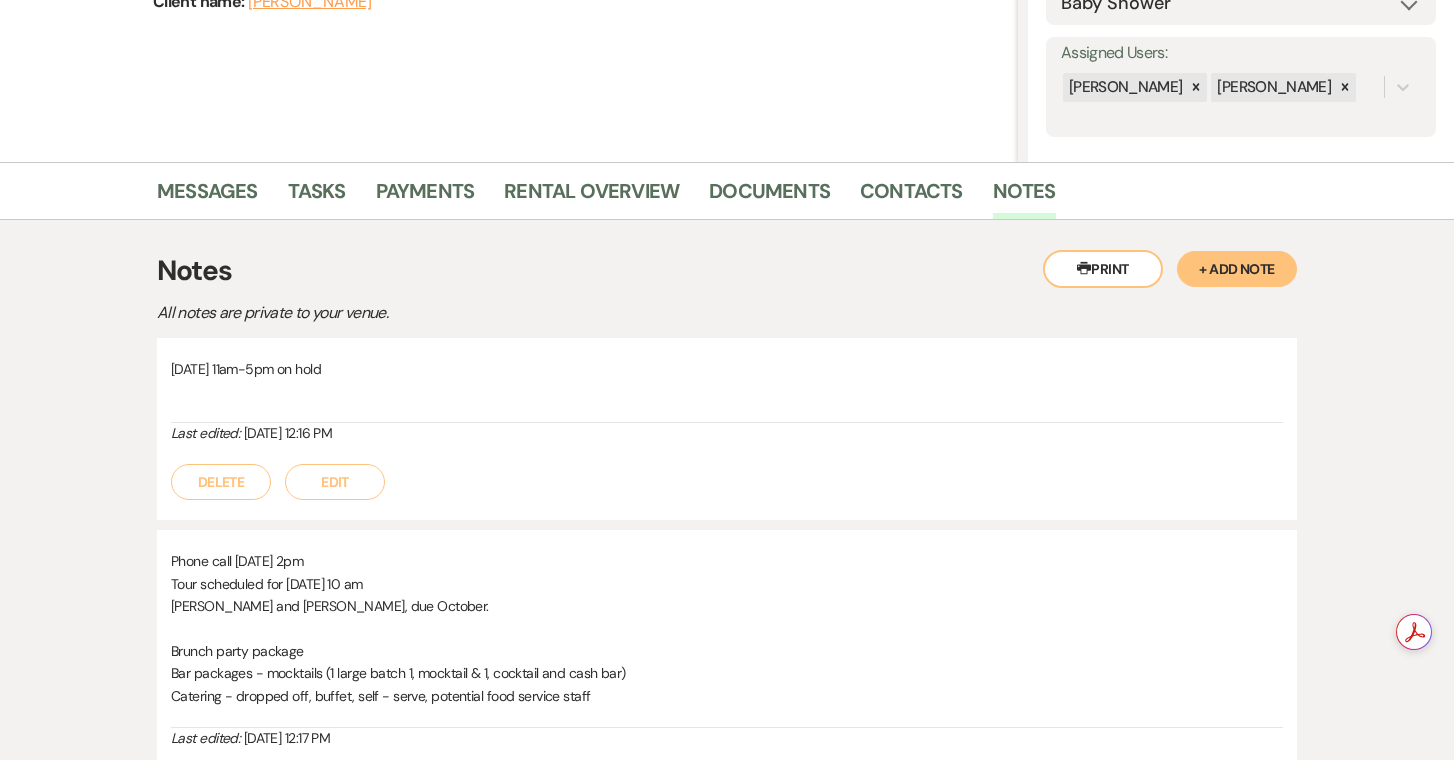 click on "+ Add Note" at bounding box center (1237, 269) 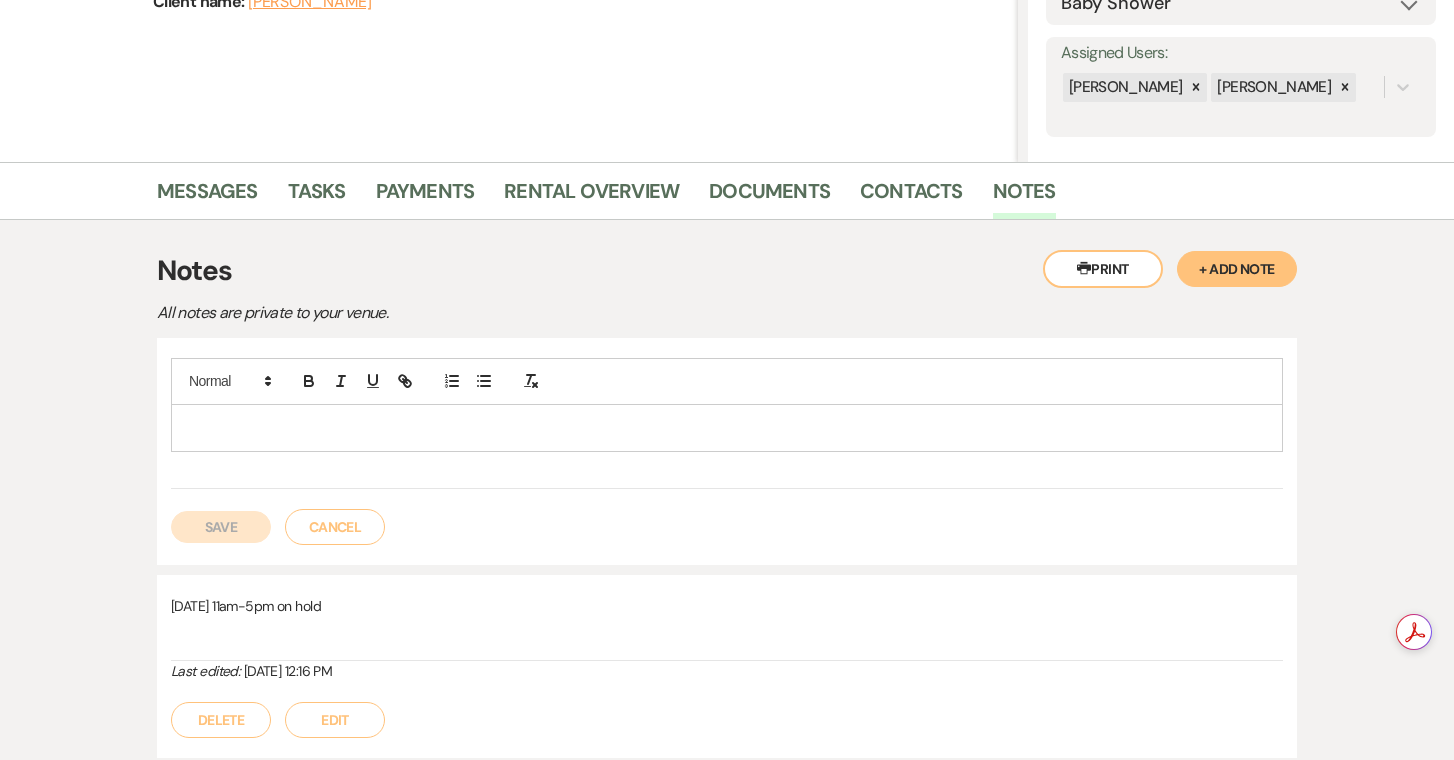 click at bounding box center [727, 428] 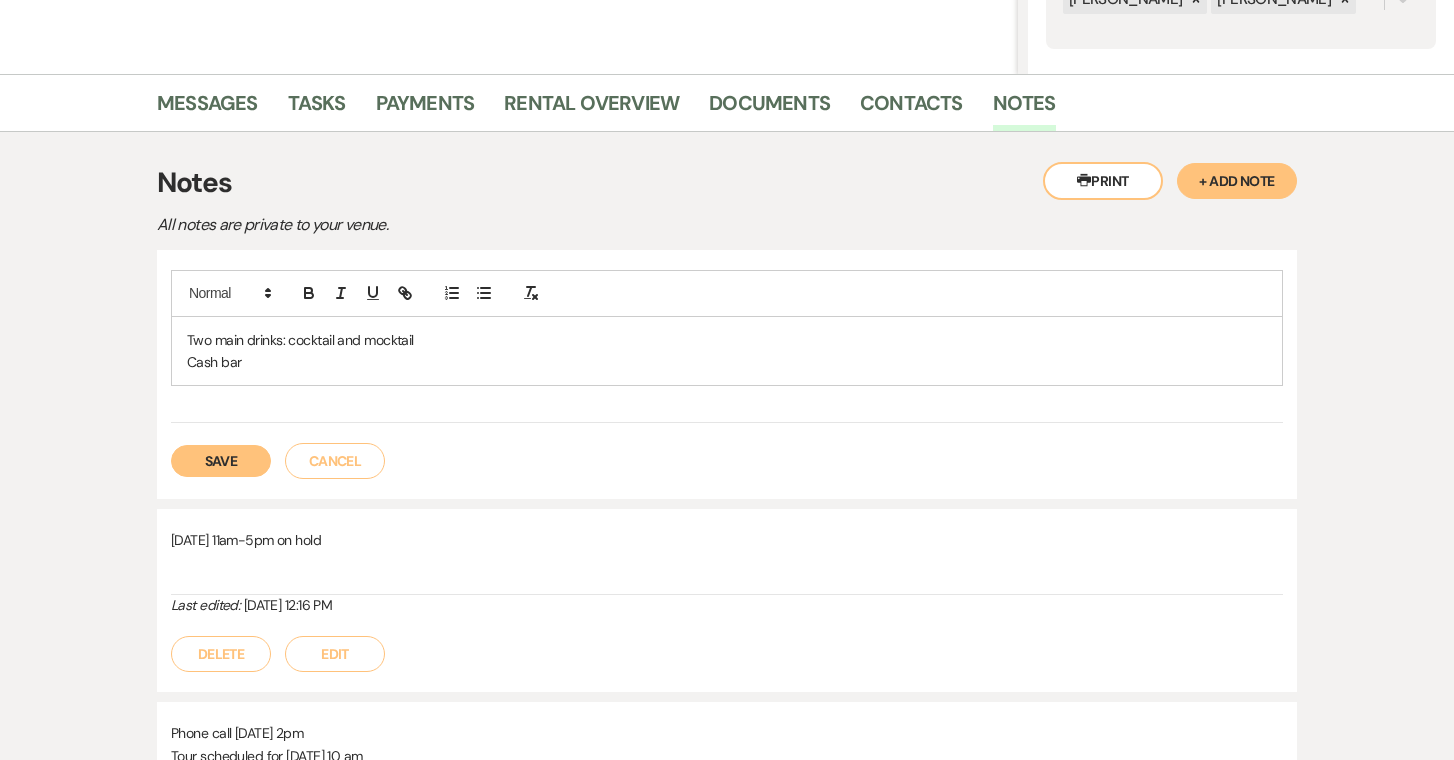scroll, scrollTop: 435, scrollLeft: 0, axis: vertical 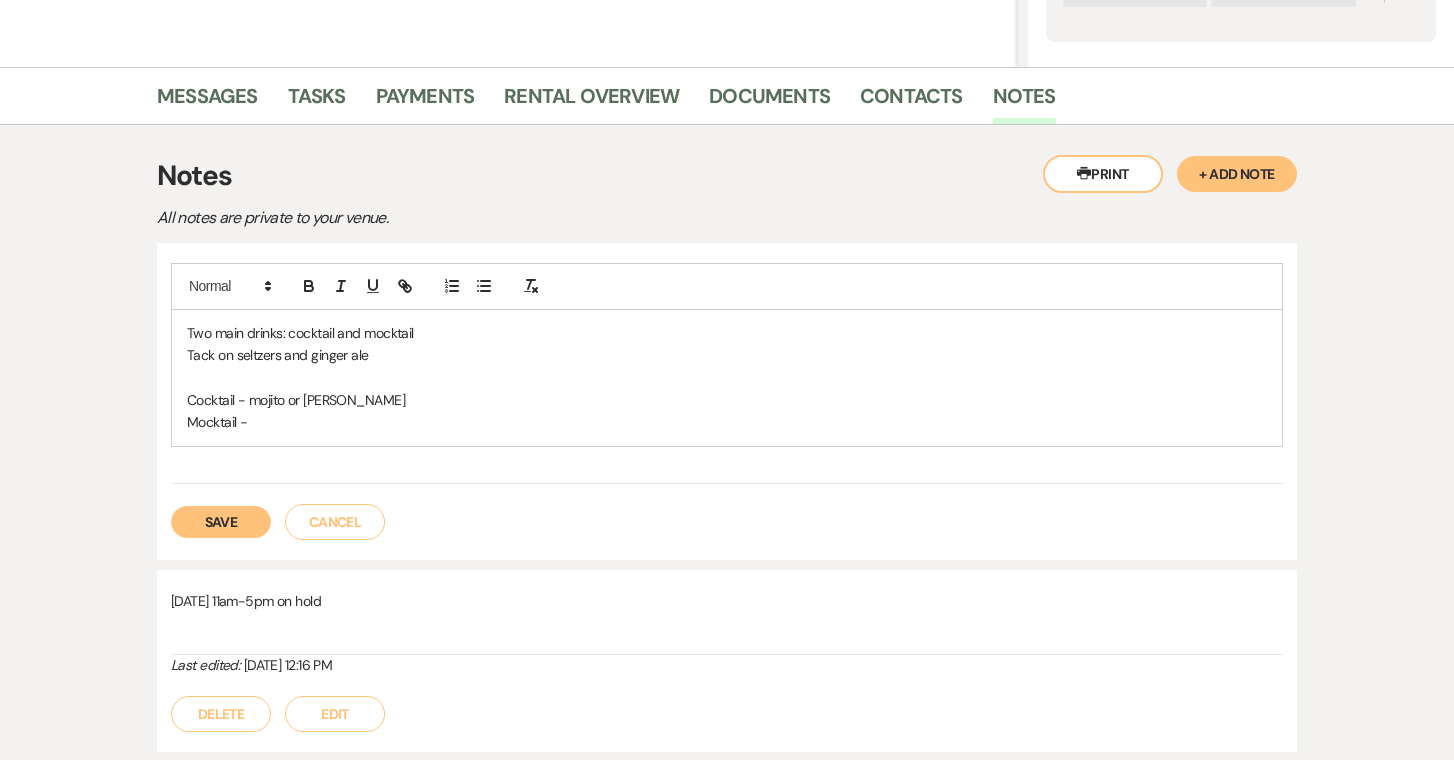 click on "Cocktail - mojito or [PERSON_NAME]" at bounding box center [727, 400] 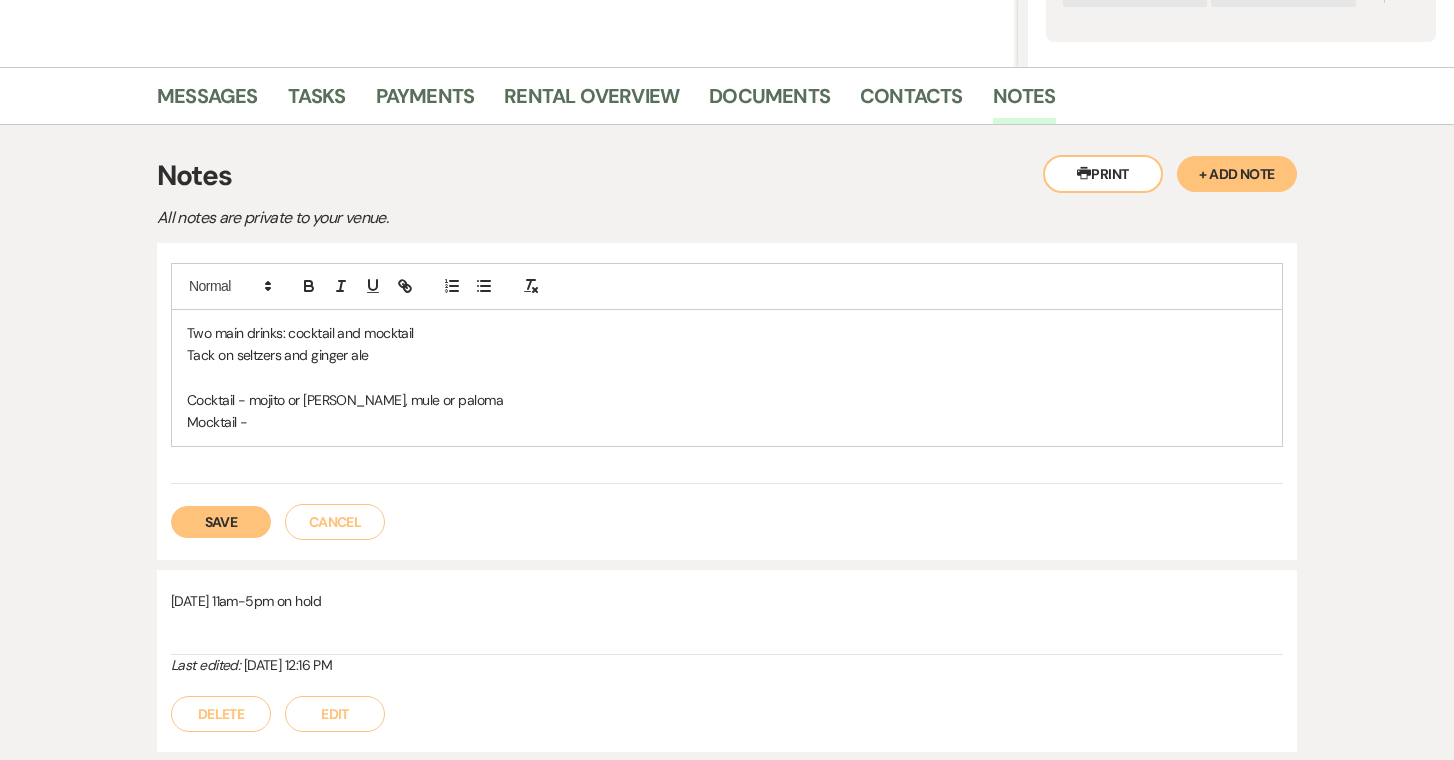 click on "Tack on seltzers and ginger ale" at bounding box center (727, 355) 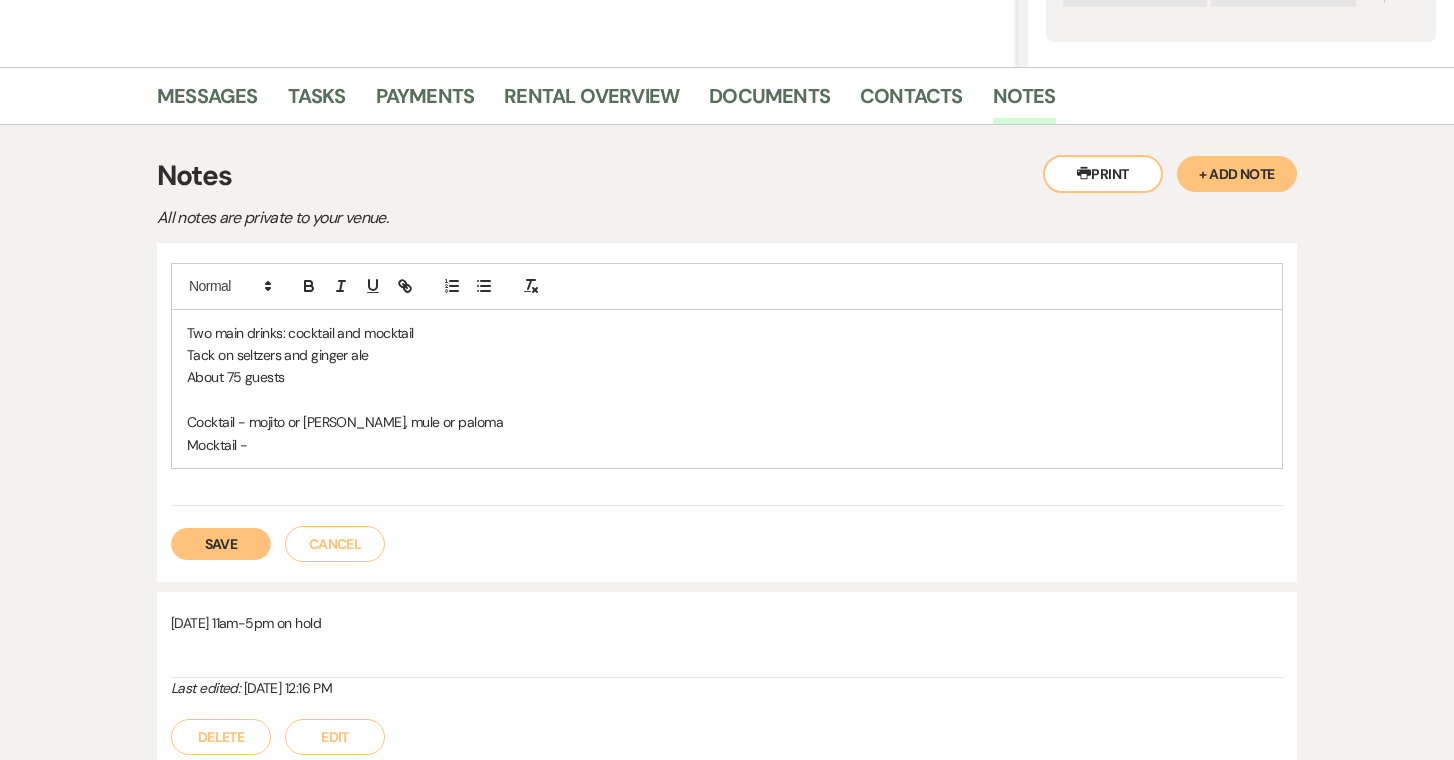 click on "Tack on seltzers and ginger ale" at bounding box center (727, 355) 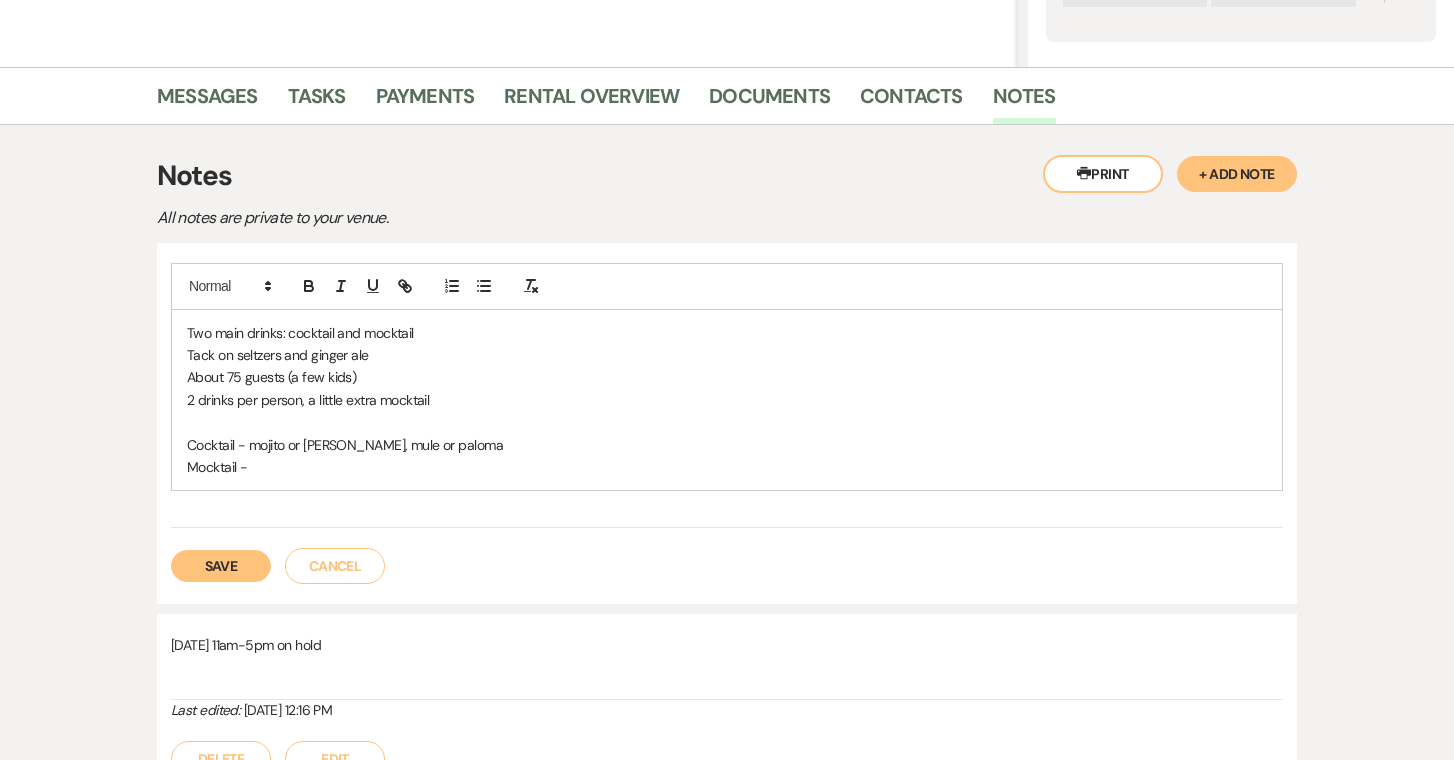 click on "2 drinks per person, a little extra mocktail" at bounding box center (727, 400) 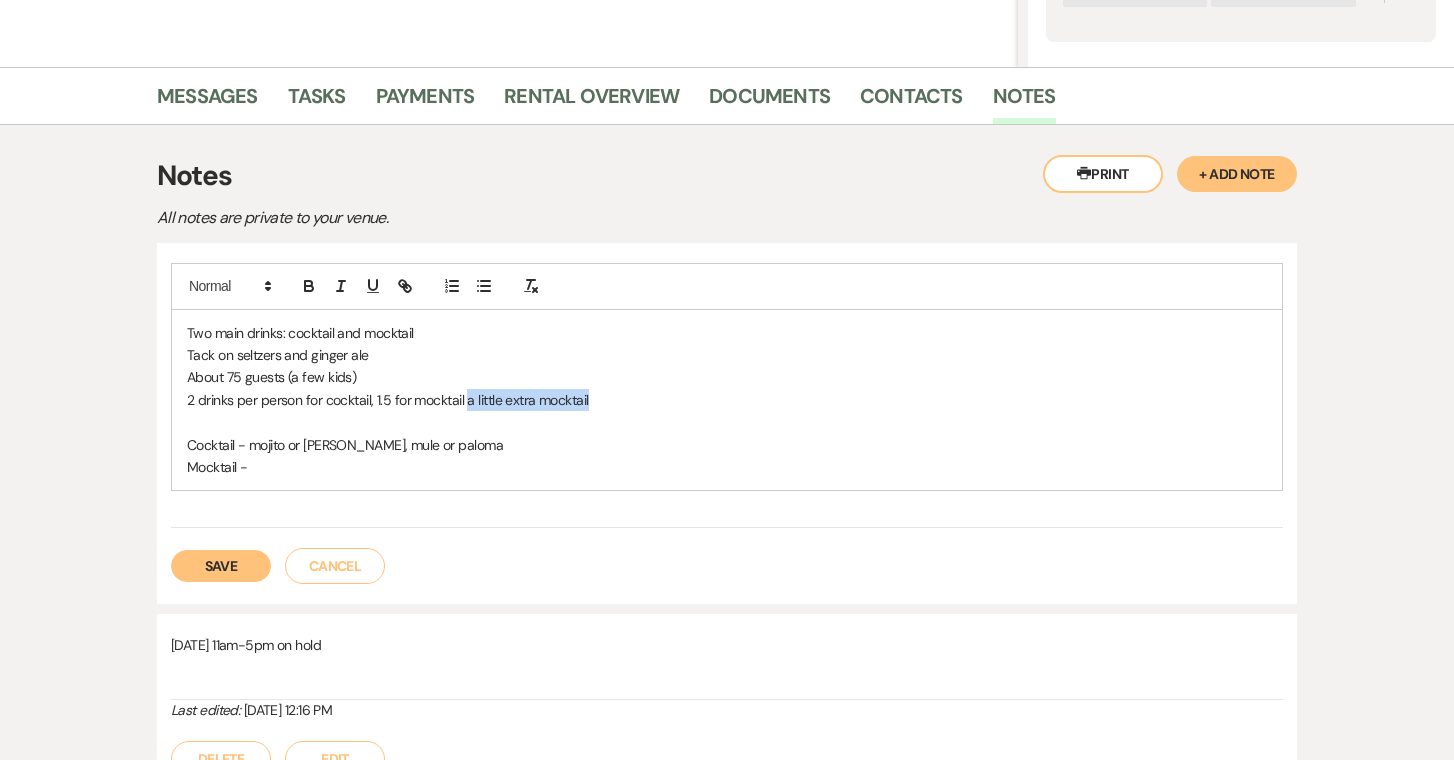 drag, startPoint x: 606, startPoint y: 399, endPoint x: 469, endPoint y: 403, distance: 137.05838 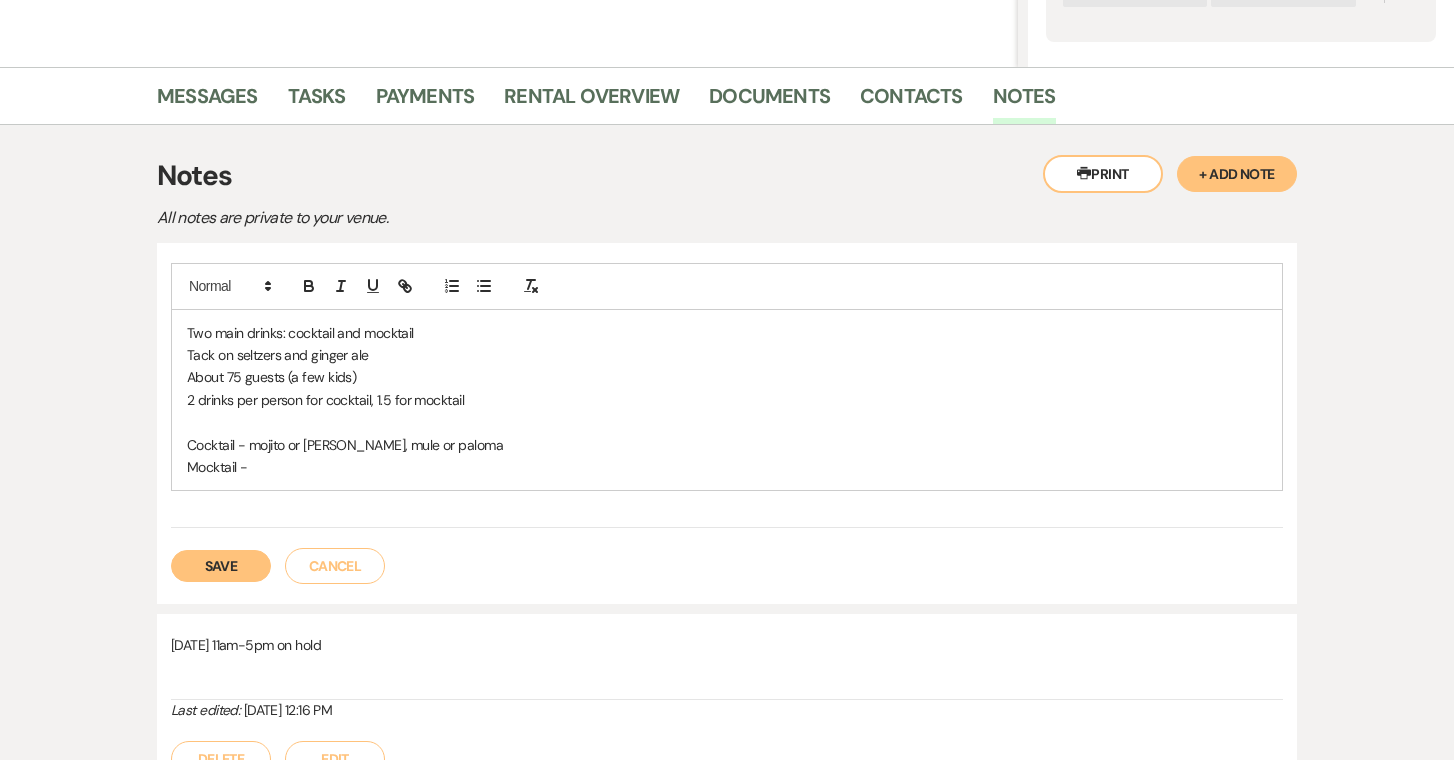 click on "Two main drinks: cocktail and mocktail Tack on seltzers and ginger ale About 75 guests (a few kids) 2 drinks per person for cocktail, 1.5 for mocktail  Cocktail - mojito or [PERSON_NAME], mule or paloma Mocktail -" at bounding box center (727, 400) 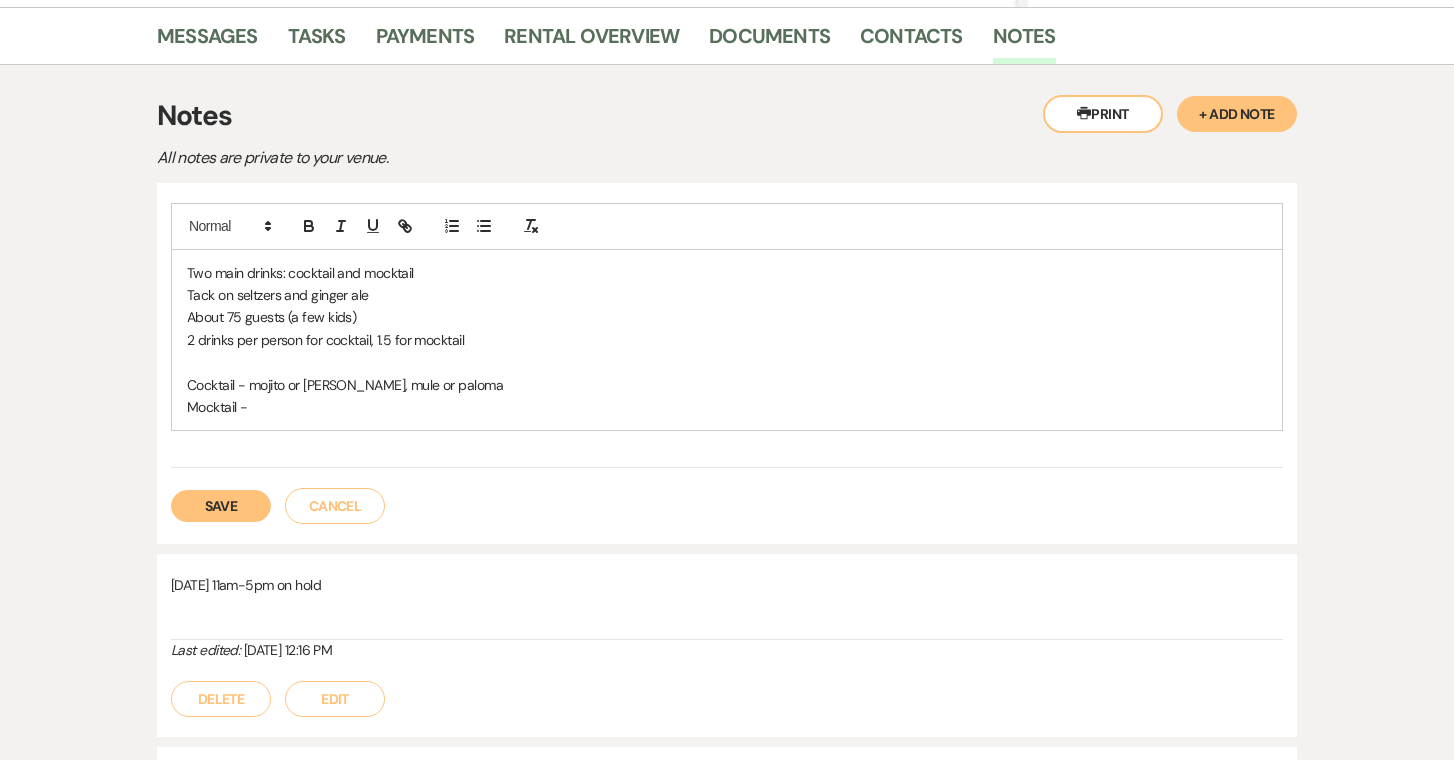 scroll, scrollTop: 494, scrollLeft: 0, axis: vertical 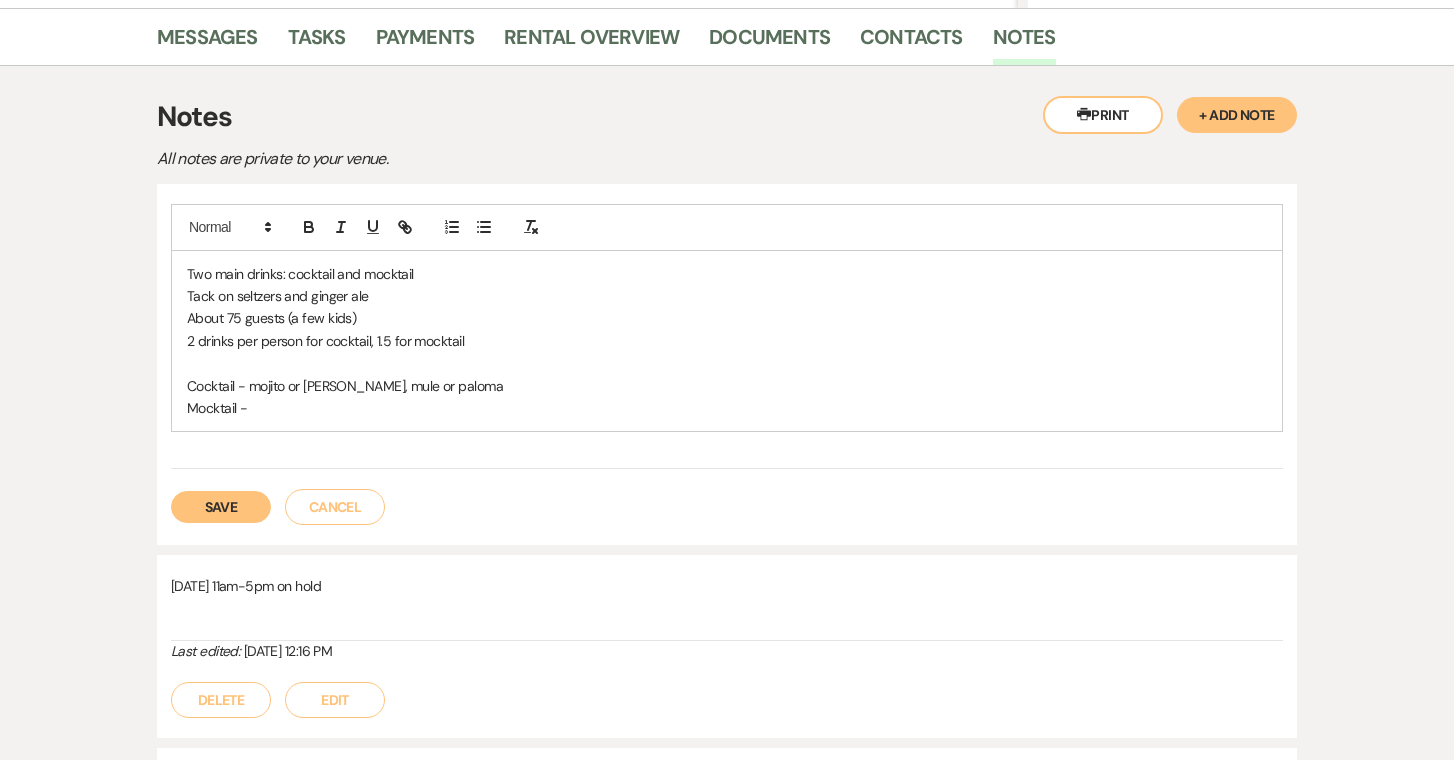 click on "Tack on seltzers and ginger ale" at bounding box center (727, 296) 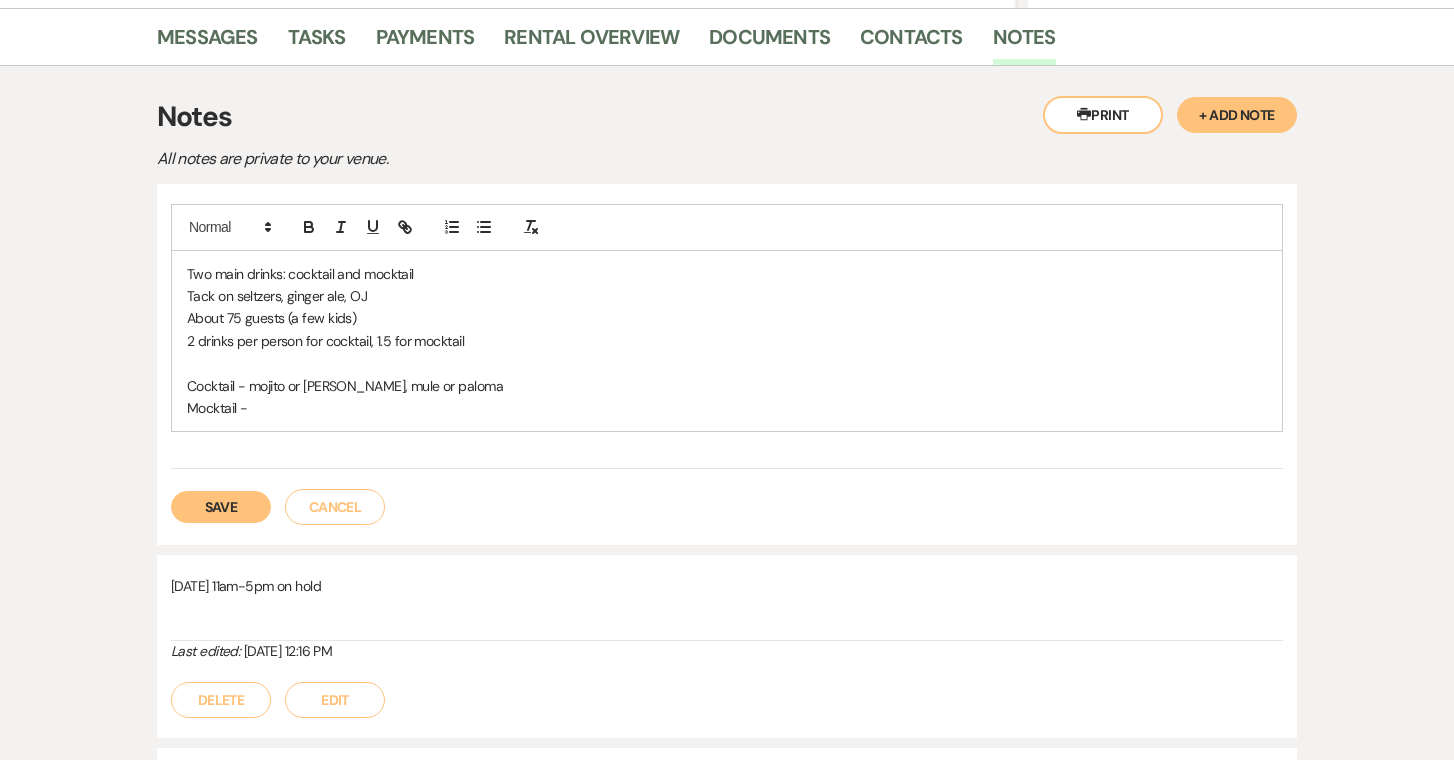 click on "Mocktail -" at bounding box center [727, 408] 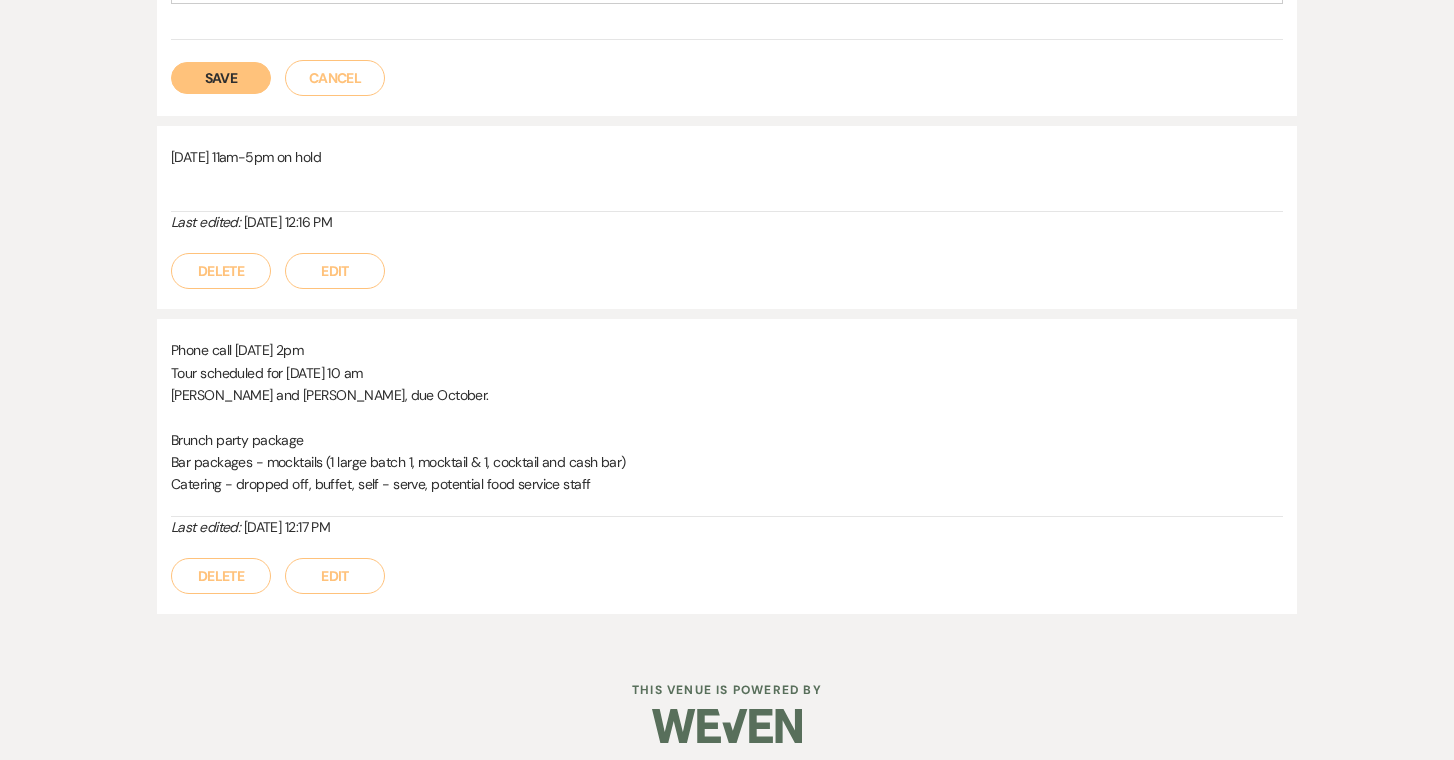 scroll, scrollTop: 928, scrollLeft: 0, axis: vertical 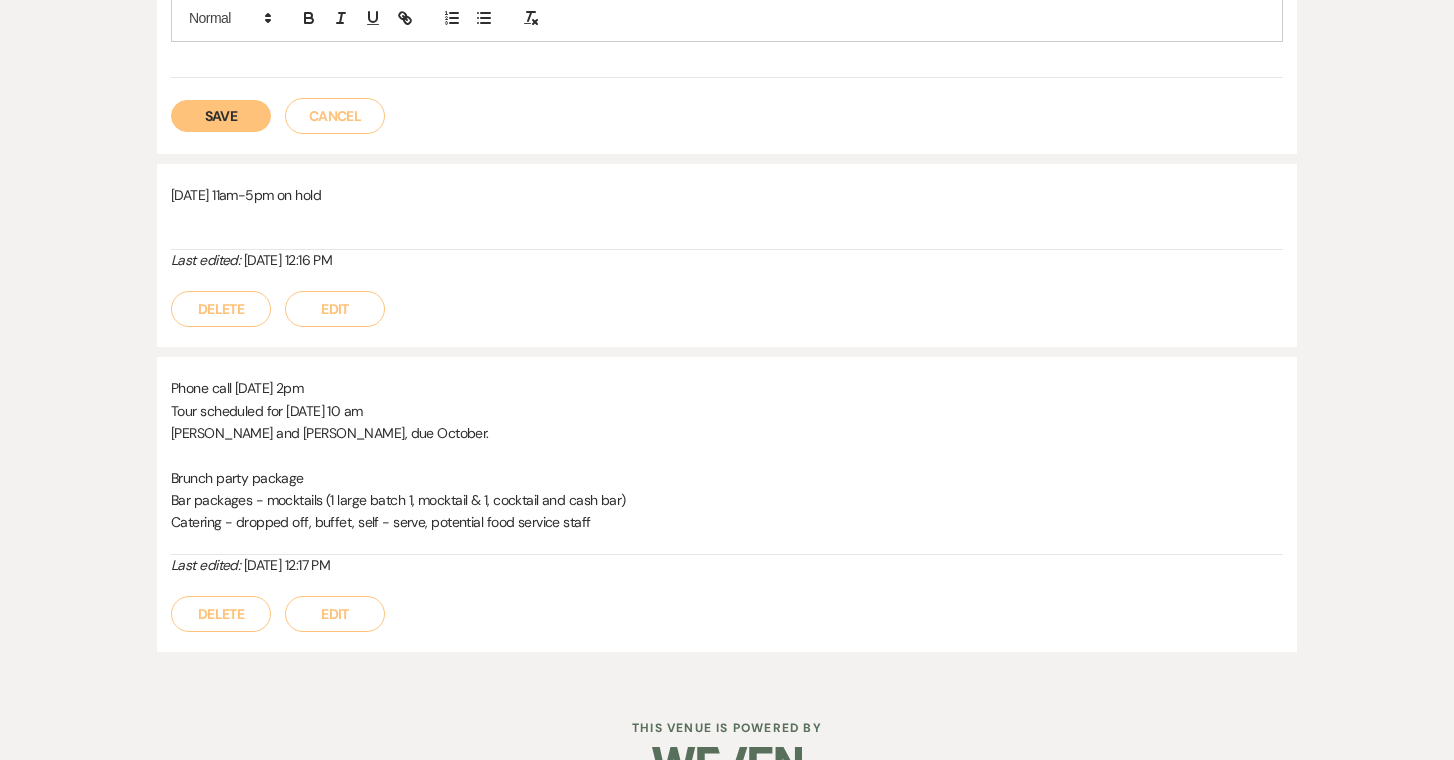 click at bounding box center [727, 455] 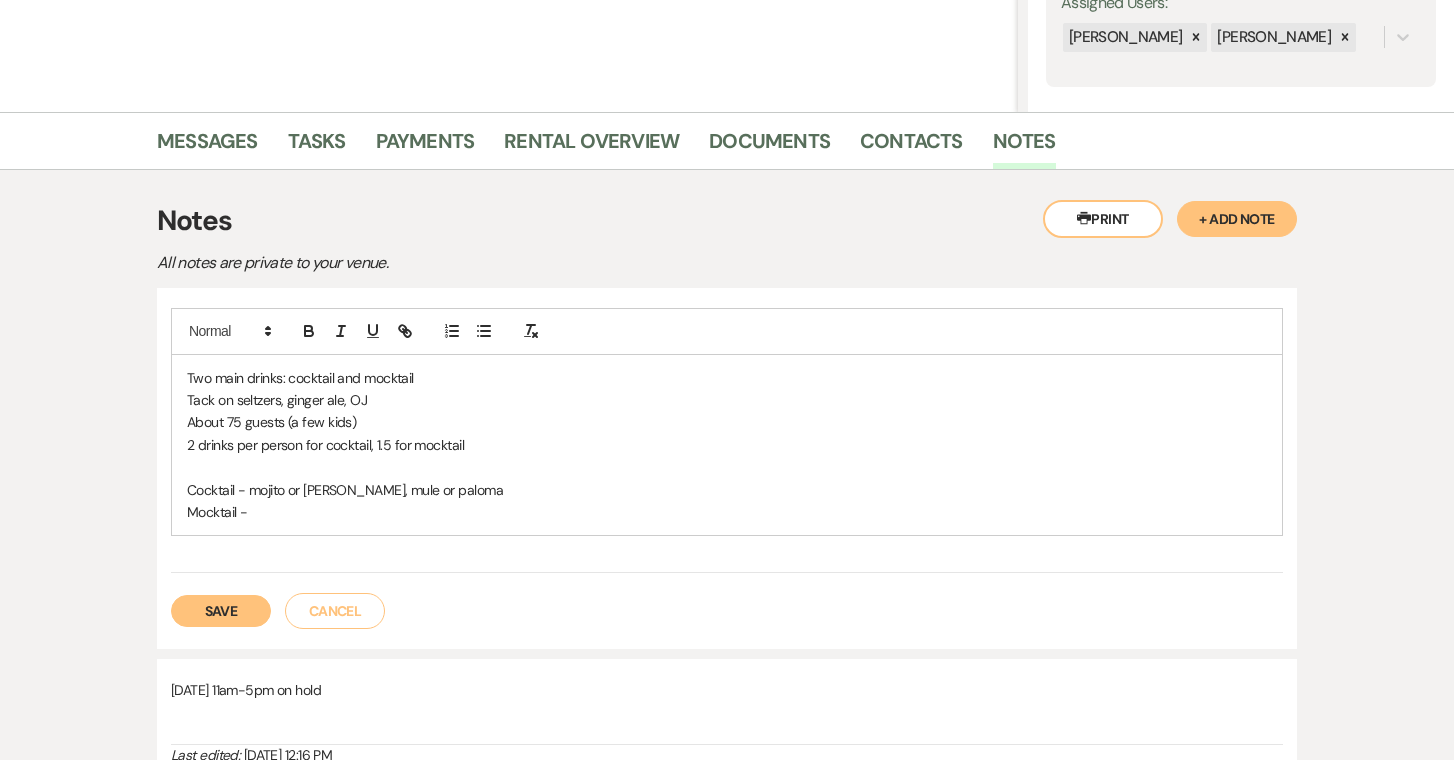 scroll, scrollTop: 0, scrollLeft: 0, axis: both 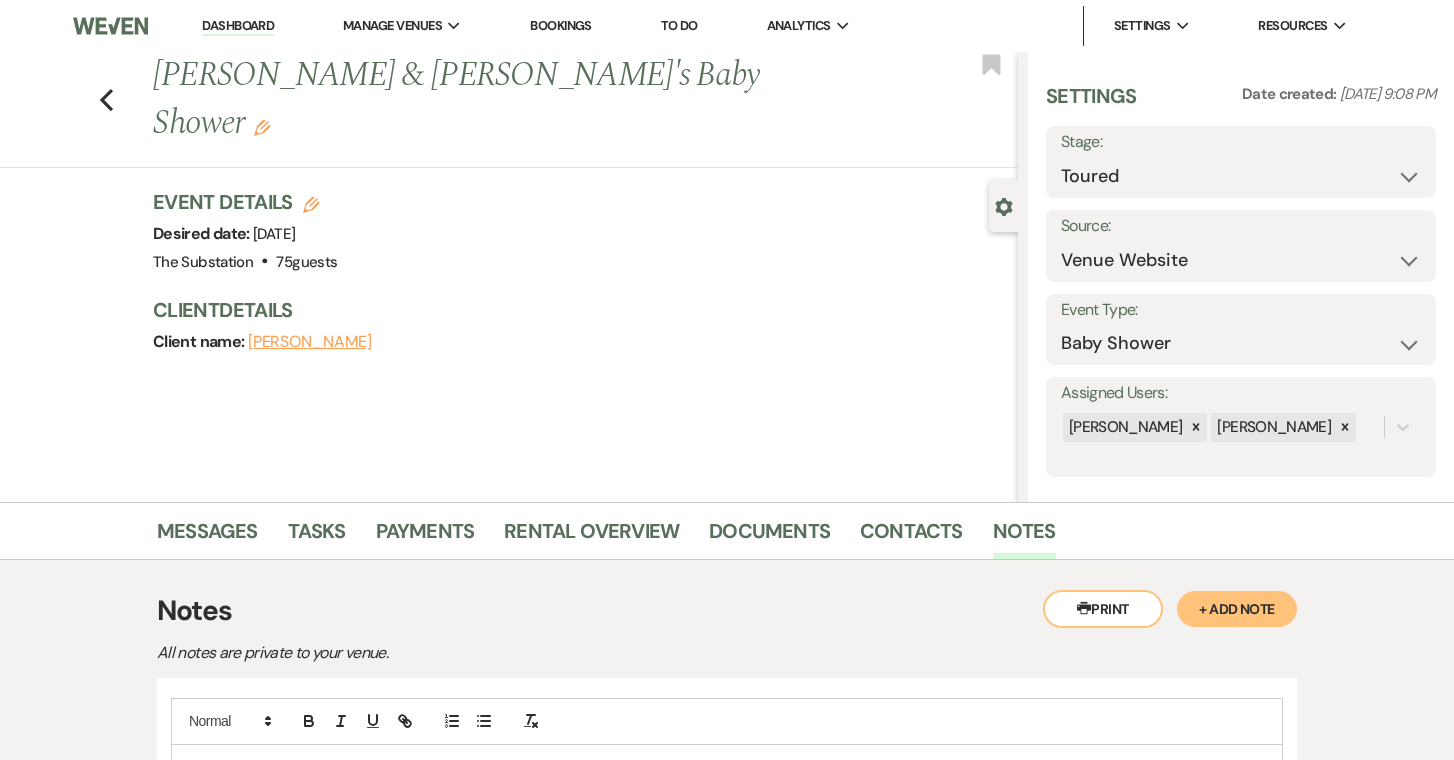 click on "Previous [PERSON_NAME] & [PERSON_NAME]'s Baby Shower Edit Bookmark" at bounding box center [504, 110] 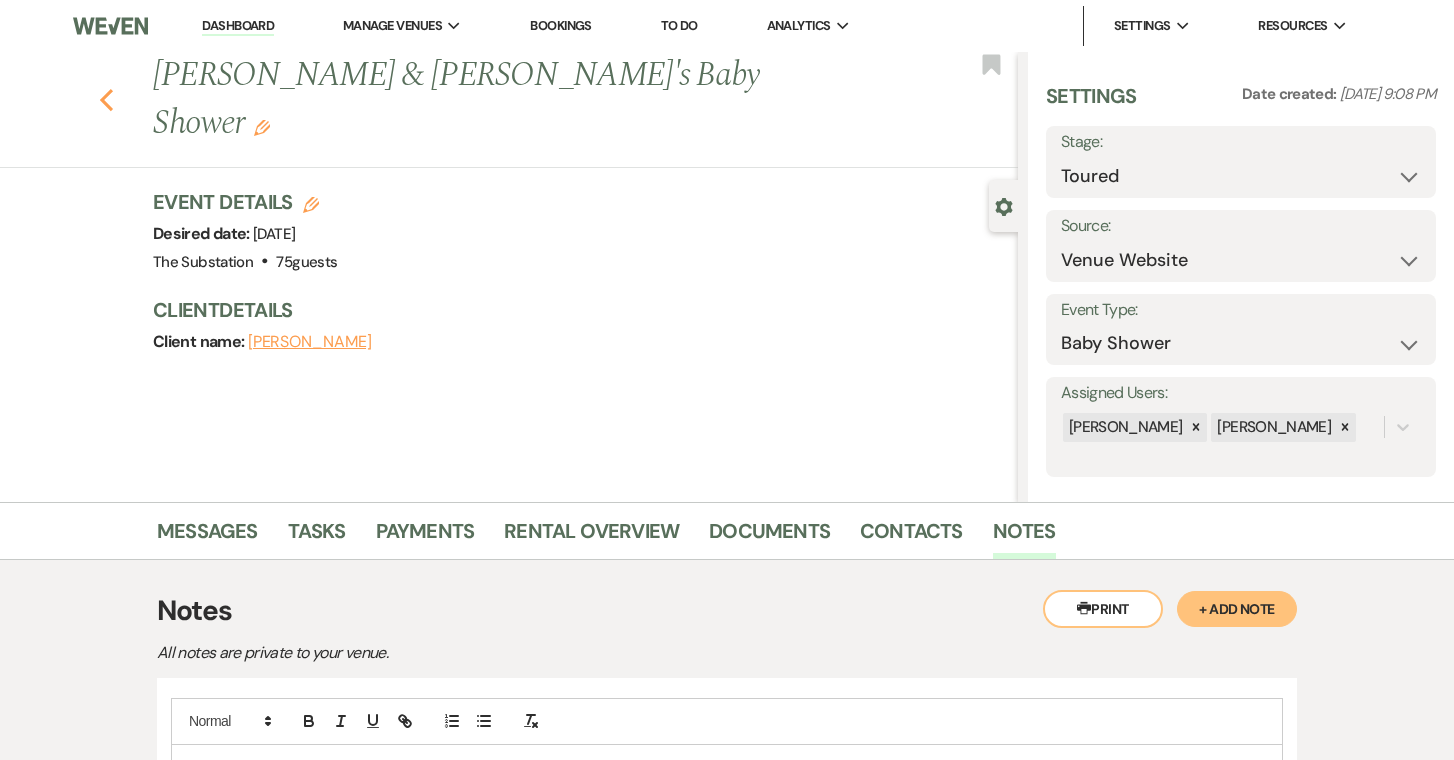 click on "Previous" 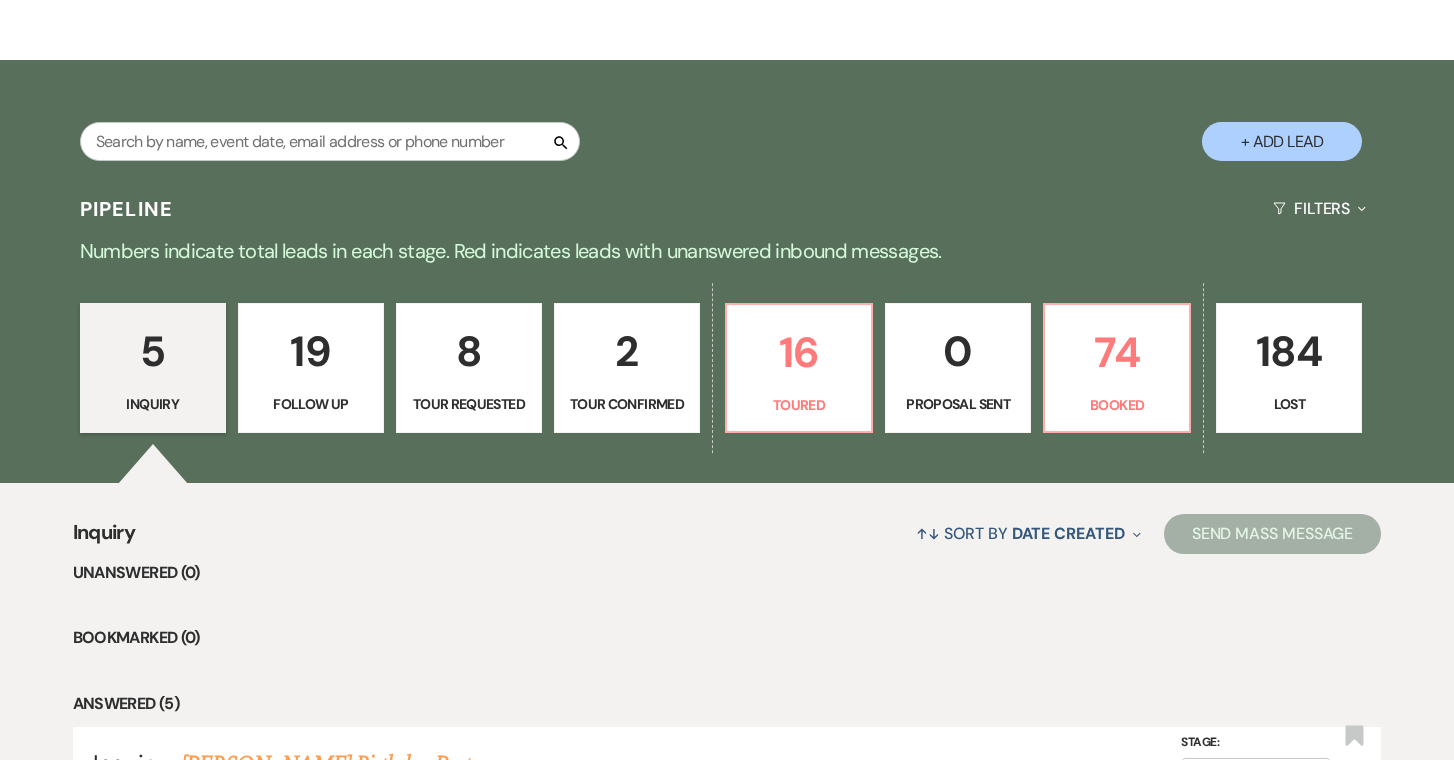 scroll, scrollTop: 293, scrollLeft: 0, axis: vertical 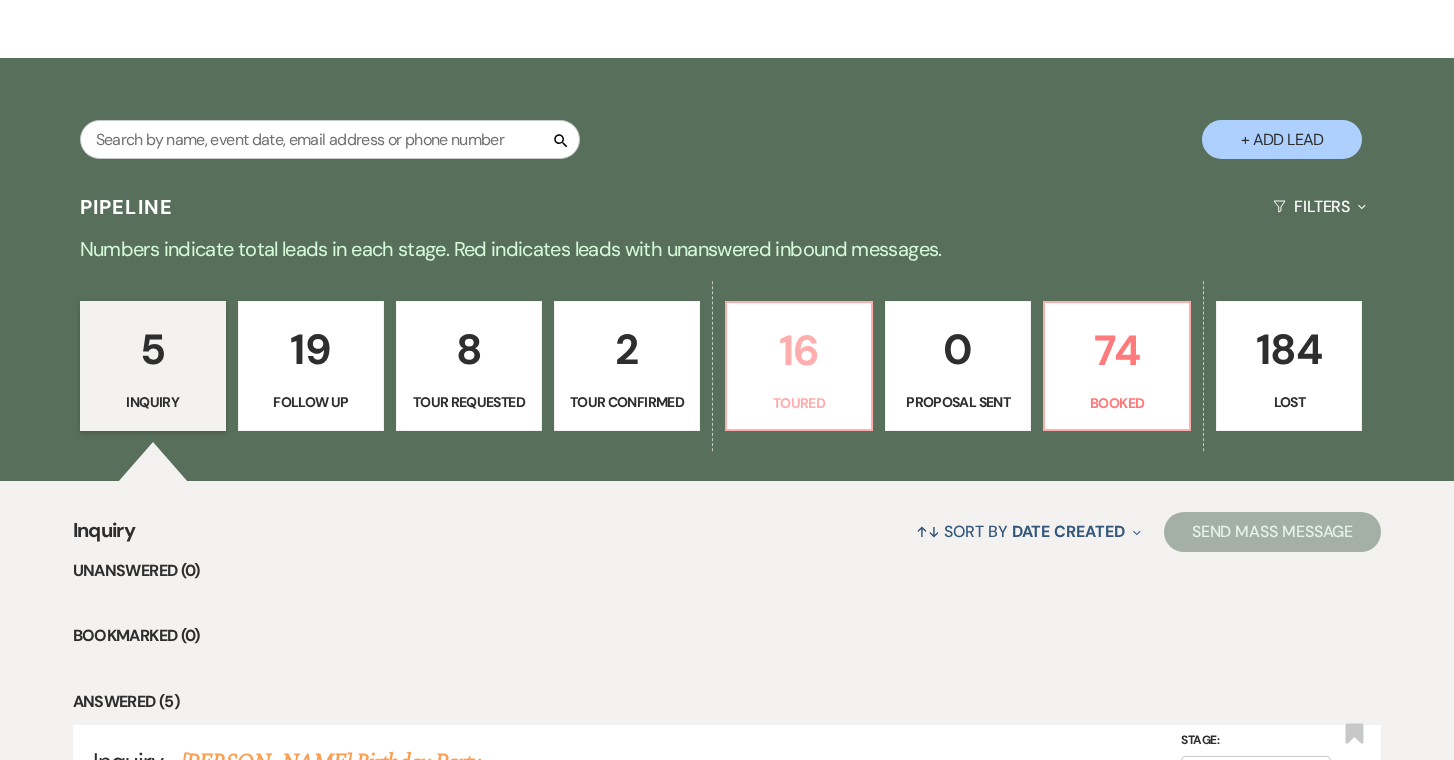 click on "16" at bounding box center [799, 350] 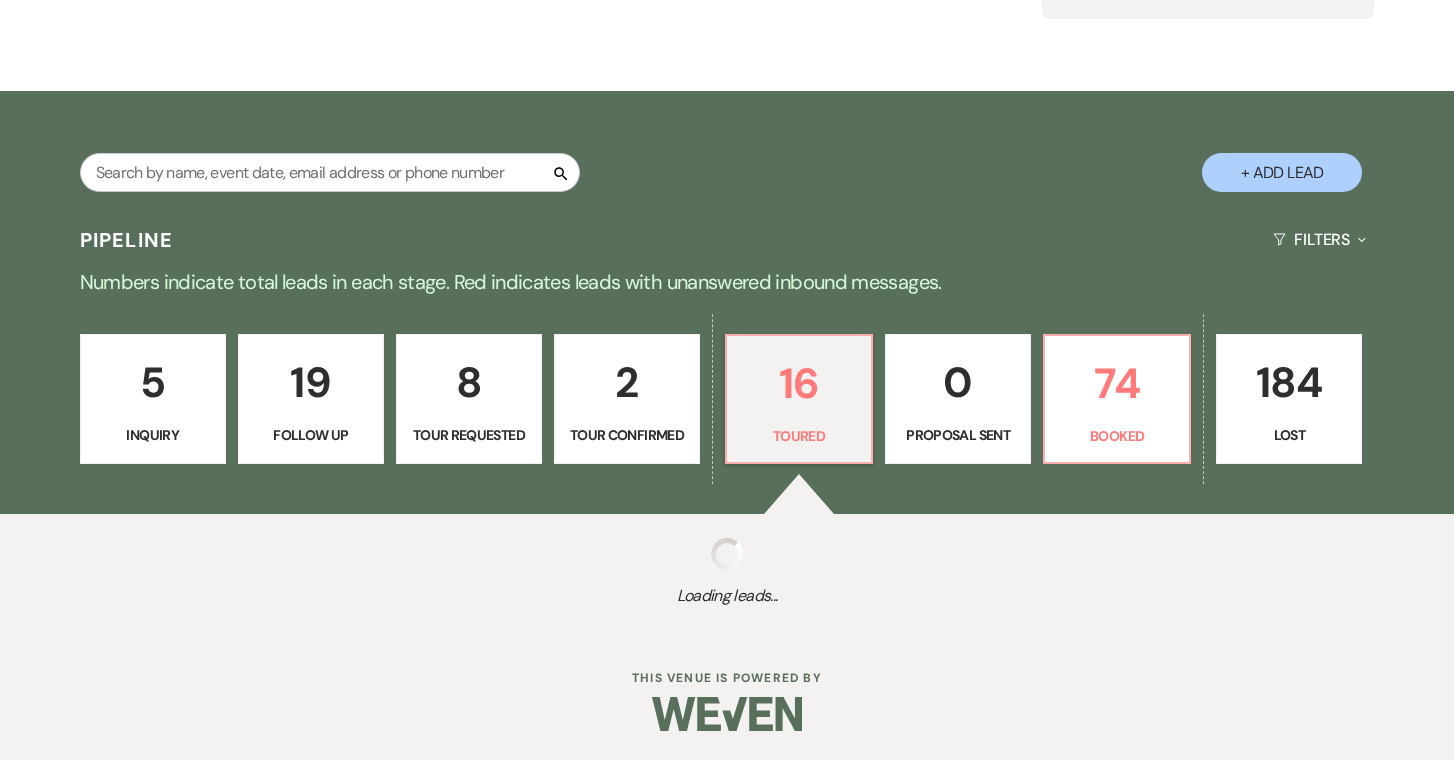 select on "5" 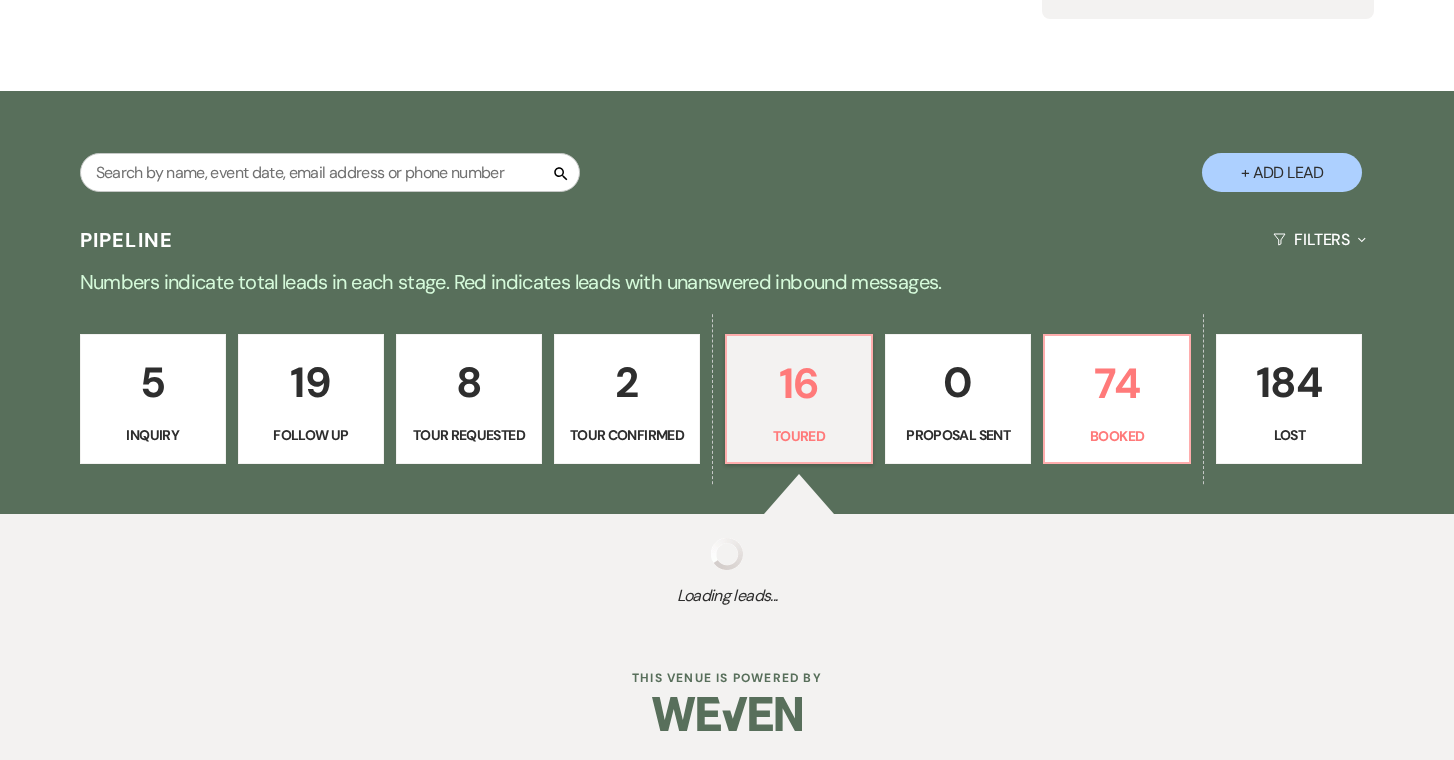 select on "5" 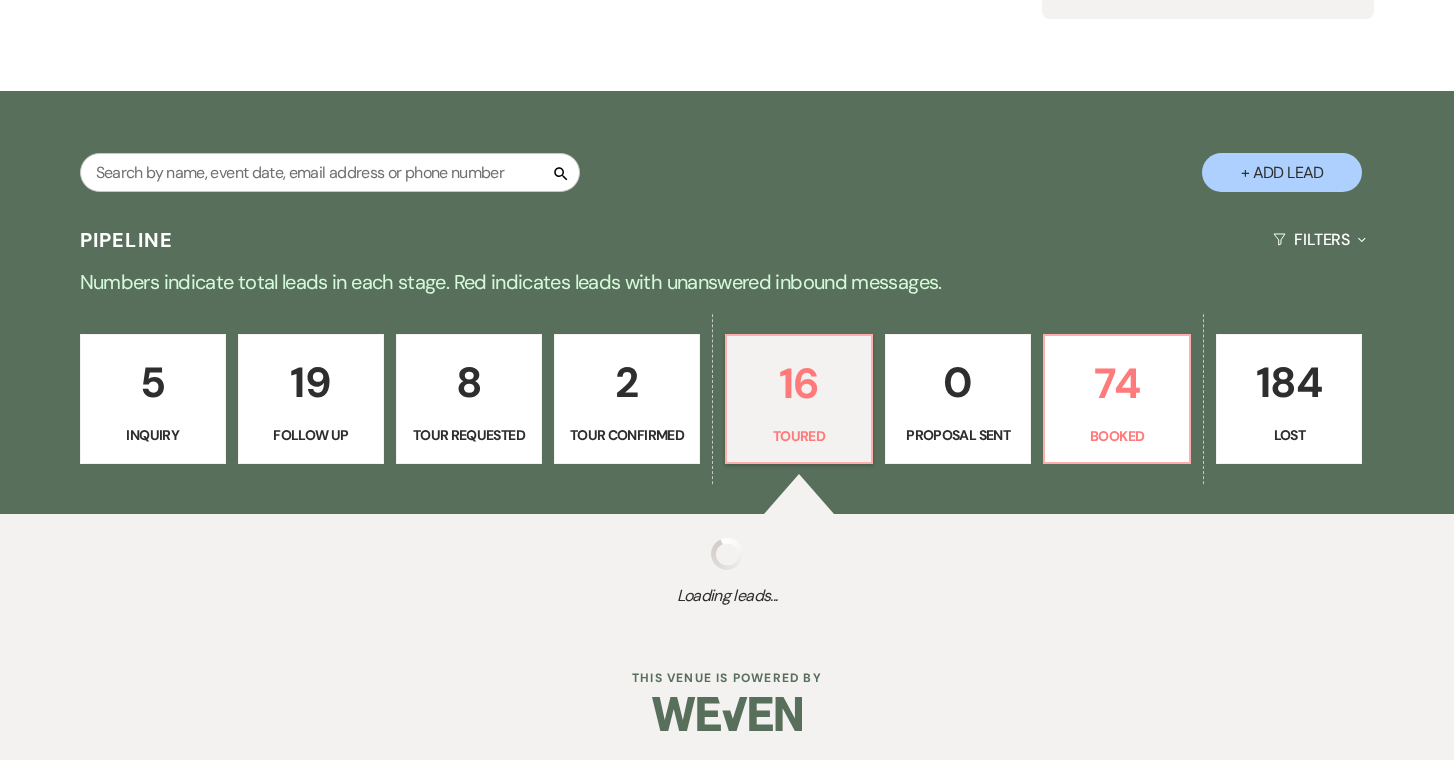 select on "5" 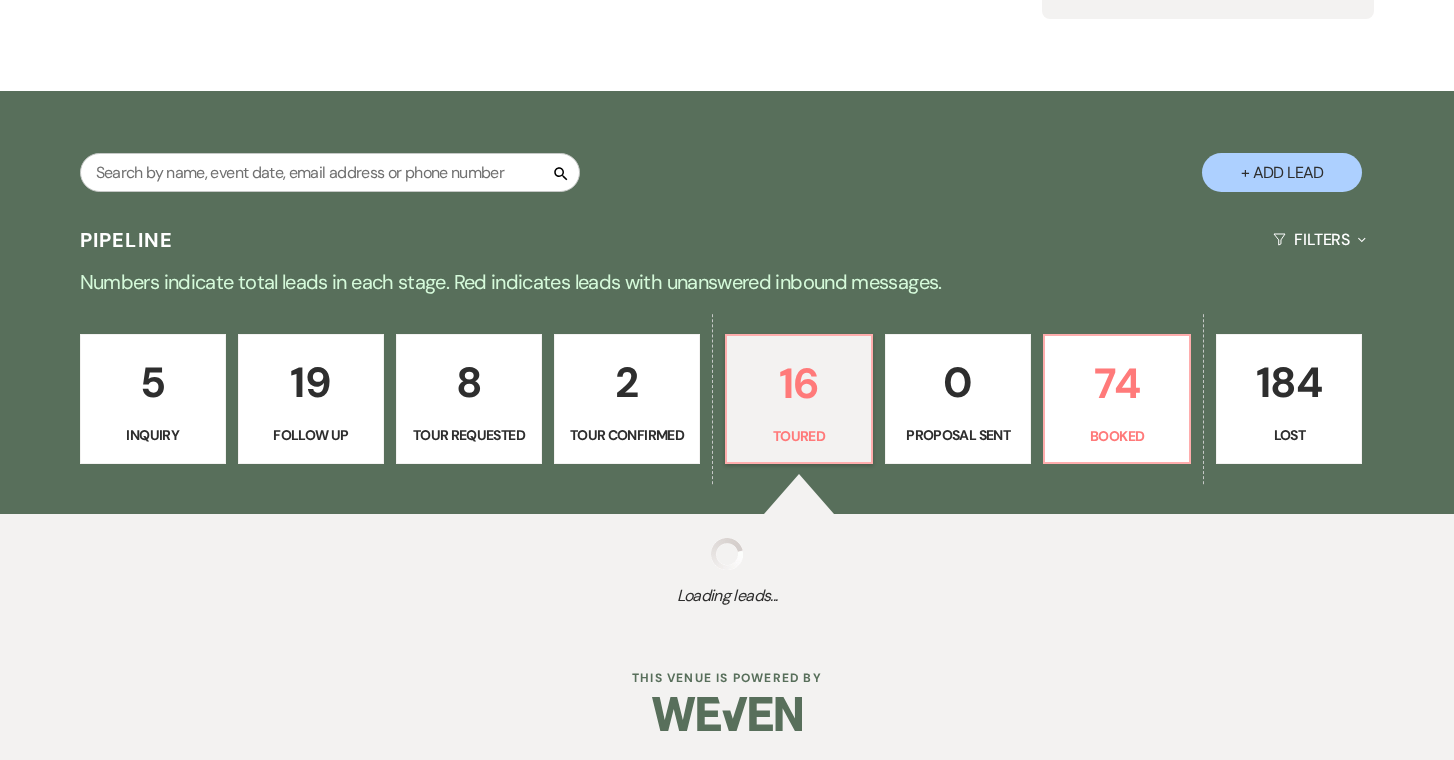 select on "5" 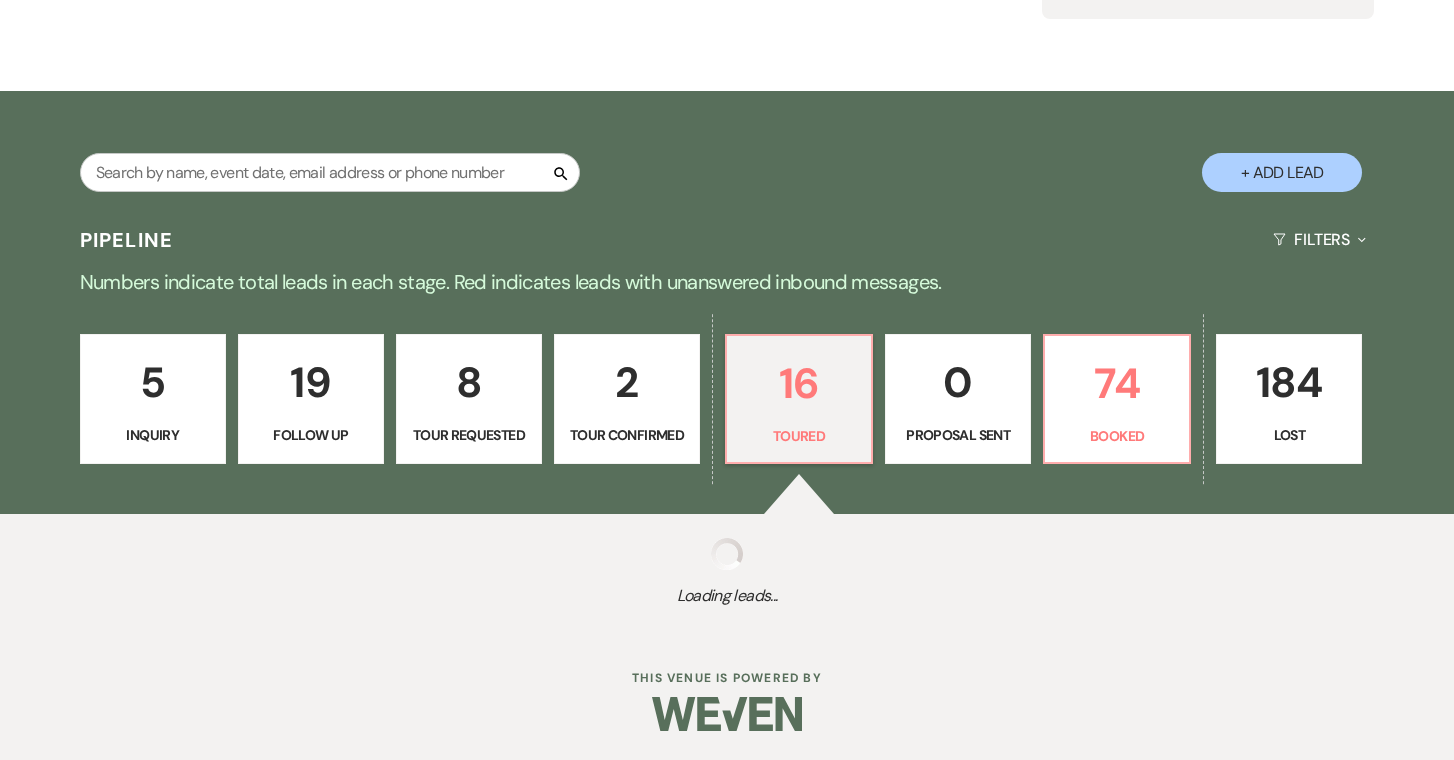 select on "5" 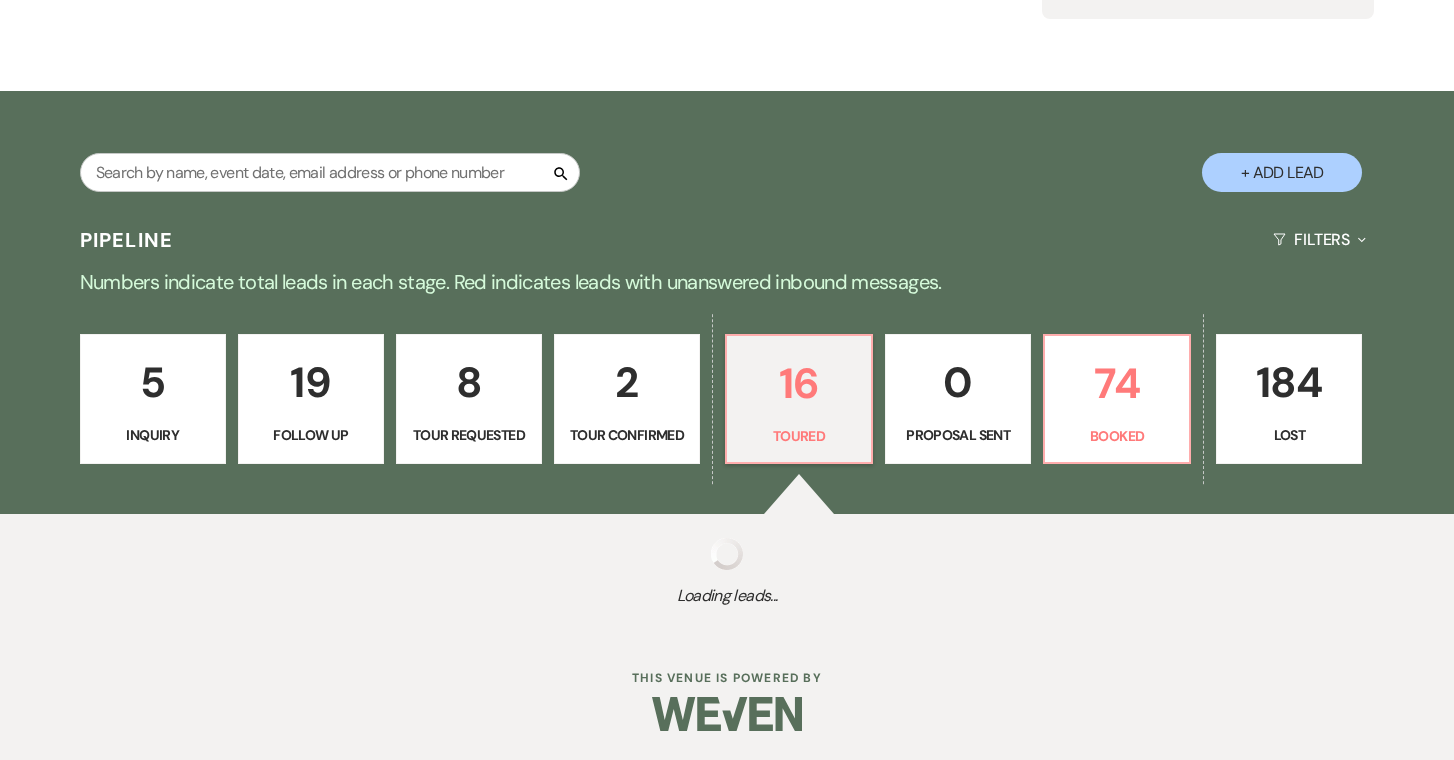 select on "5" 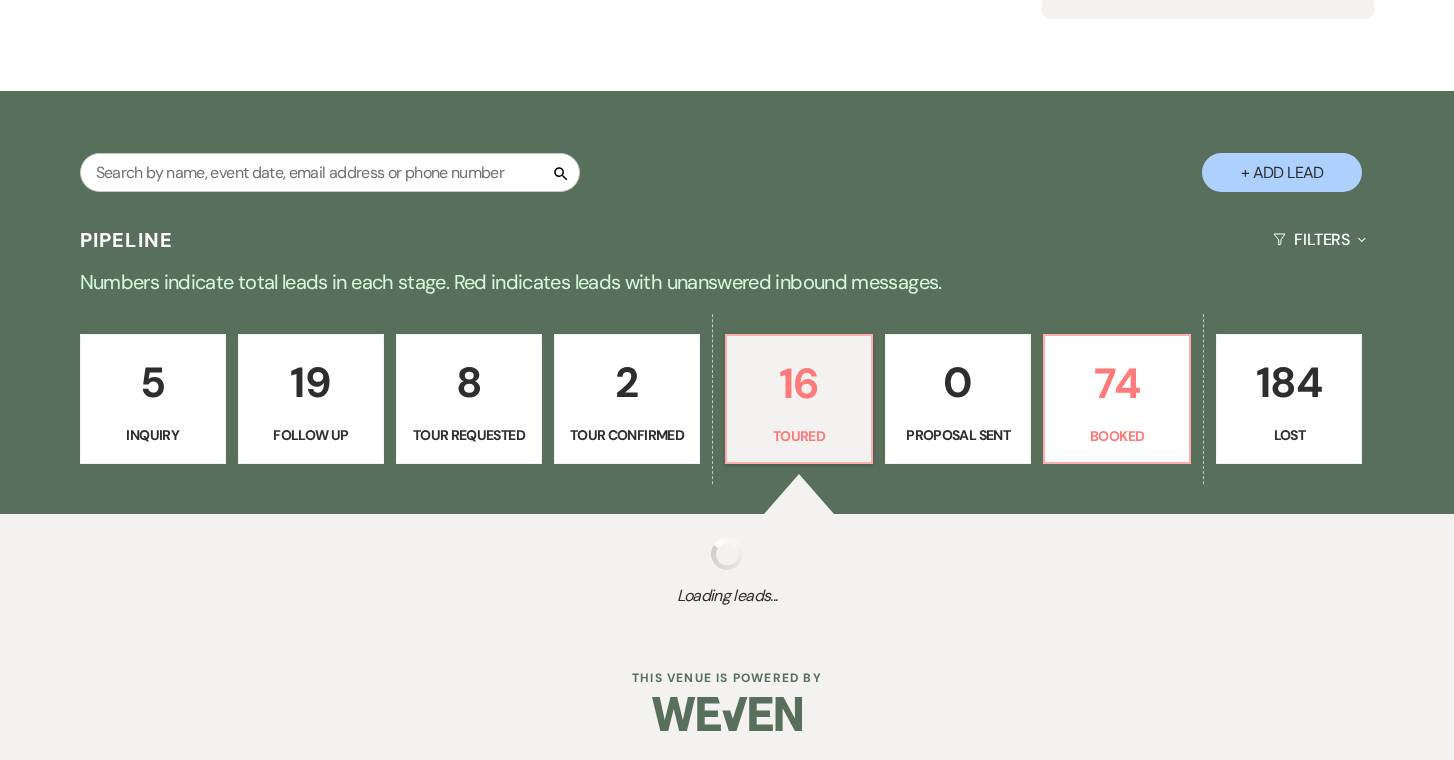 select on "5" 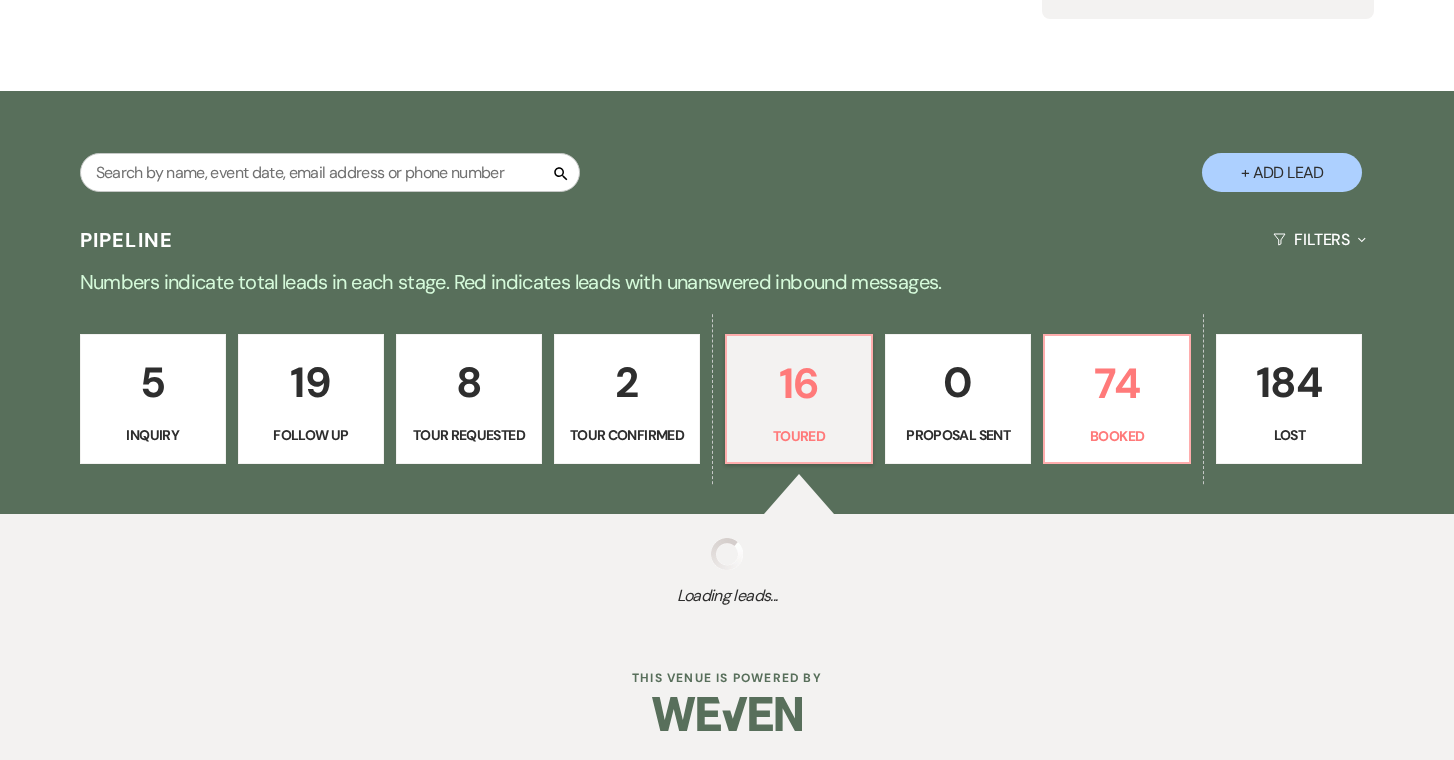 select on "5" 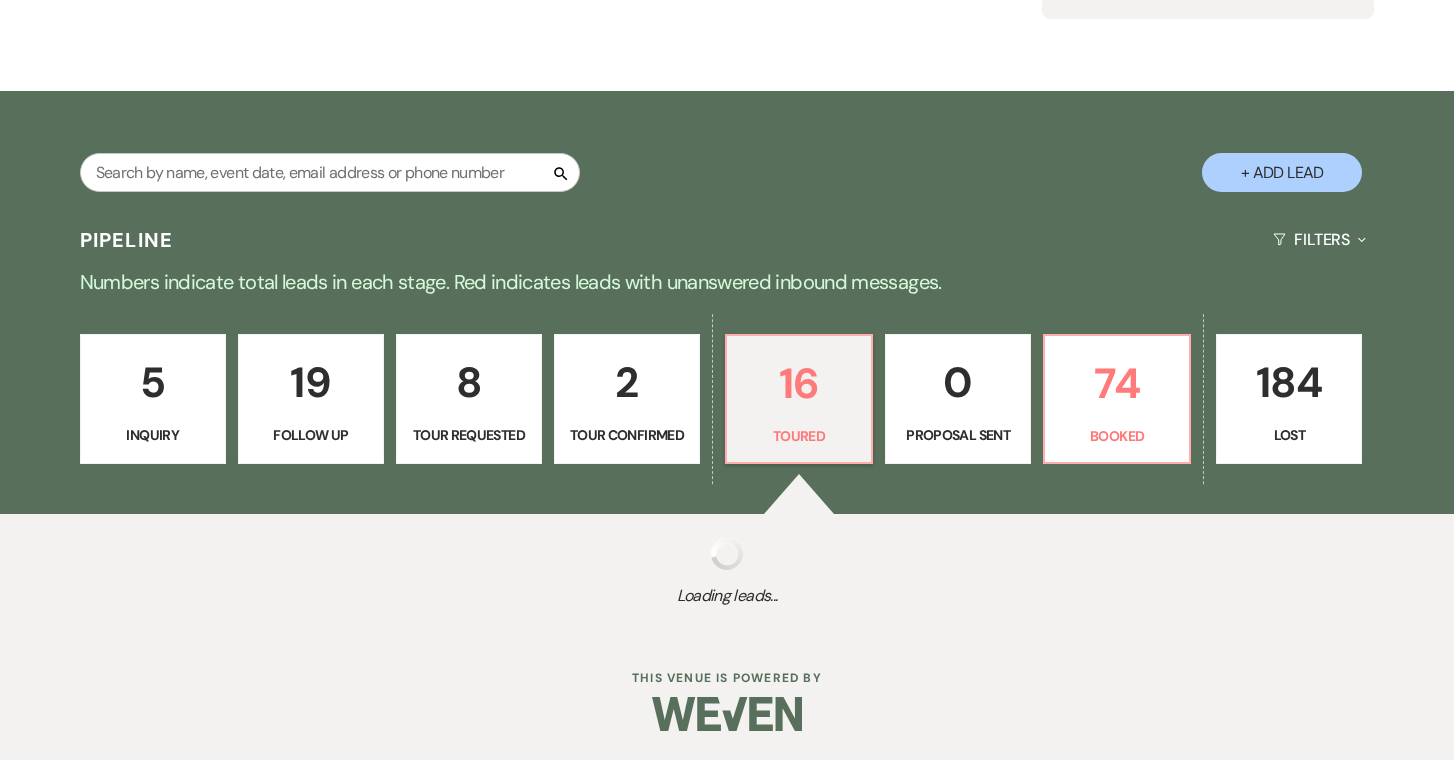 select on "5" 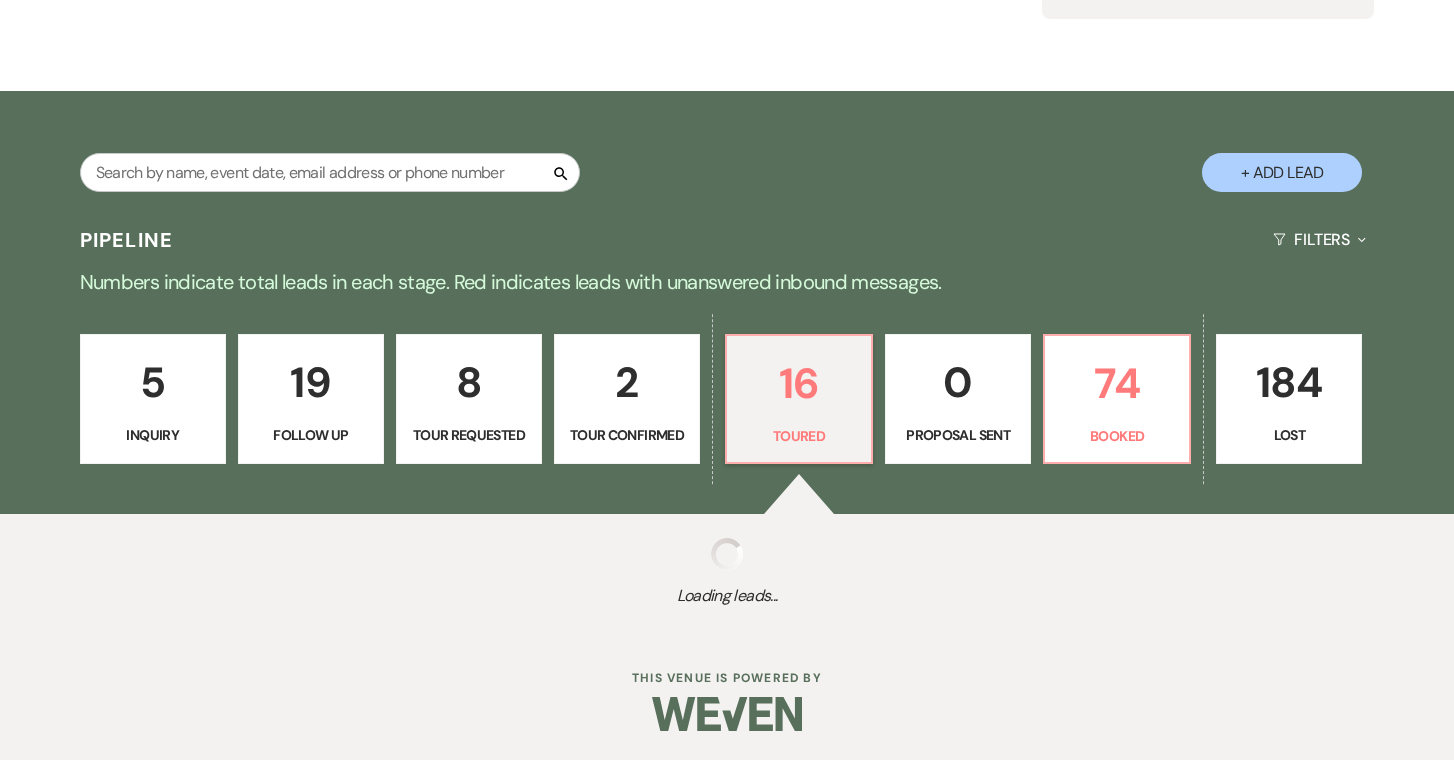 select on "5" 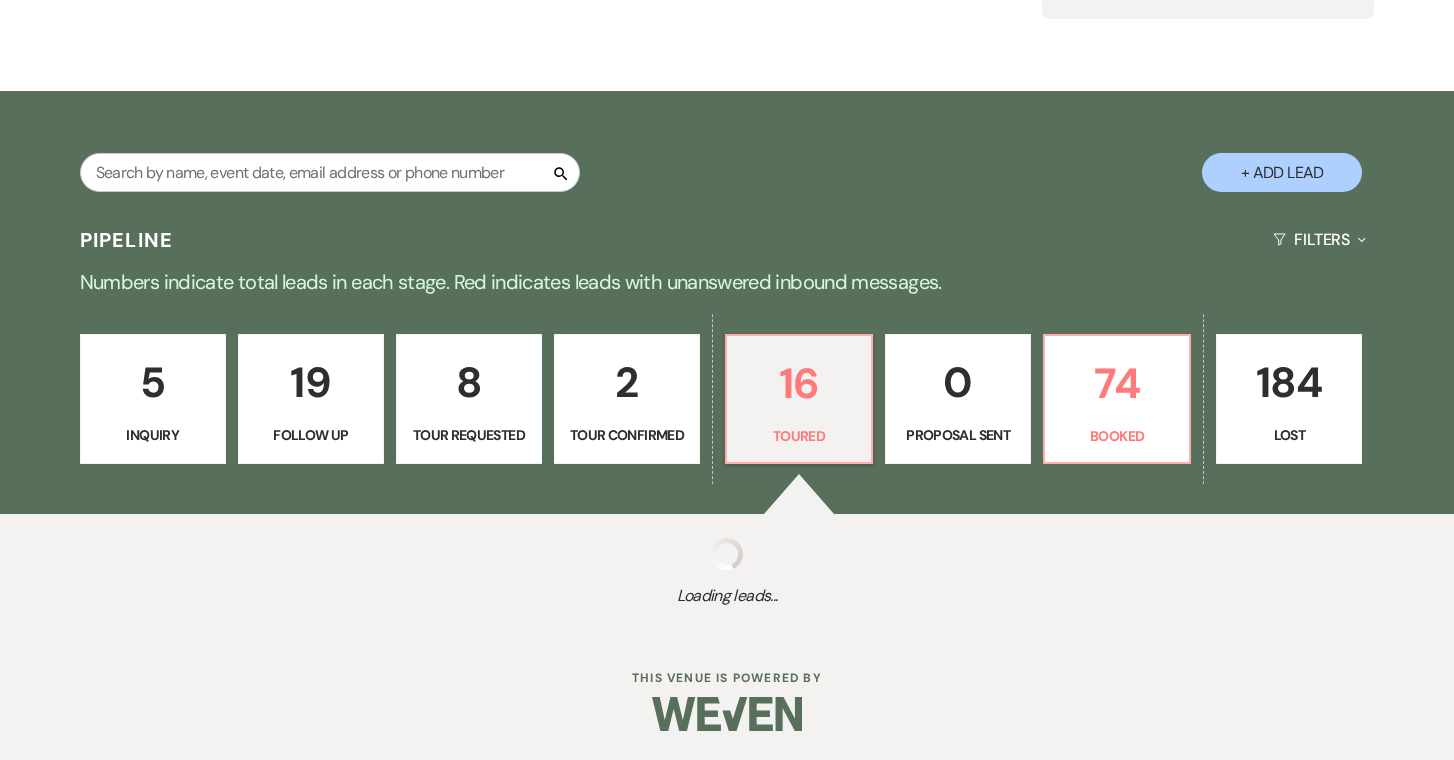 select on "5" 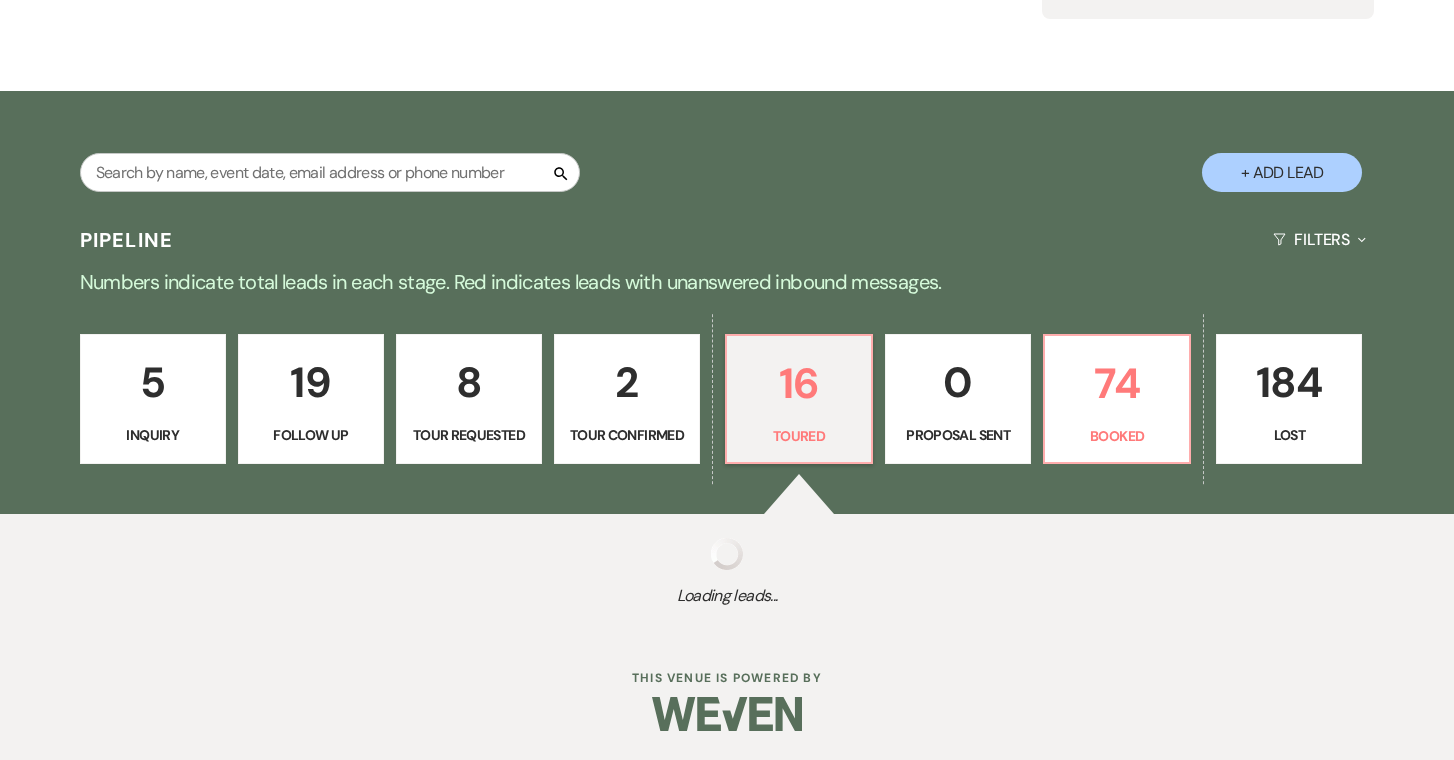 select on "5" 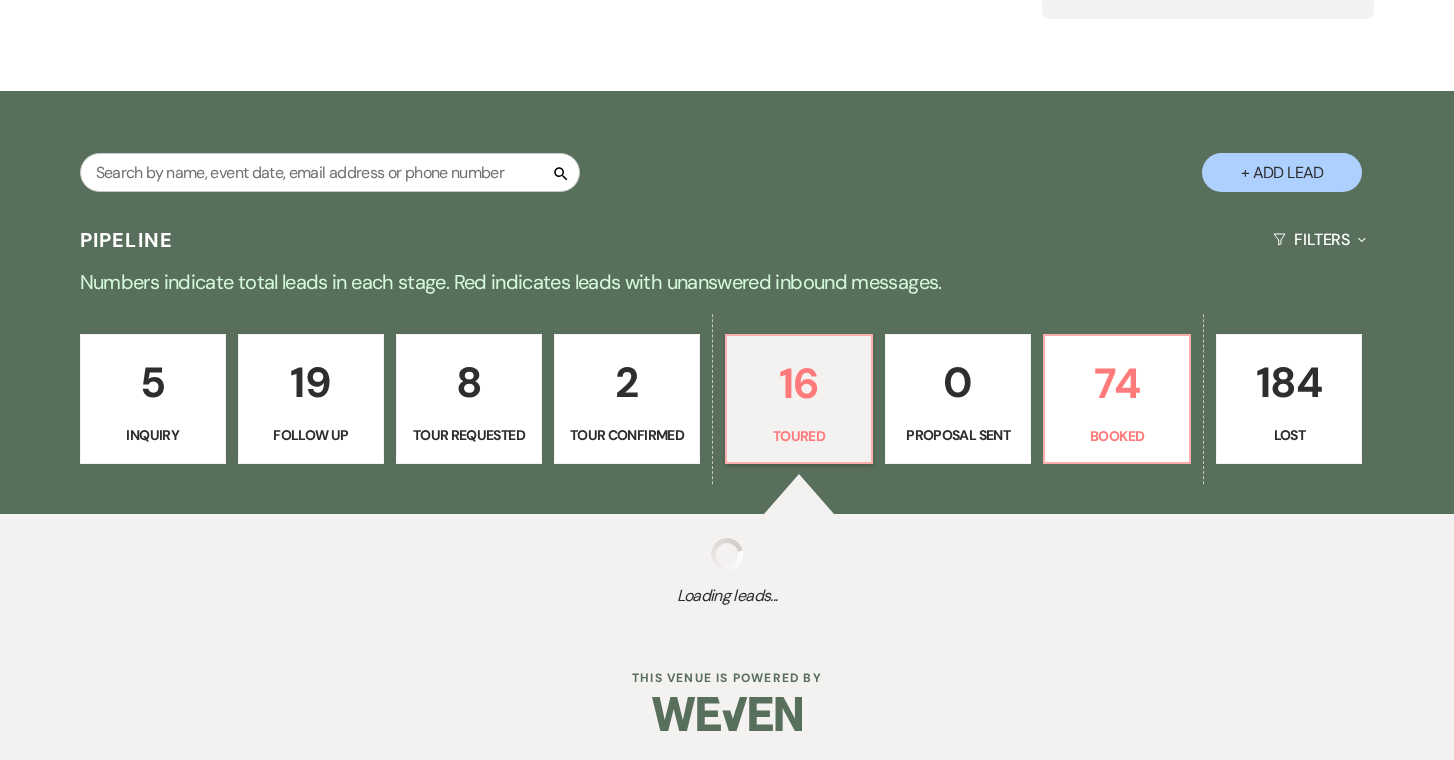 select on "5" 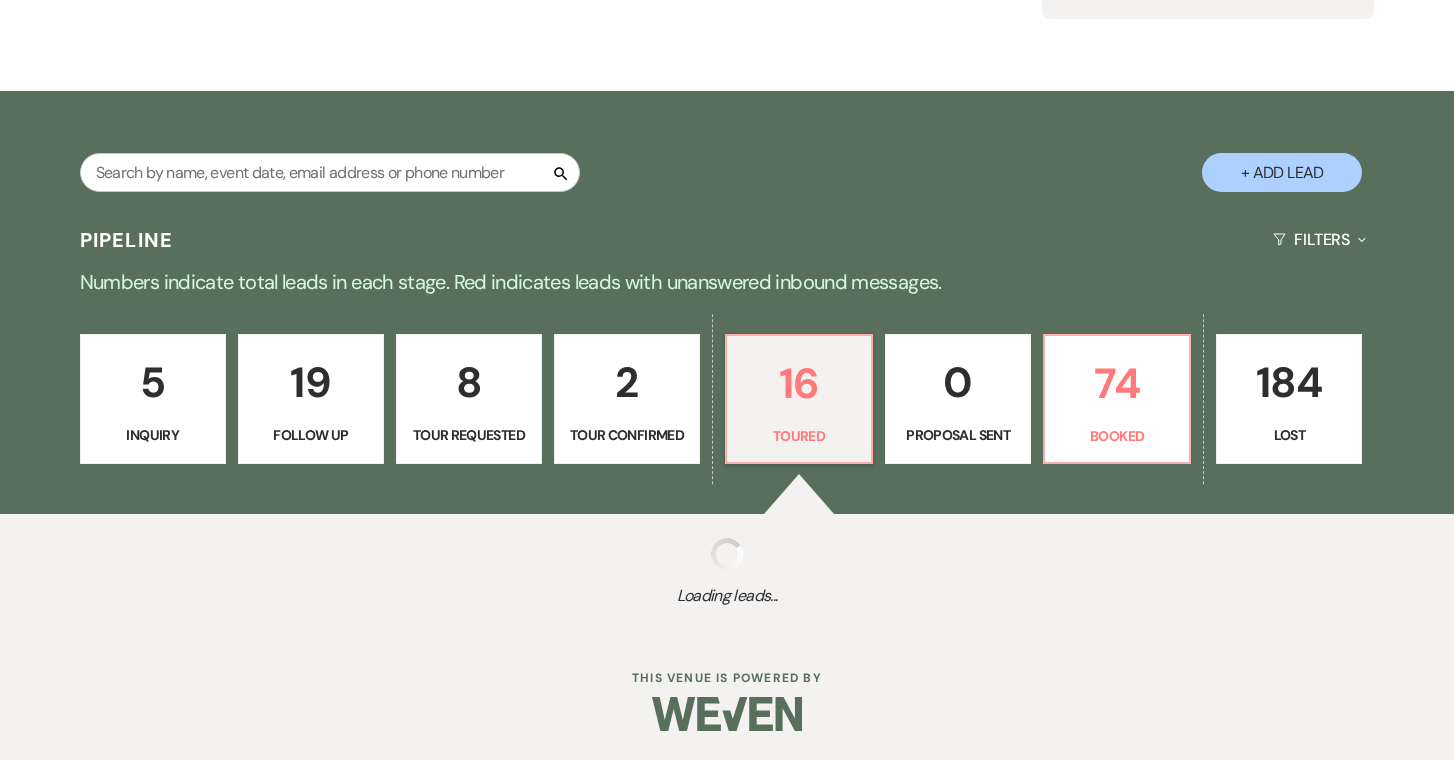 select on "5" 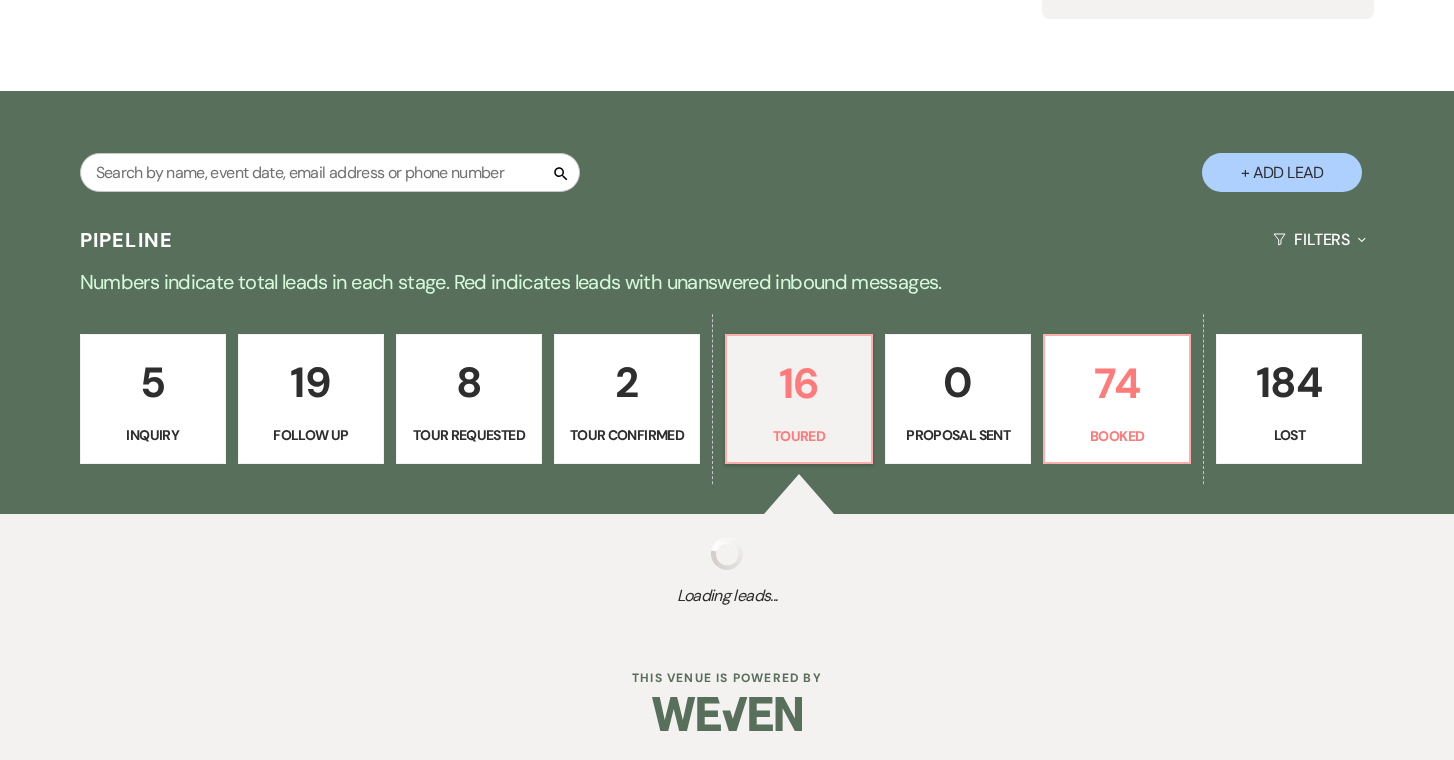 select on "5" 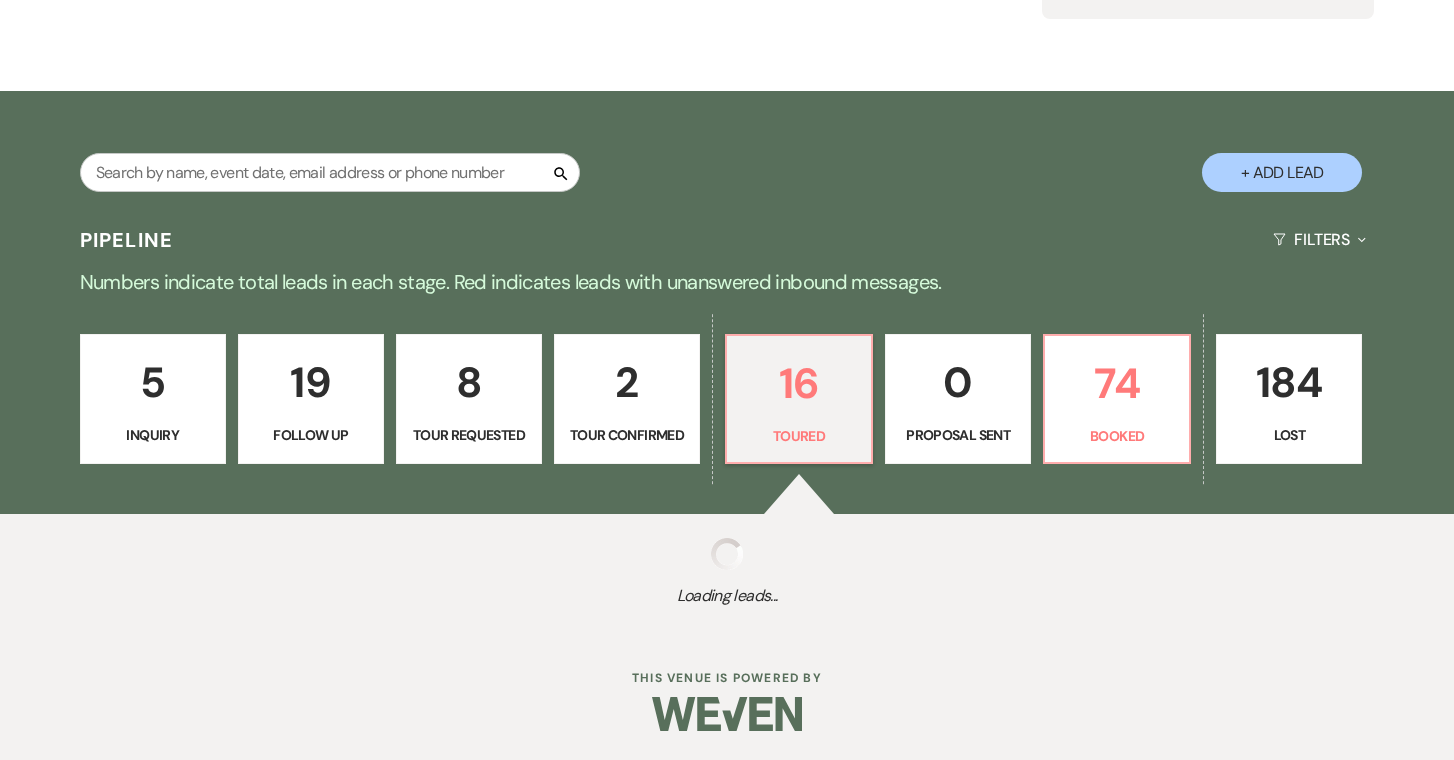 select on "5" 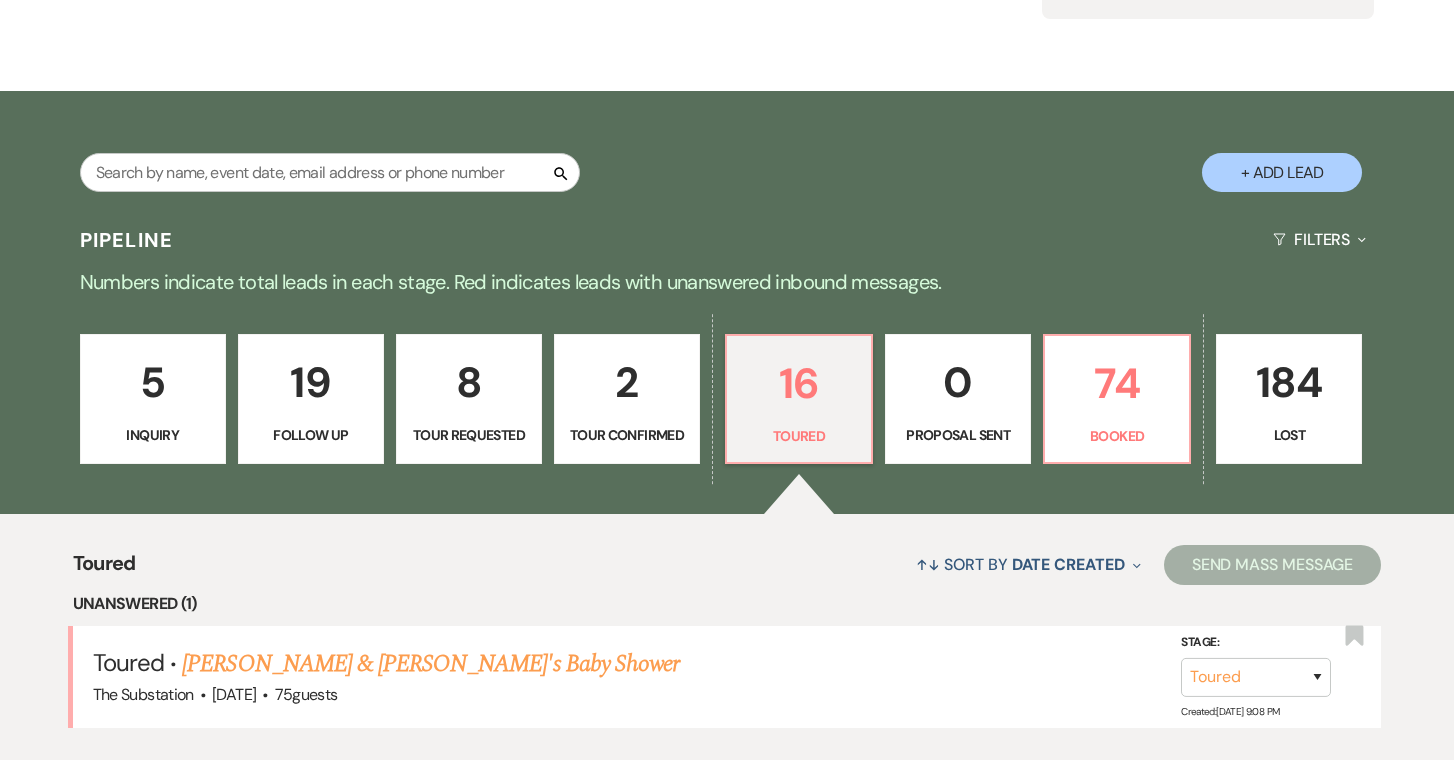 scroll, scrollTop: 293, scrollLeft: 0, axis: vertical 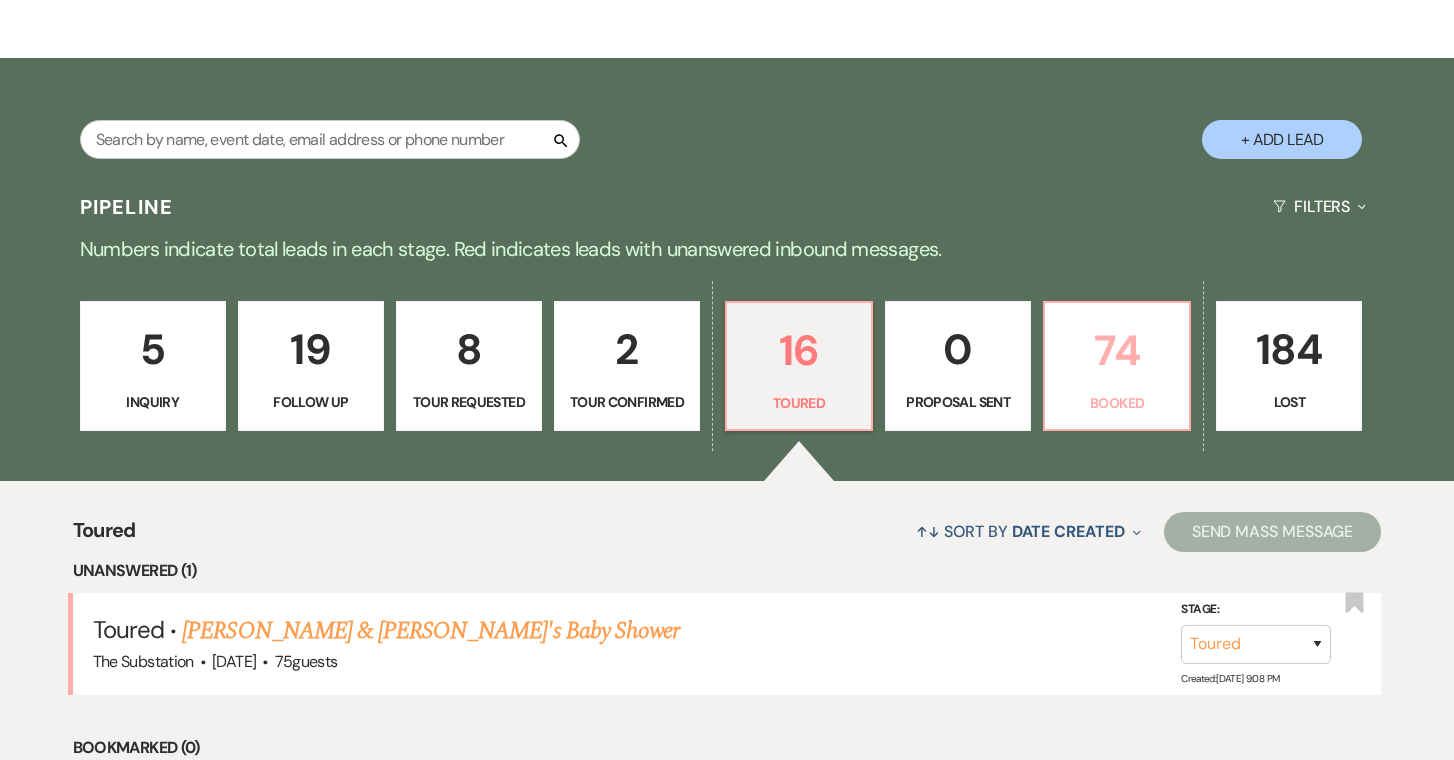 click on "74" at bounding box center (1117, 350) 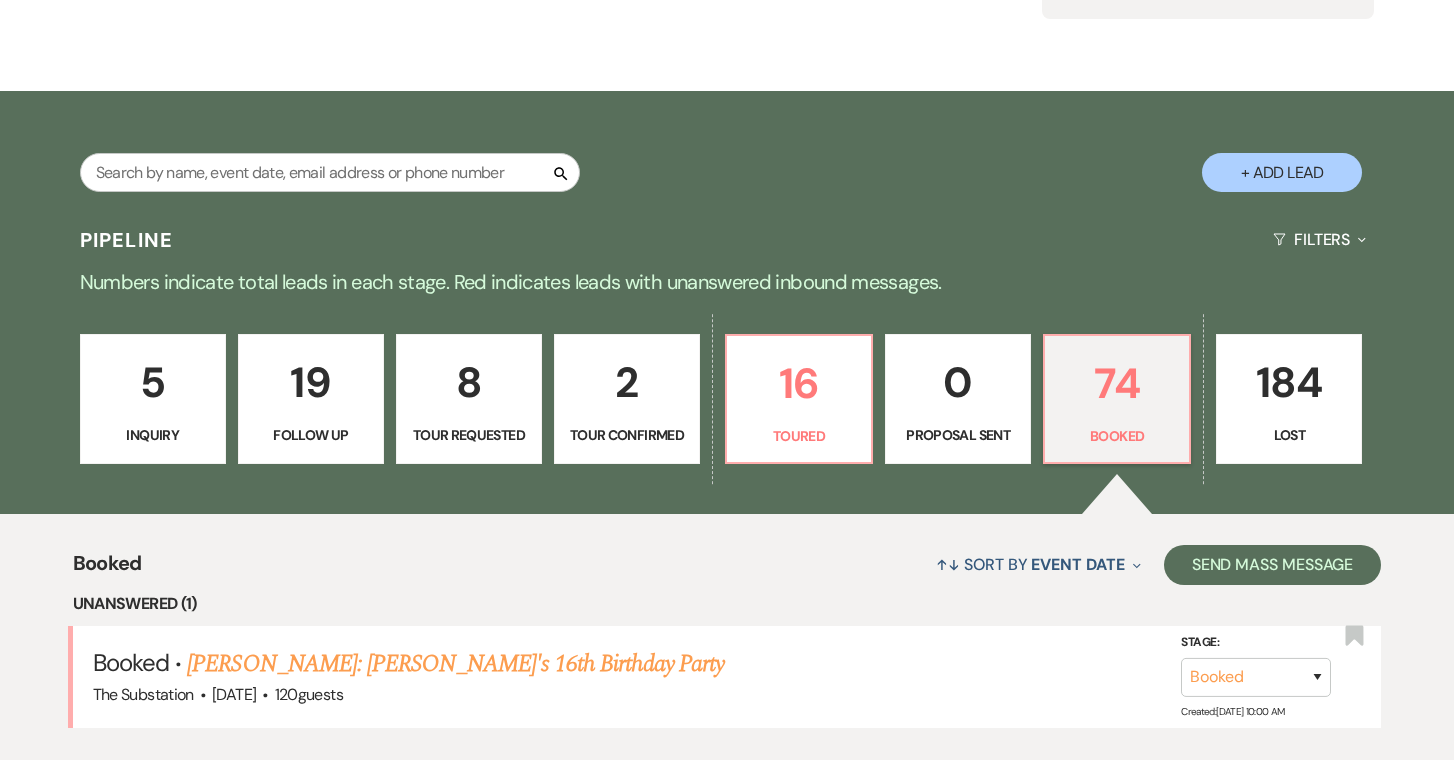 scroll, scrollTop: 293, scrollLeft: 0, axis: vertical 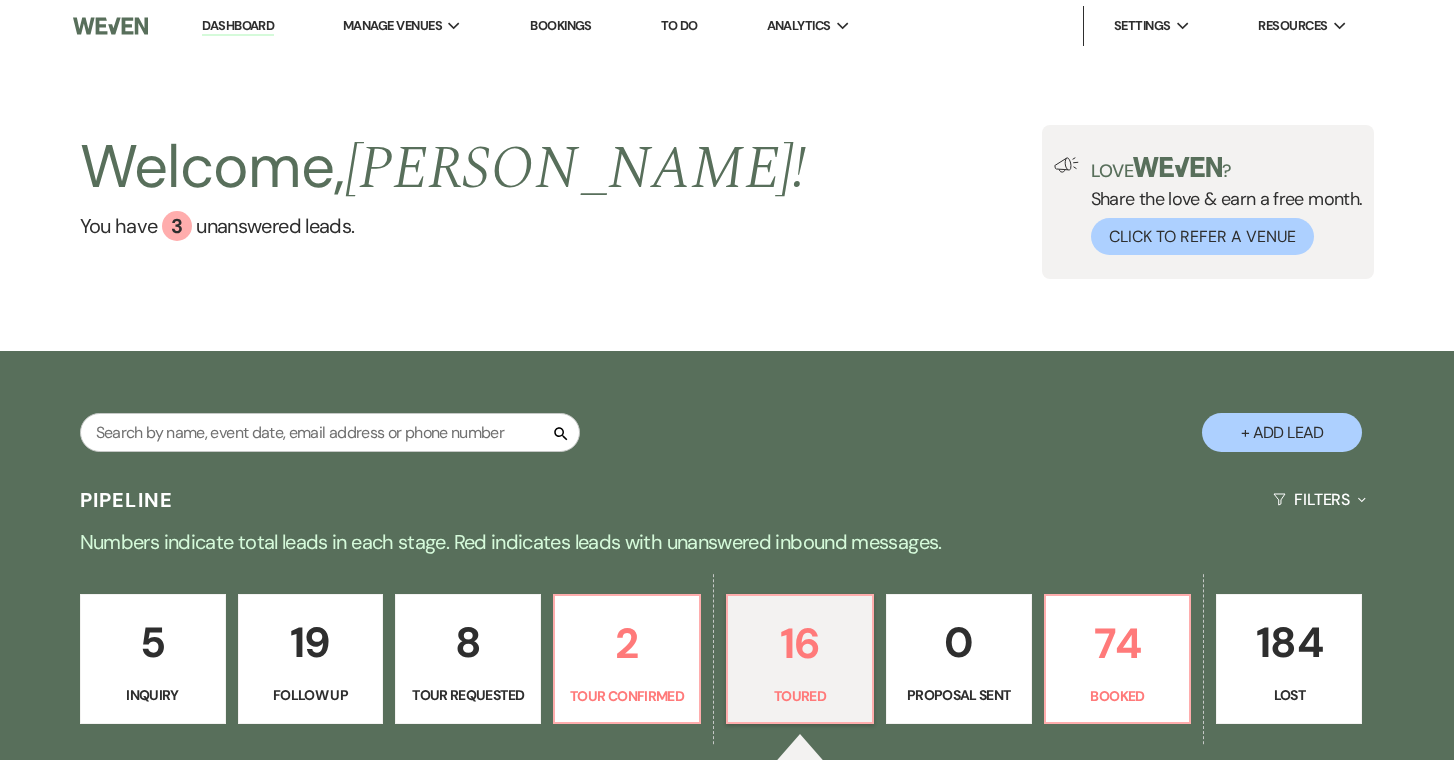 select on "5" 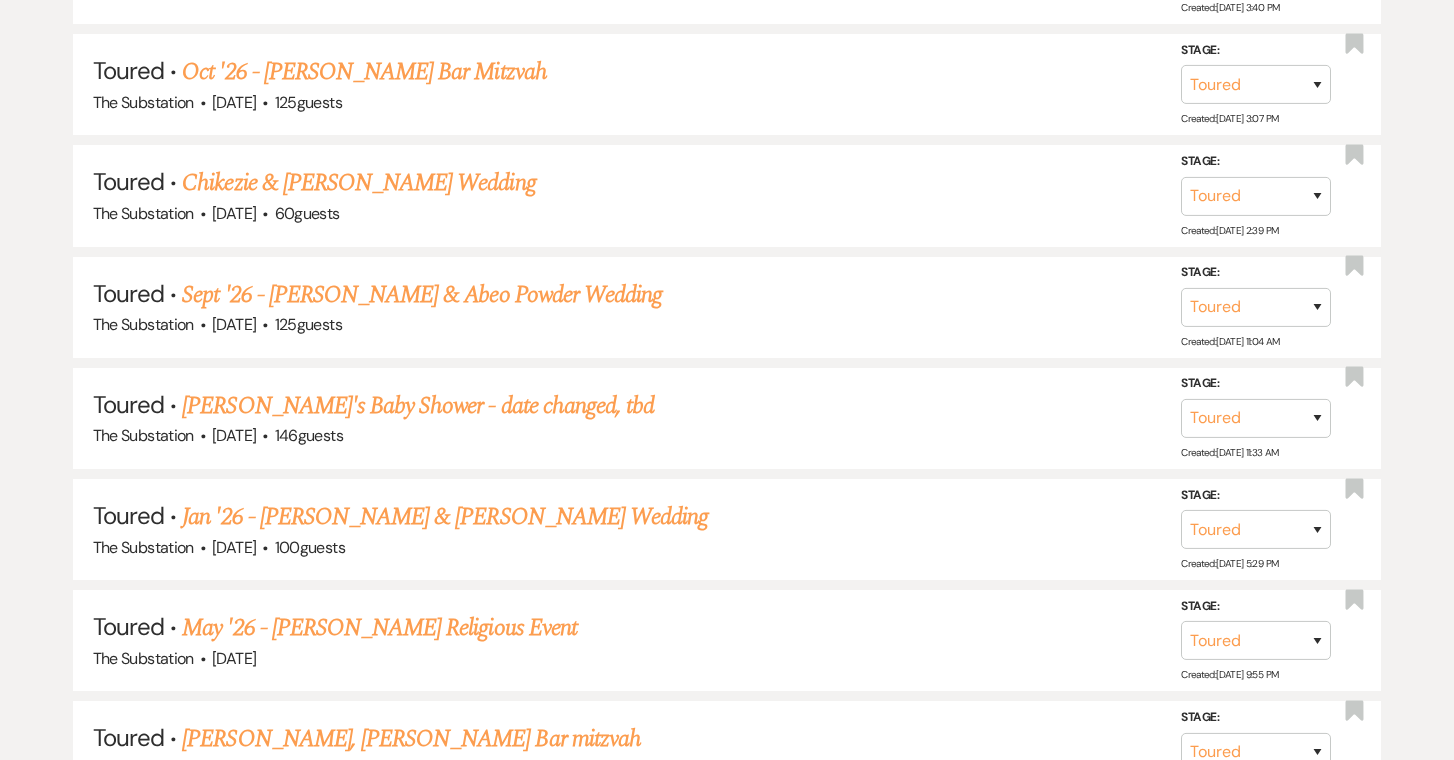 scroll, scrollTop: 0, scrollLeft: 0, axis: both 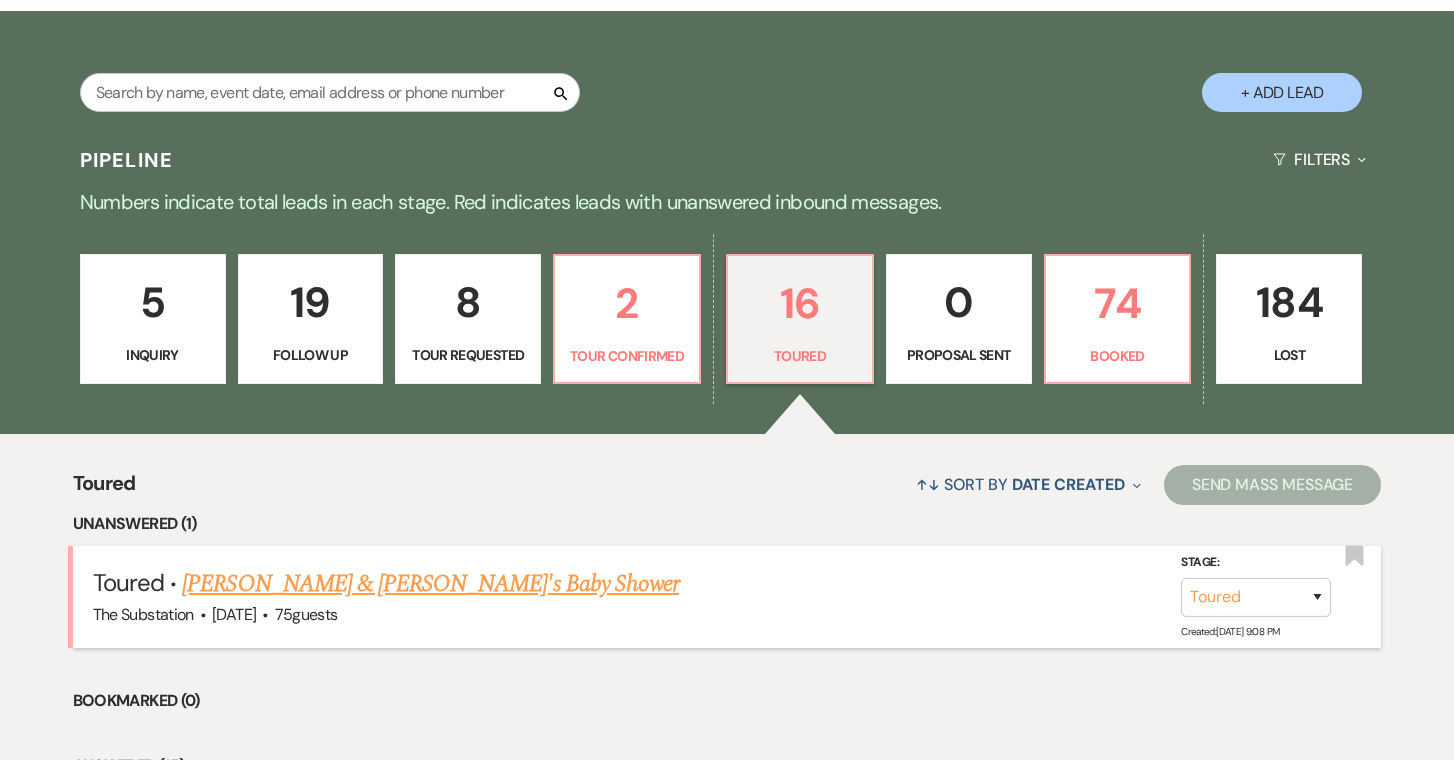 click on "[PERSON_NAME] & [PERSON_NAME]'s Baby Shower" at bounding box center (430, 584) 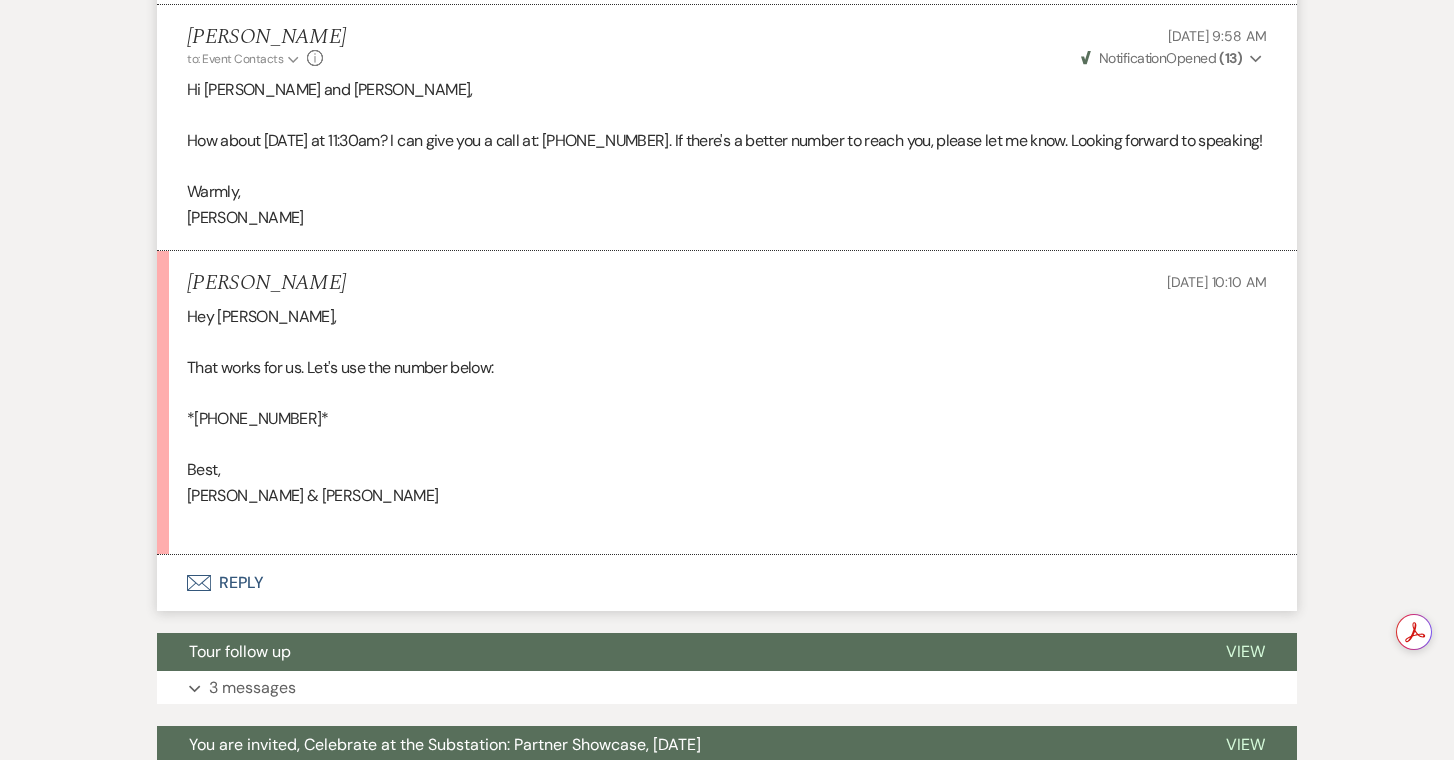 scroll, scrollTop: 1609, scrollLeft: 0, axis: vertical 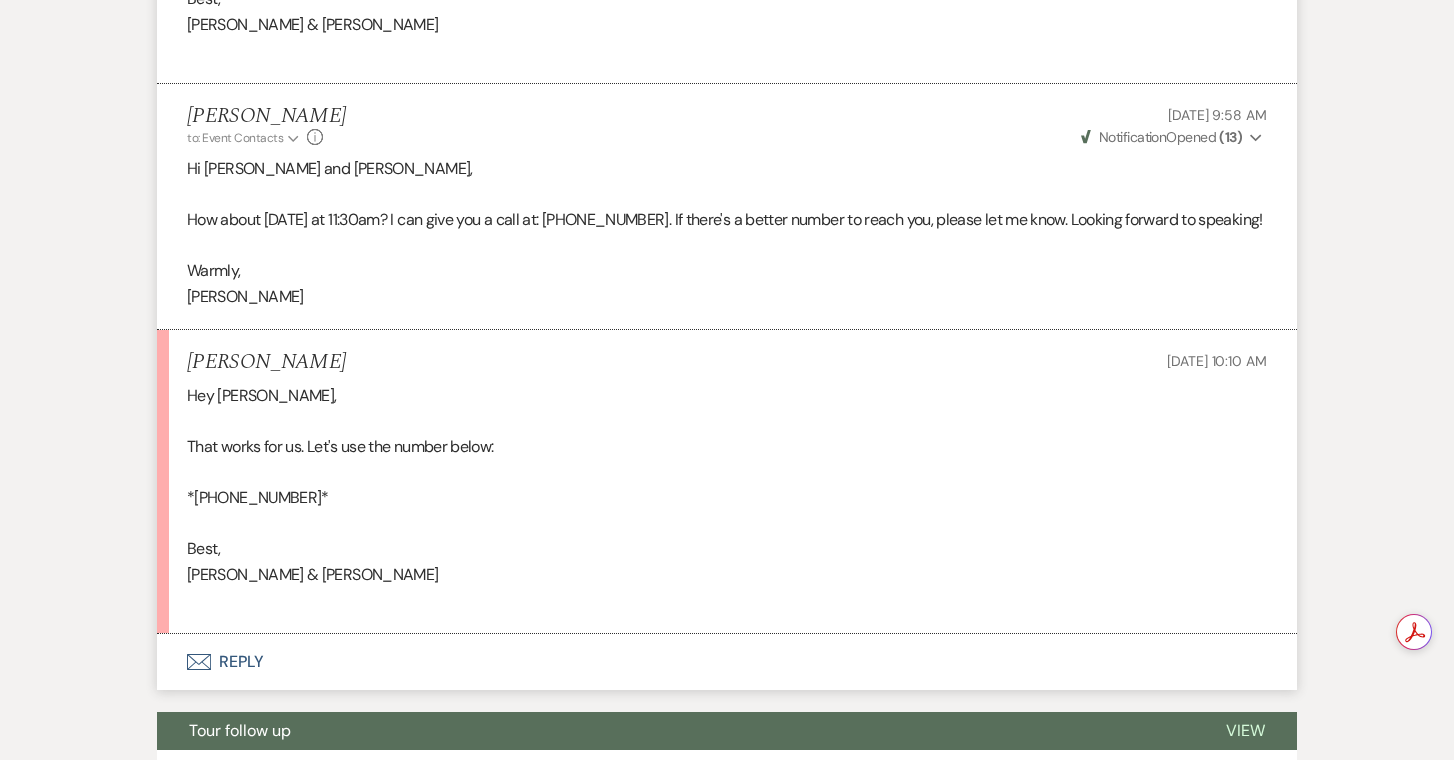 click on "Envelope Reply" at bounding box center [727, 662] 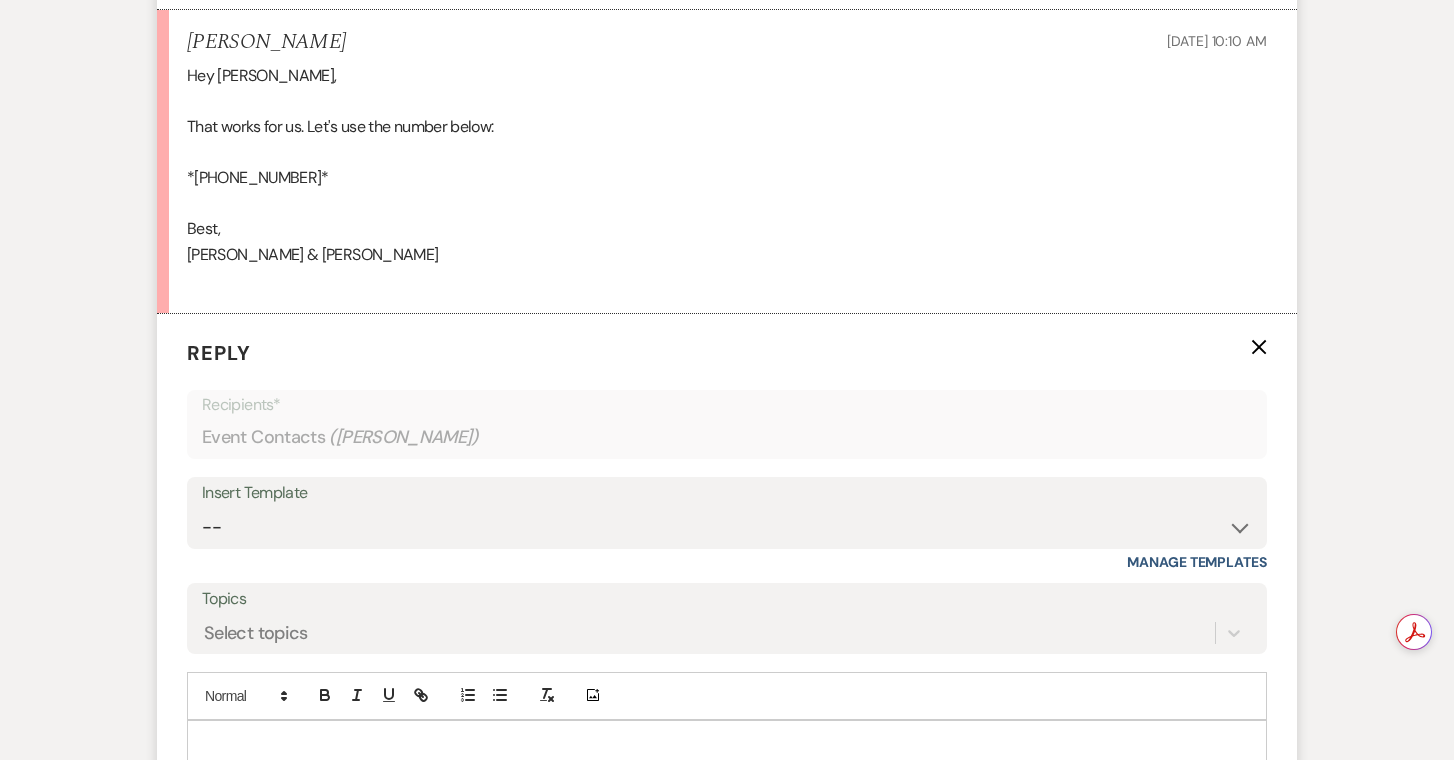 scroll, scrollTop: 2089, scrollLeft: 0, axis: vertical 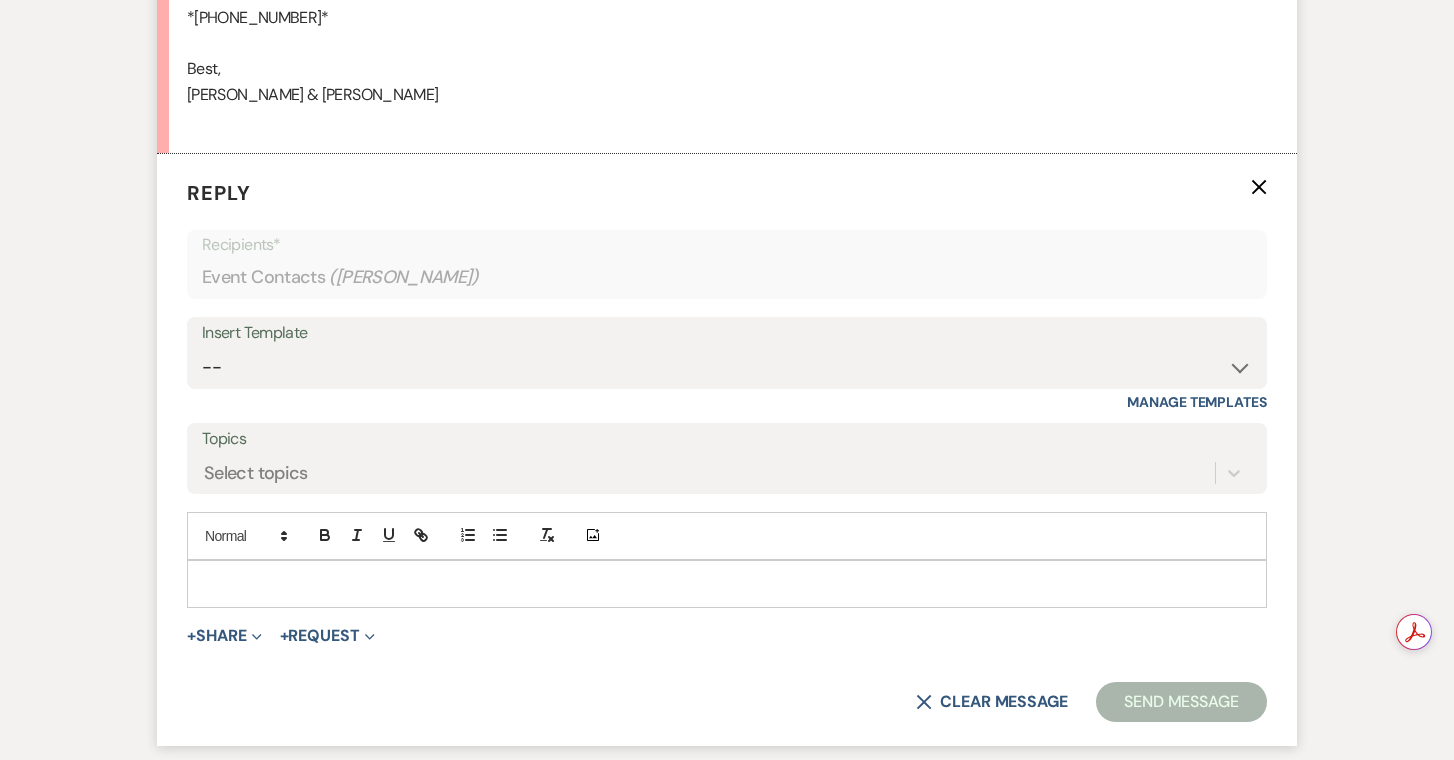 click at bounding box center [727, 584] 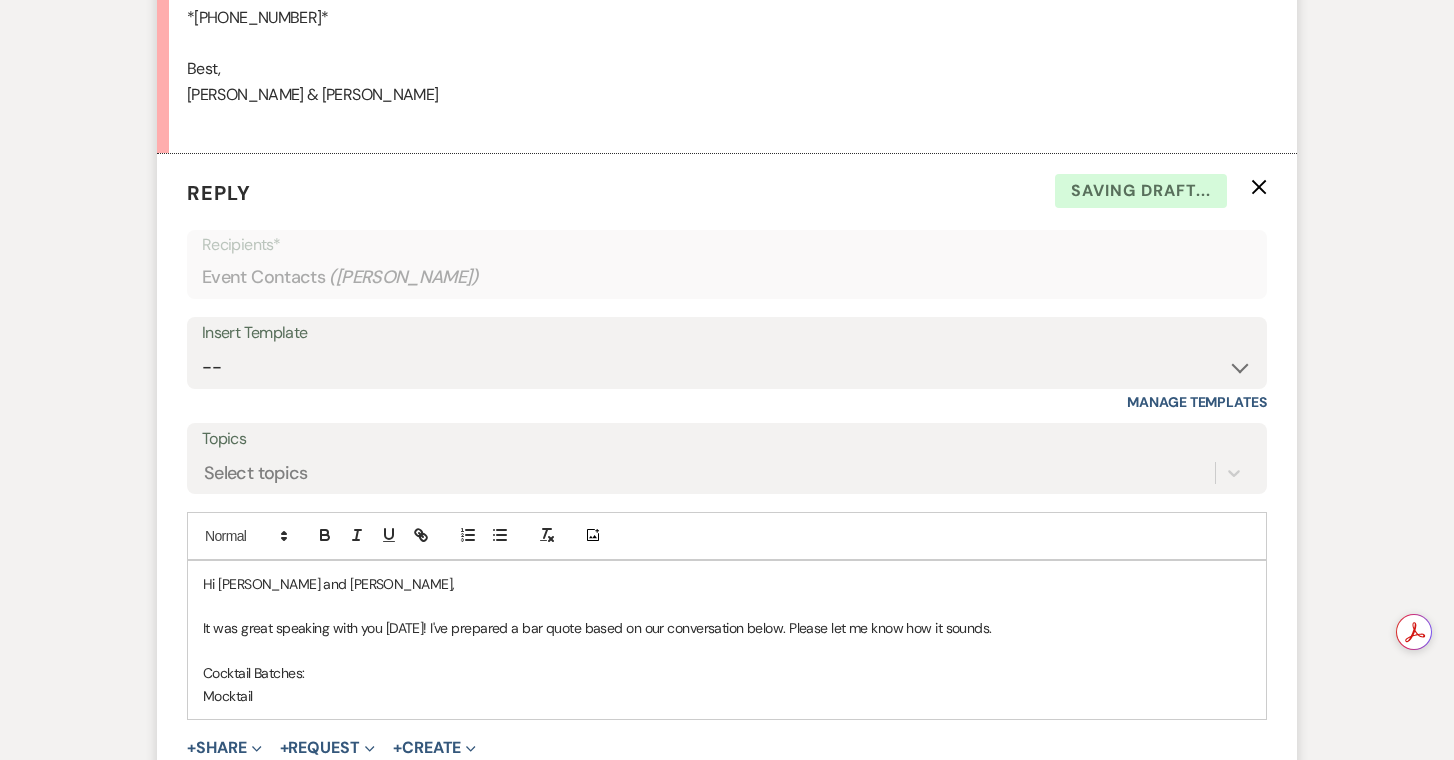 click on "Cocktail Batches:" at bounding box center (727, 673) 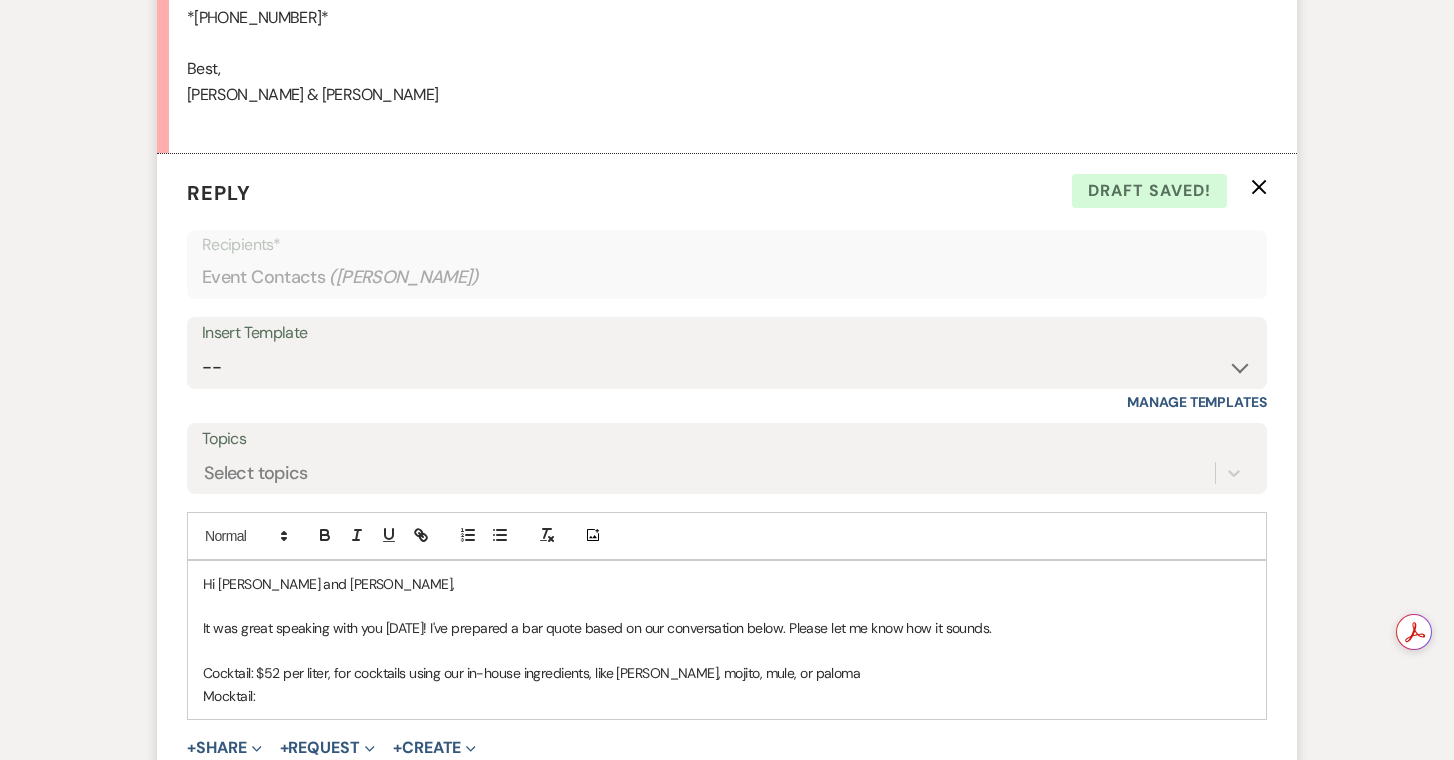 click on "Mocktail:" at bounding box center [727, 696] 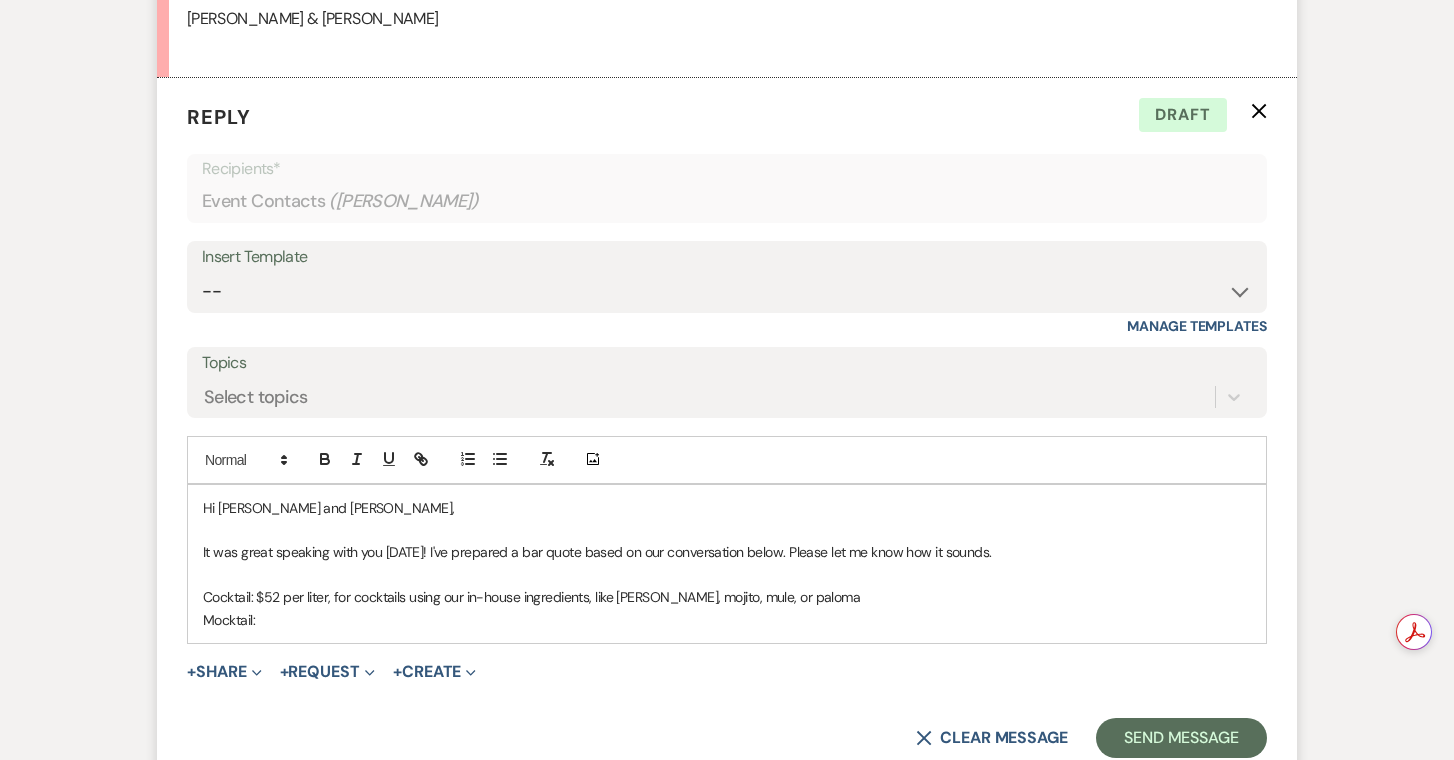 scroll, scrollTop: 2166, scrollLeft: 0, axis: vertical 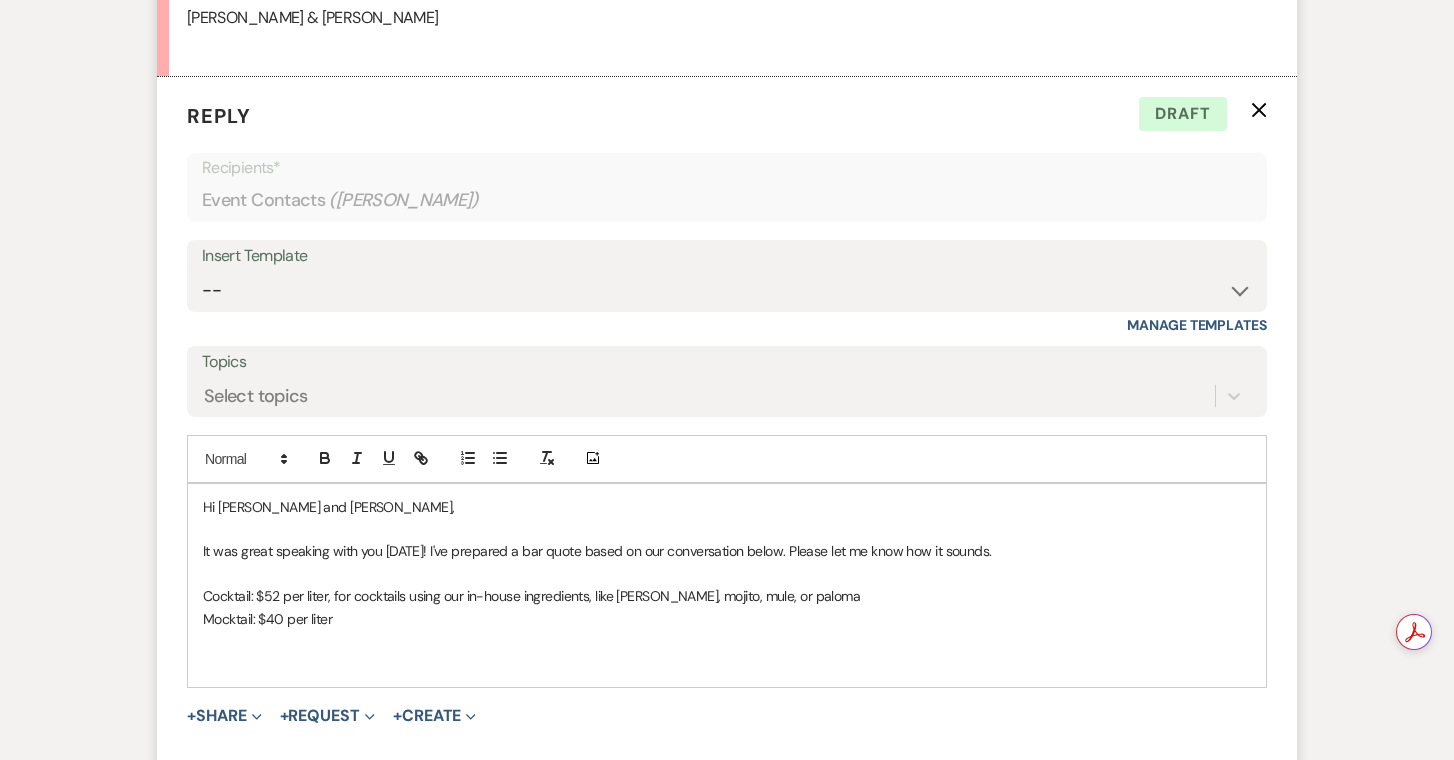 click on "Cocktail: $52 per liter, for cocktails using our in-house ingredients, like margarita, mojito, mule, or paloma" at bounding box center [727, 596] 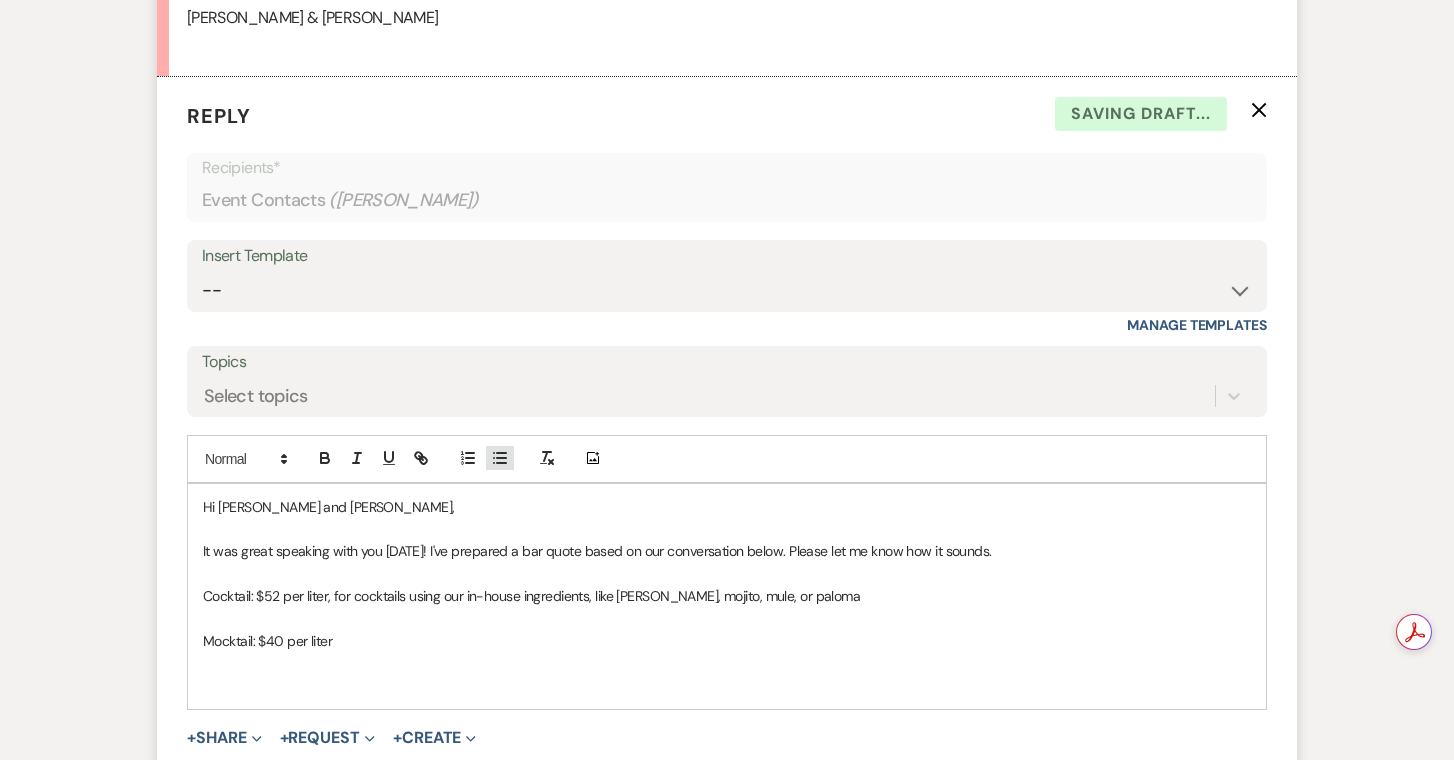 click 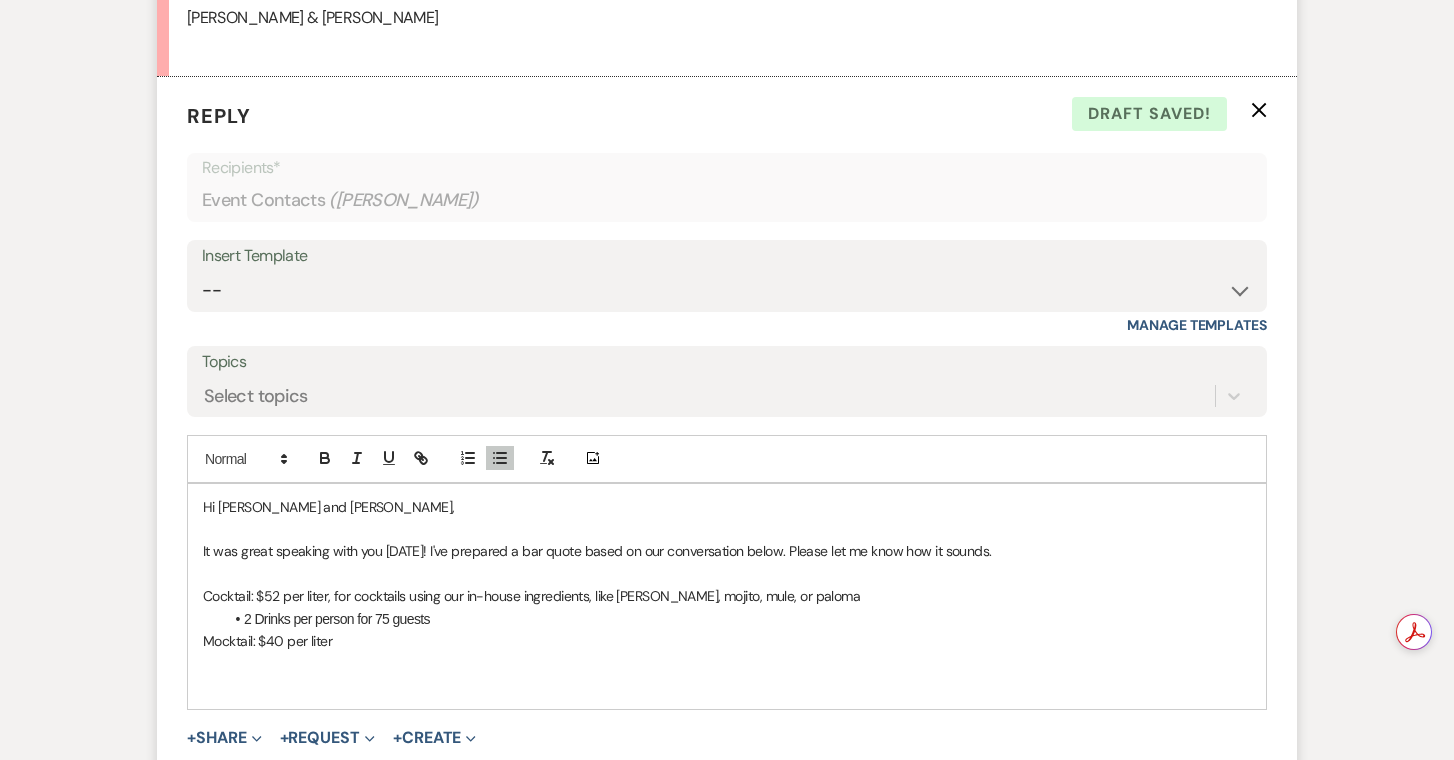 click on "2 Drinks per person for 75 guests" at bounding box center [737, 619] 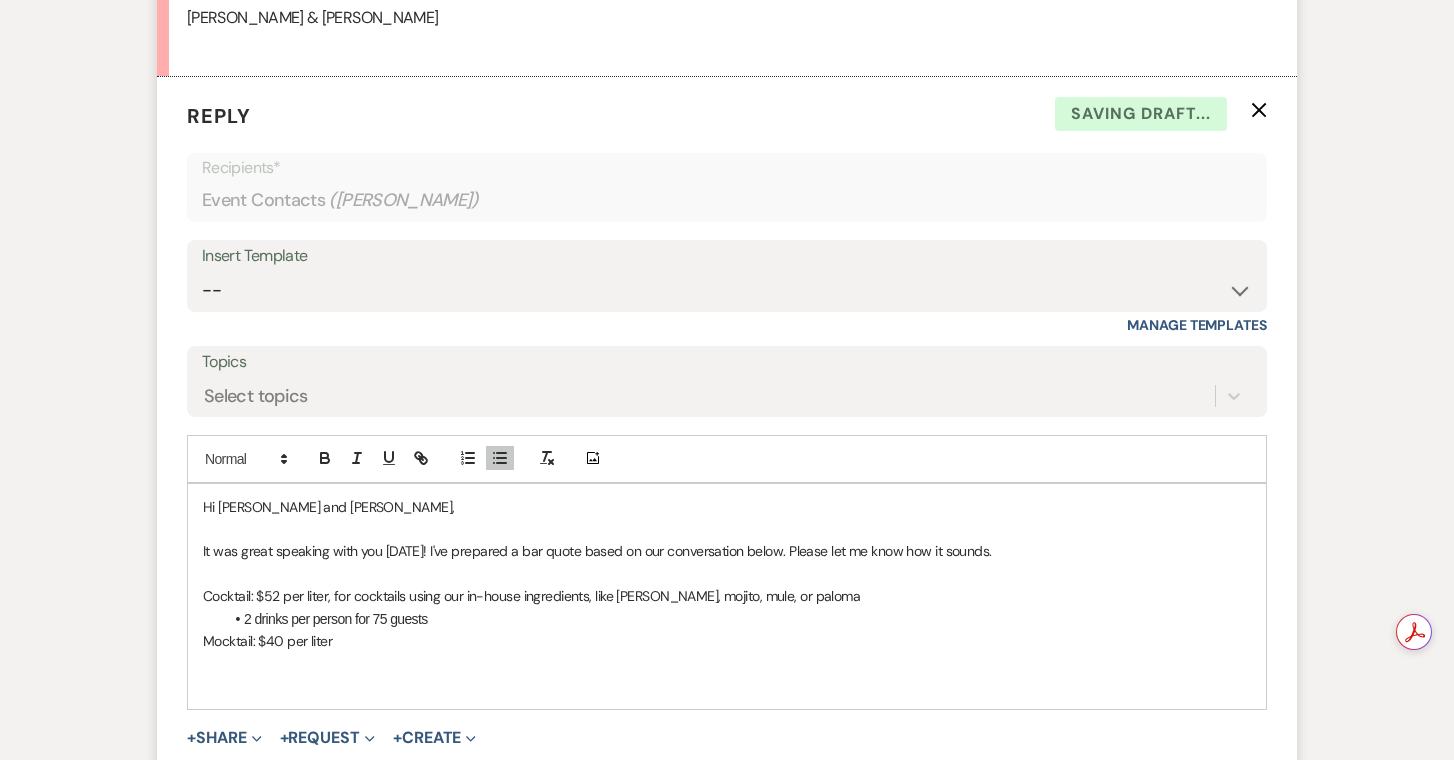click on "2 drinks per person for 75 guests" at bounding box center (737, 619) 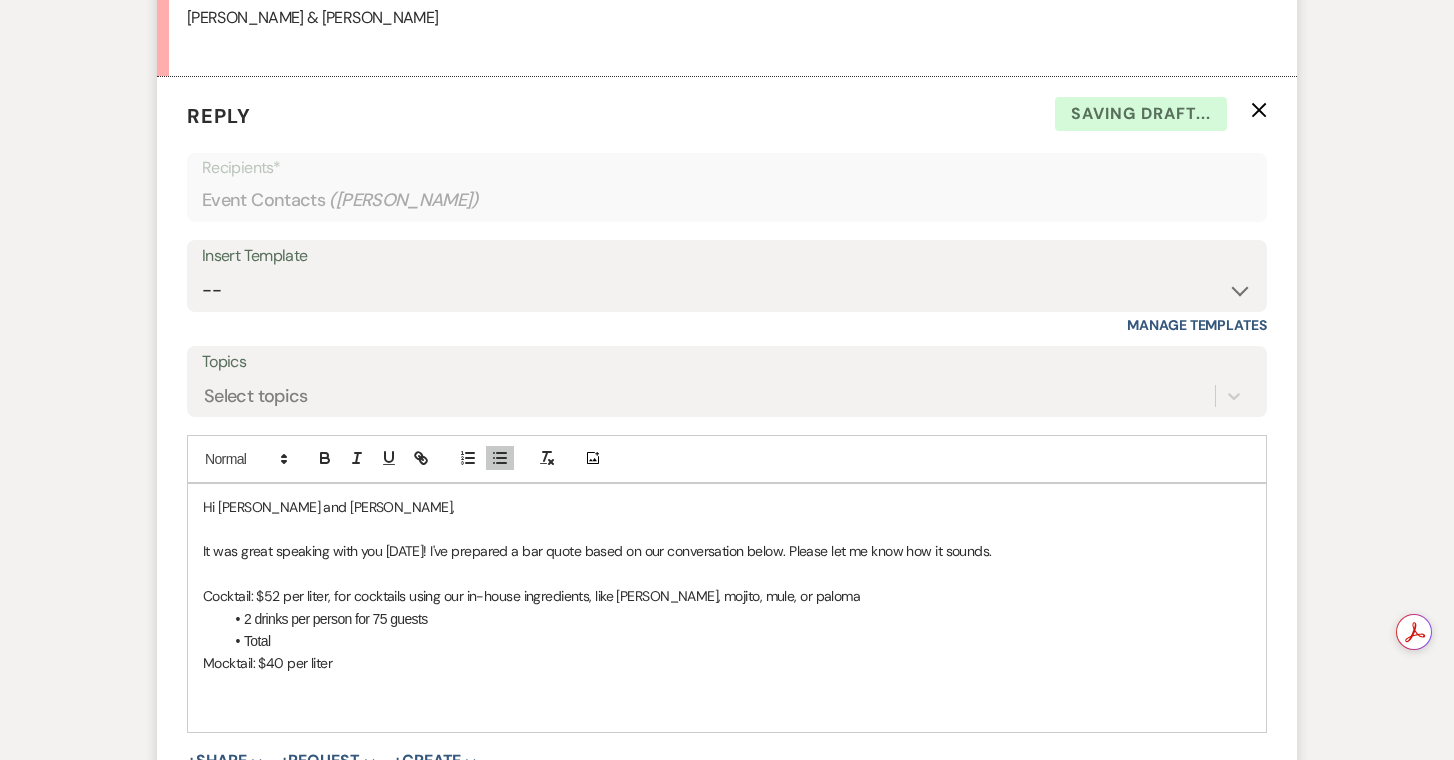 click on "2 drinks per person for 75 guests" at bounding box center [737, 619] 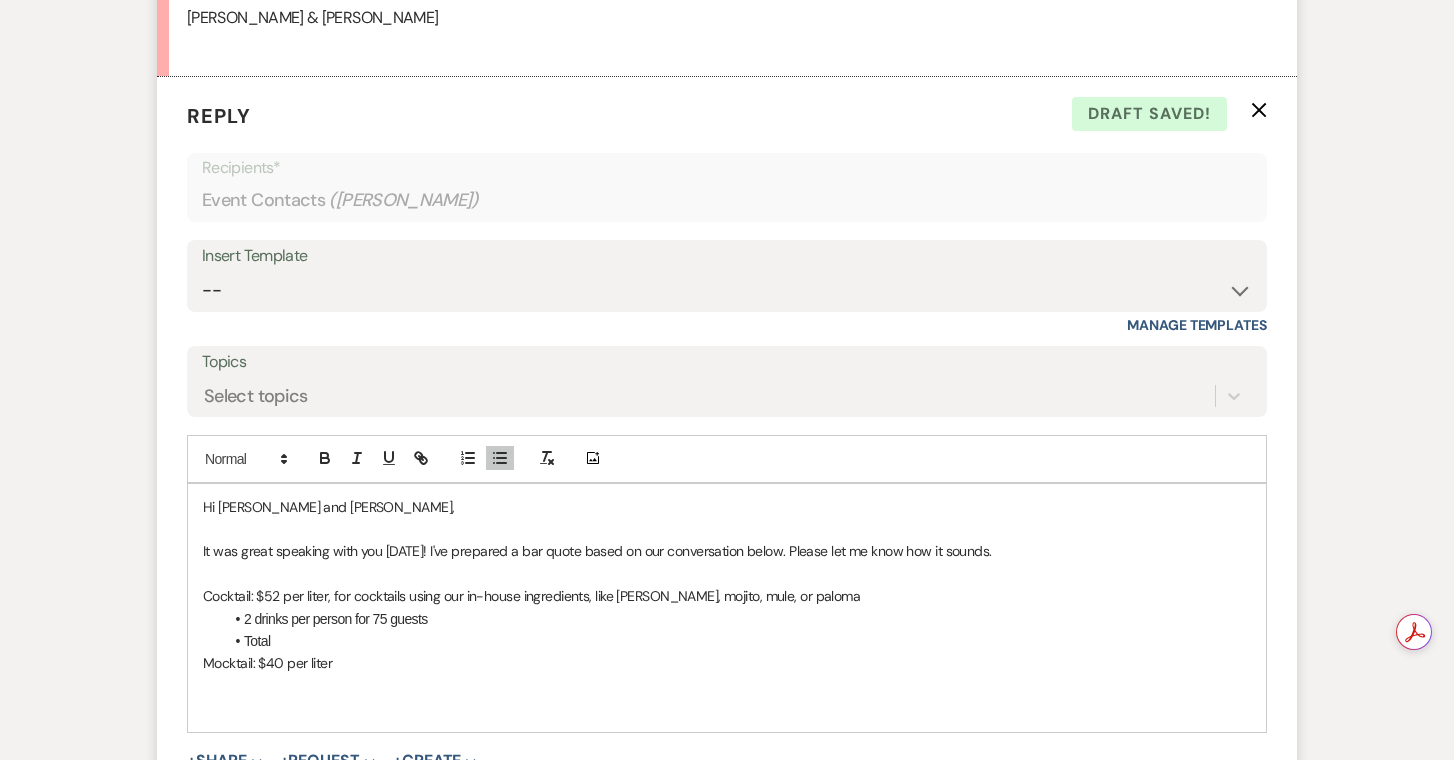 click on "Mocktail: $40 per liter" at bounding box center [727, 663] 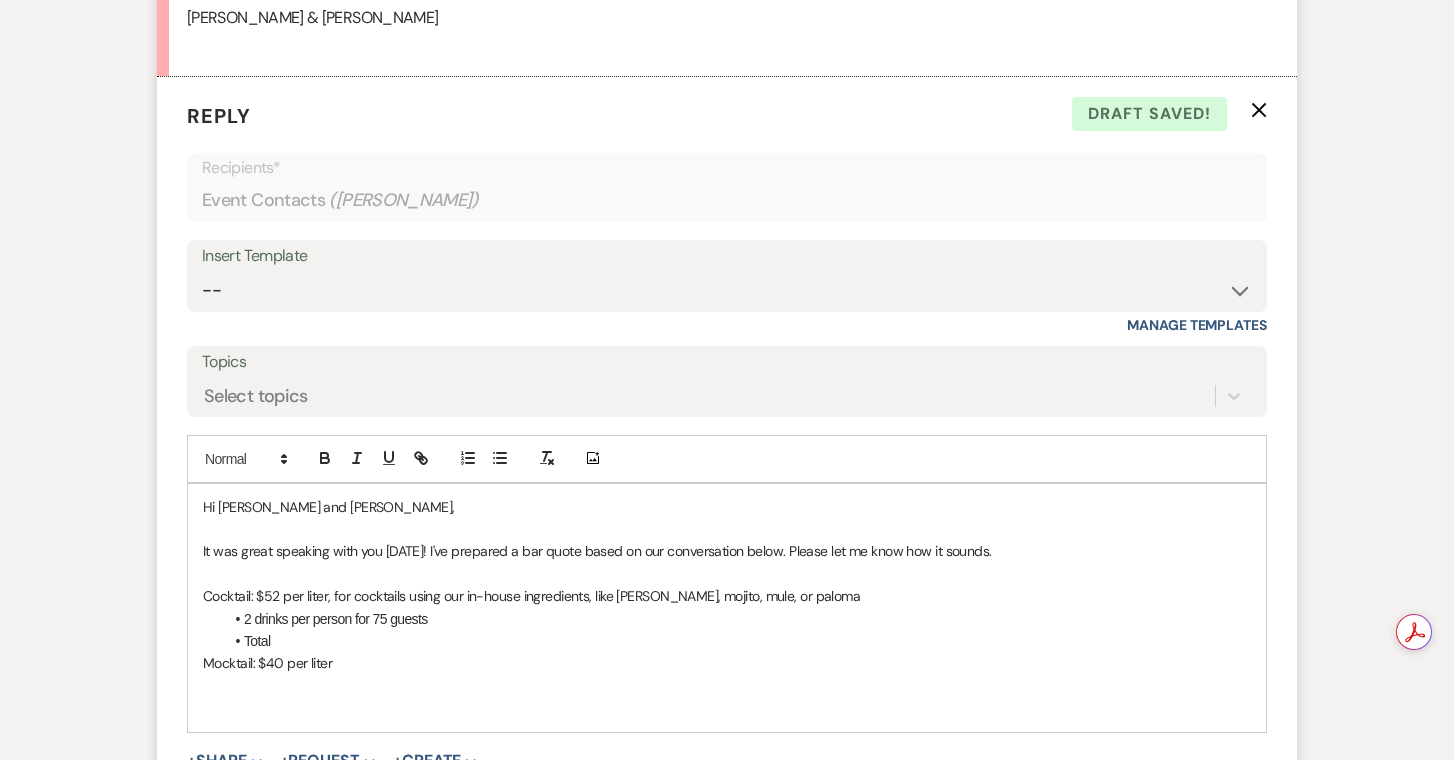 click on "2 drinks per person for 75 guests" at bounding box center (737, 619) 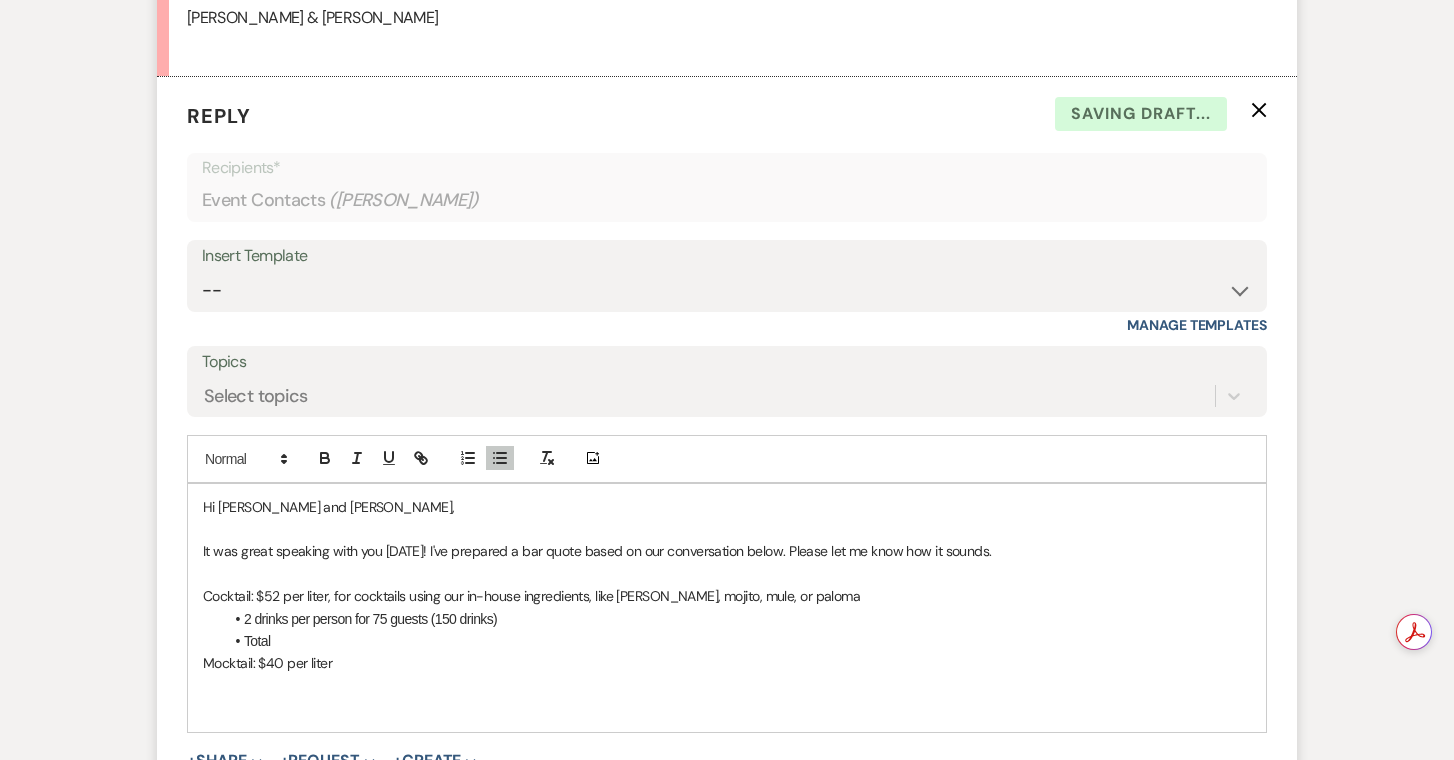 click on "Total" at bounding box center [737, 641] 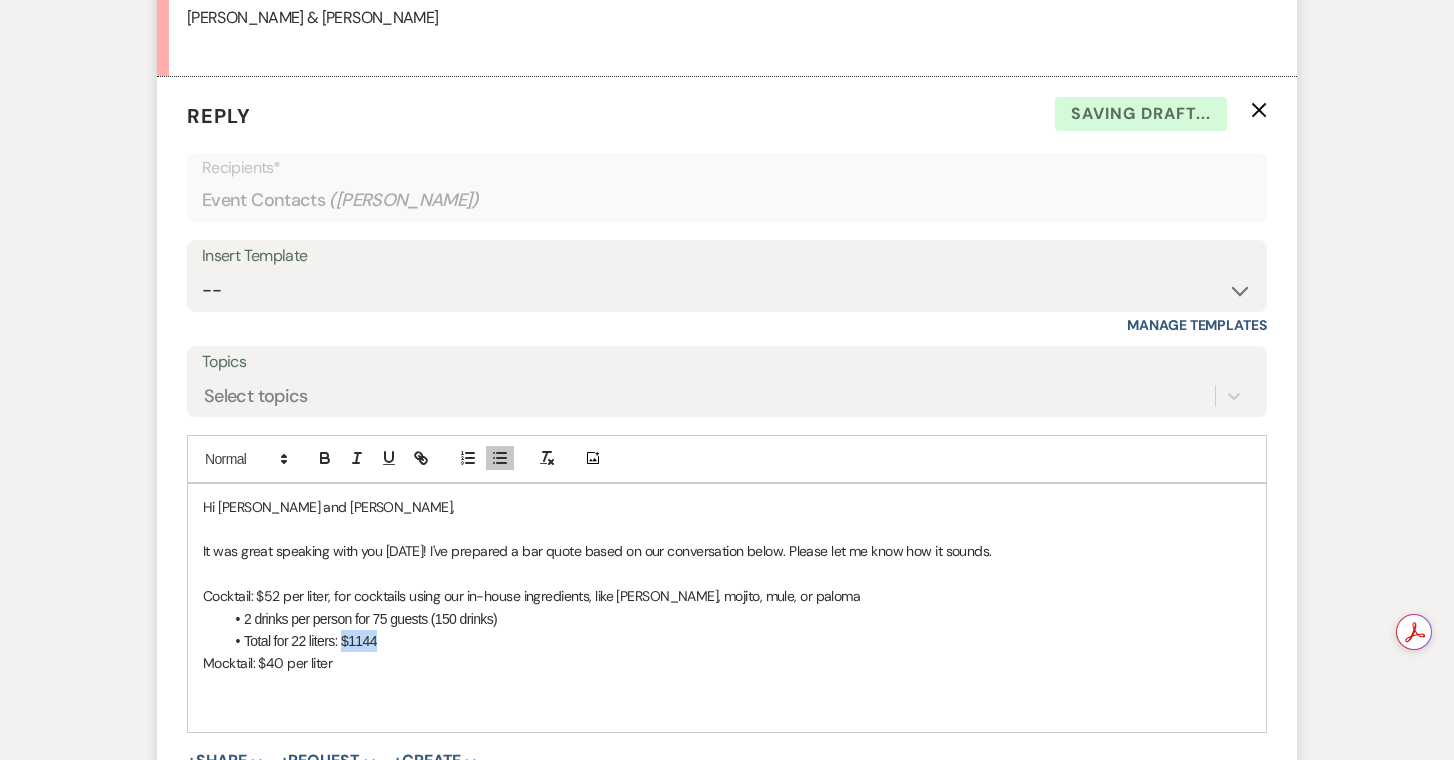 drag, startPoint x: 380, startPoint y: 641, endPoint x: 340, endPoint y: 643, distance: 40.04997 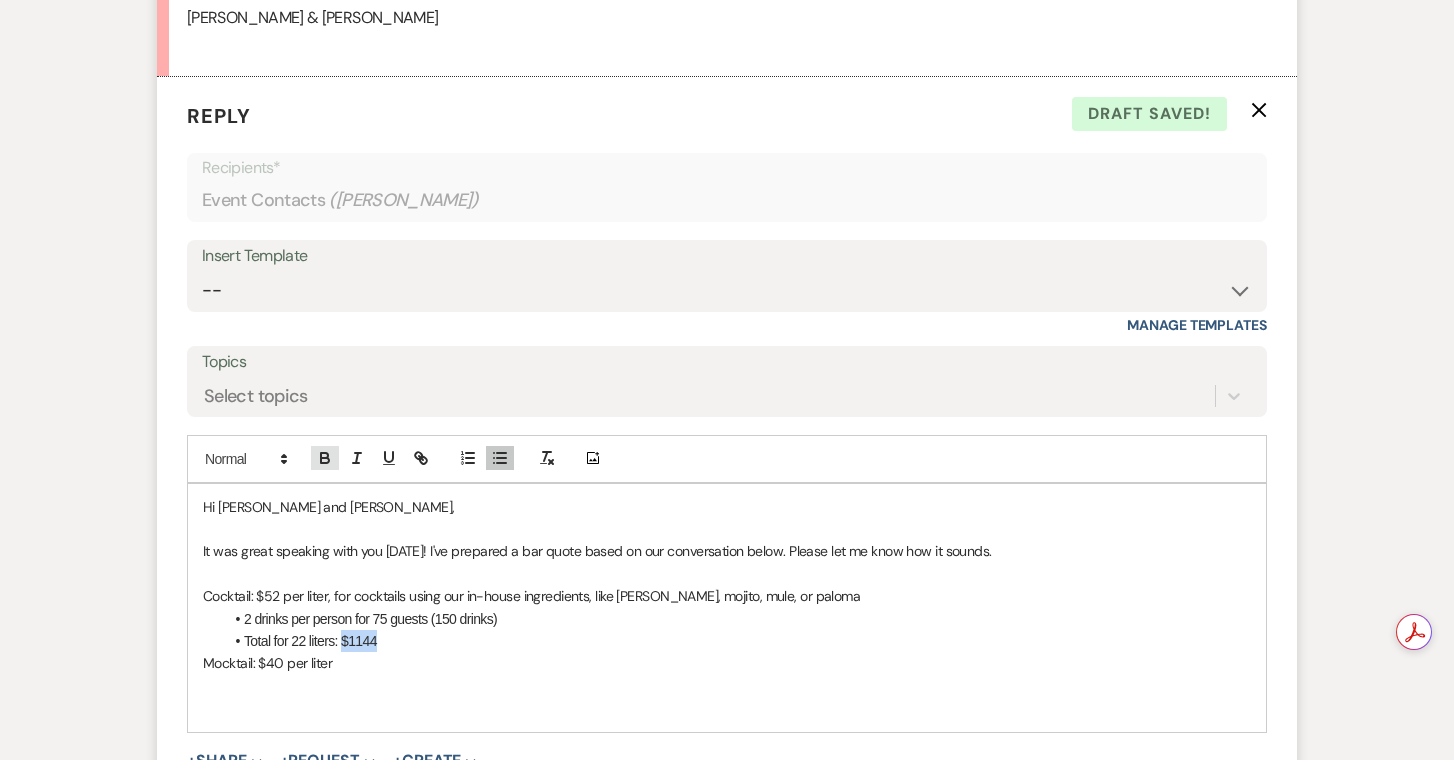 click 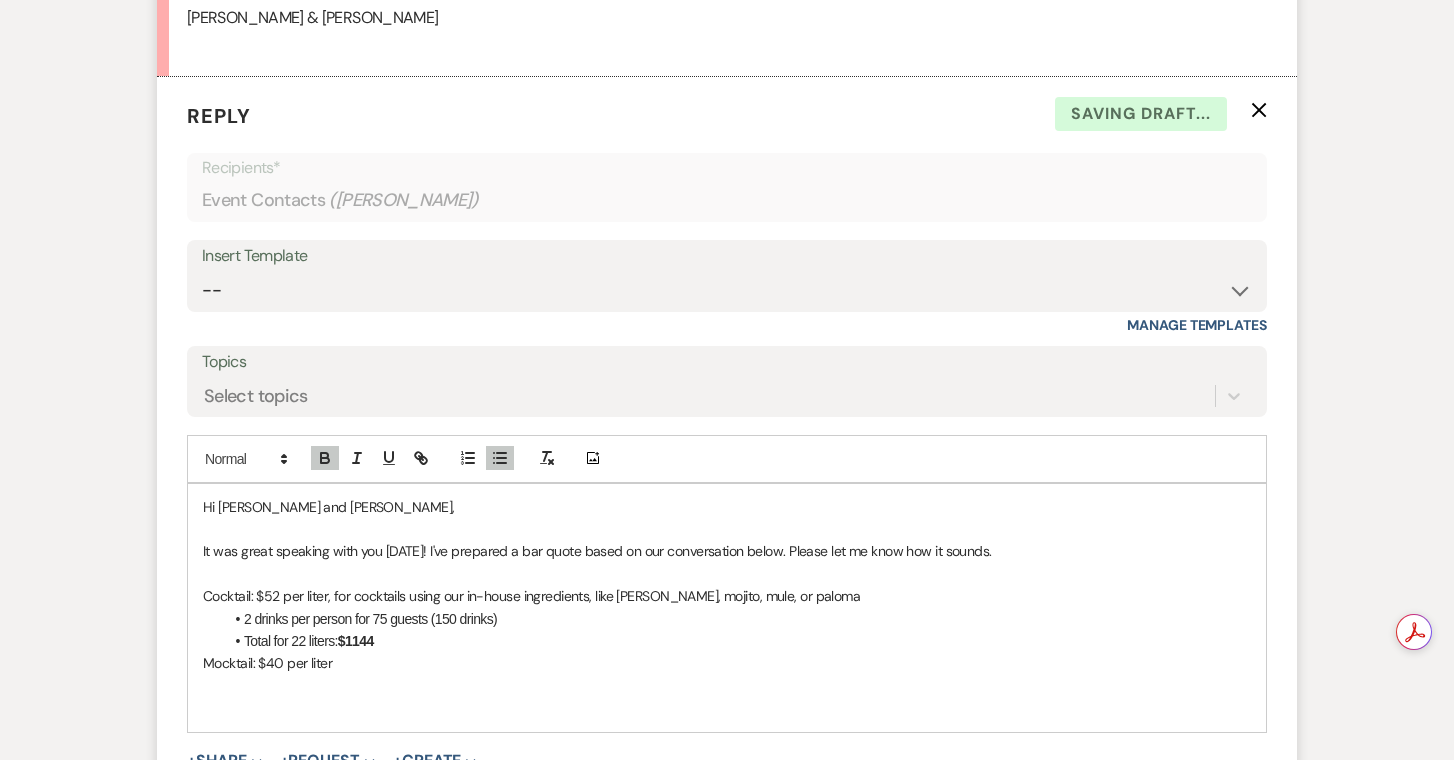 click on "Mocktail: $40 per liter" at bounding box center [727, 663] 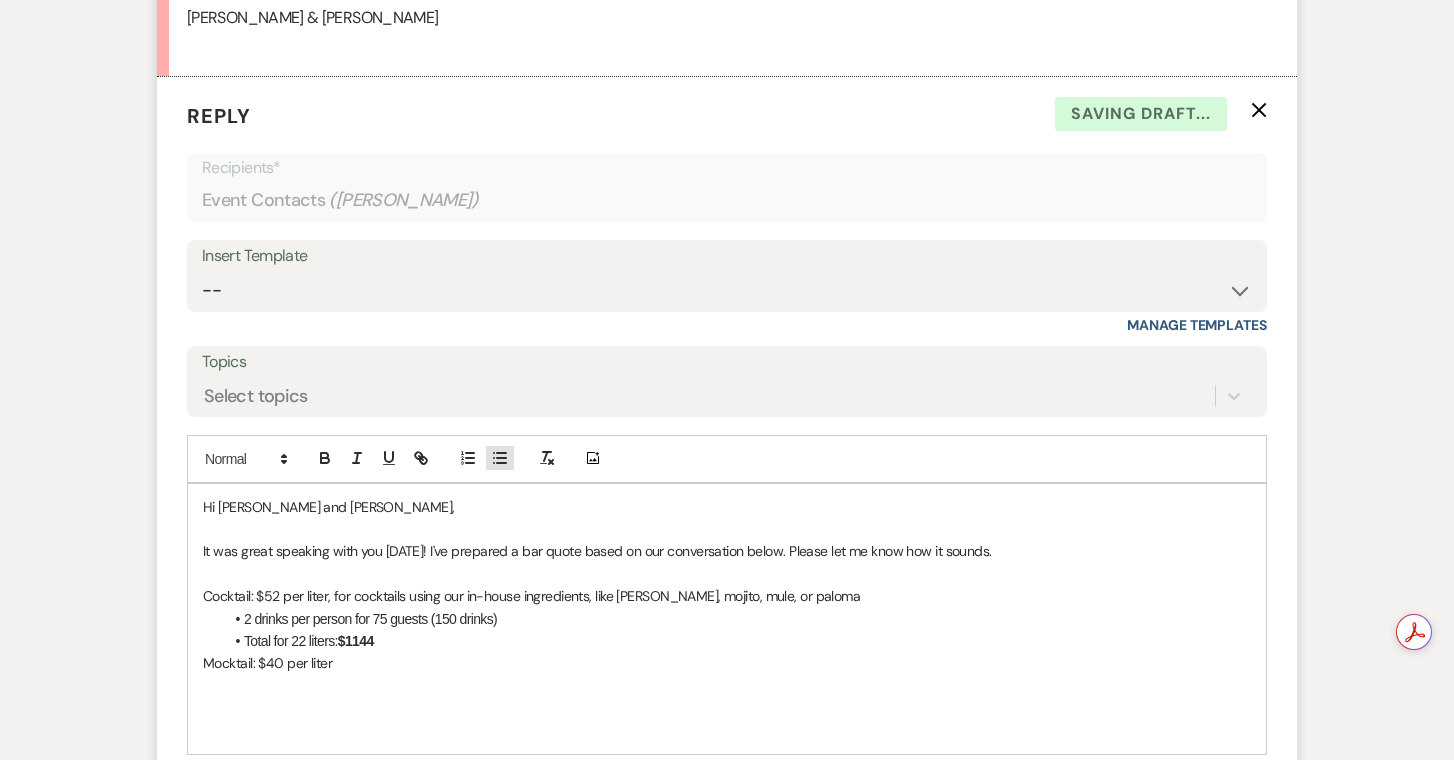 click 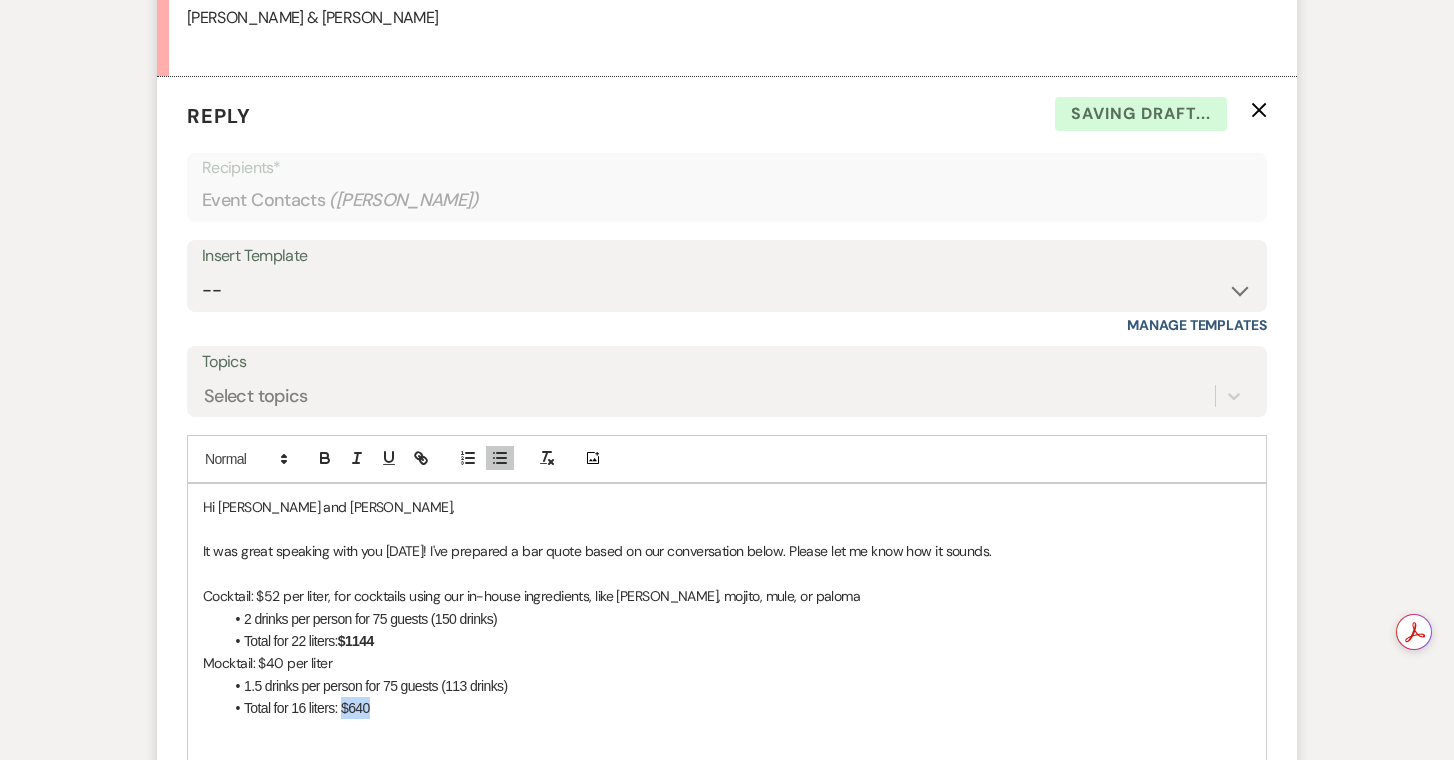 drag, startPoint x: 379, startPoint y: 709, endPoint x: 342, endPoint y: 712, distance: 37.12142 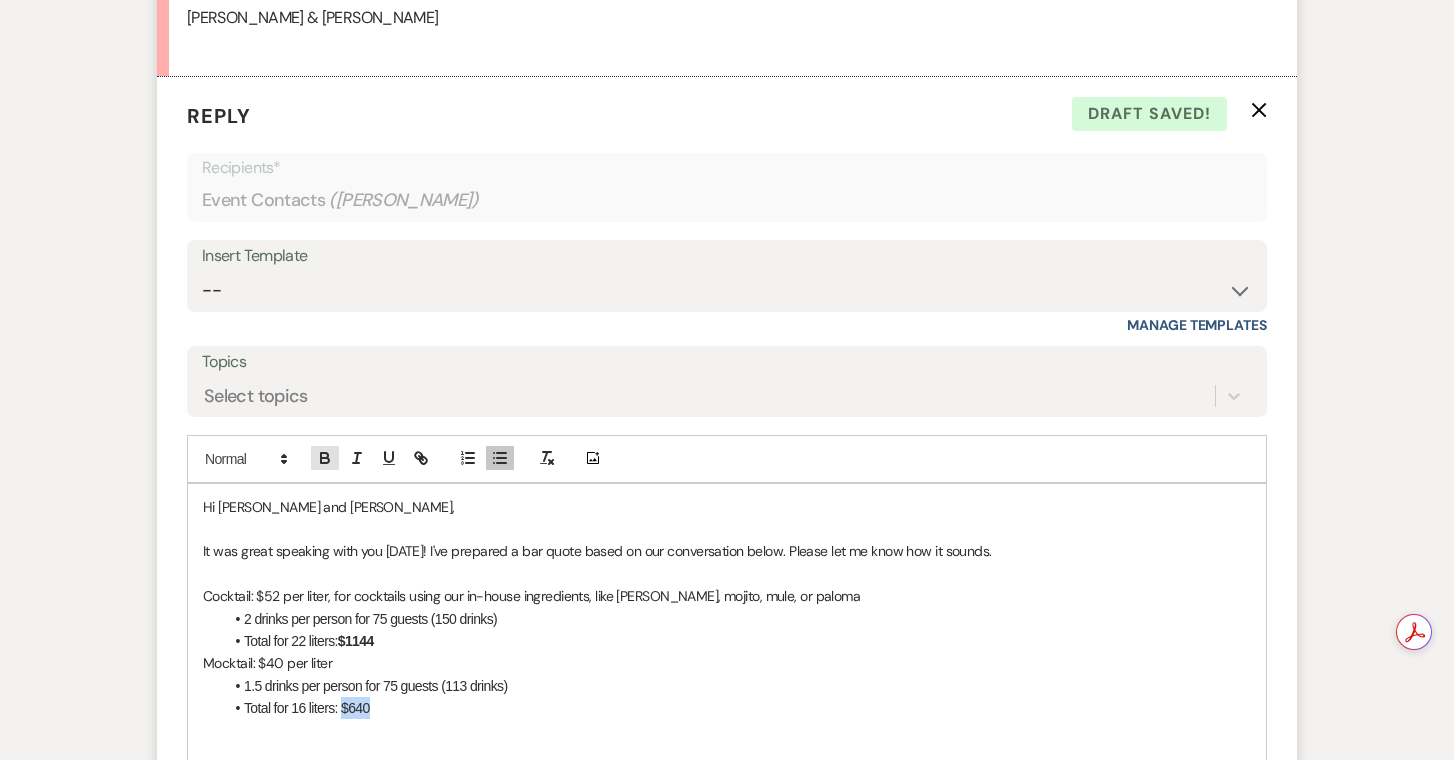 click 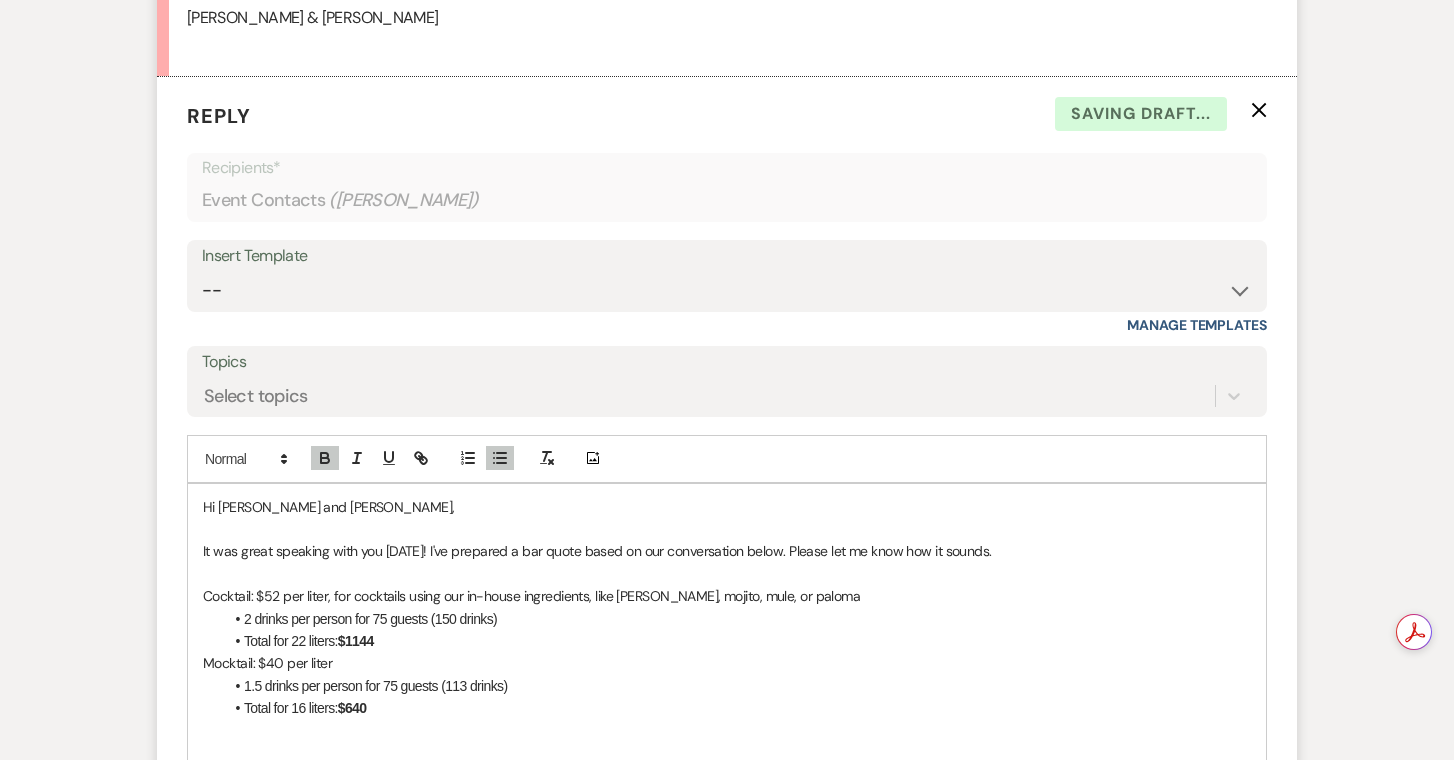 click on "Total for 16 liters:  $640" at bounding box center (737, 708) 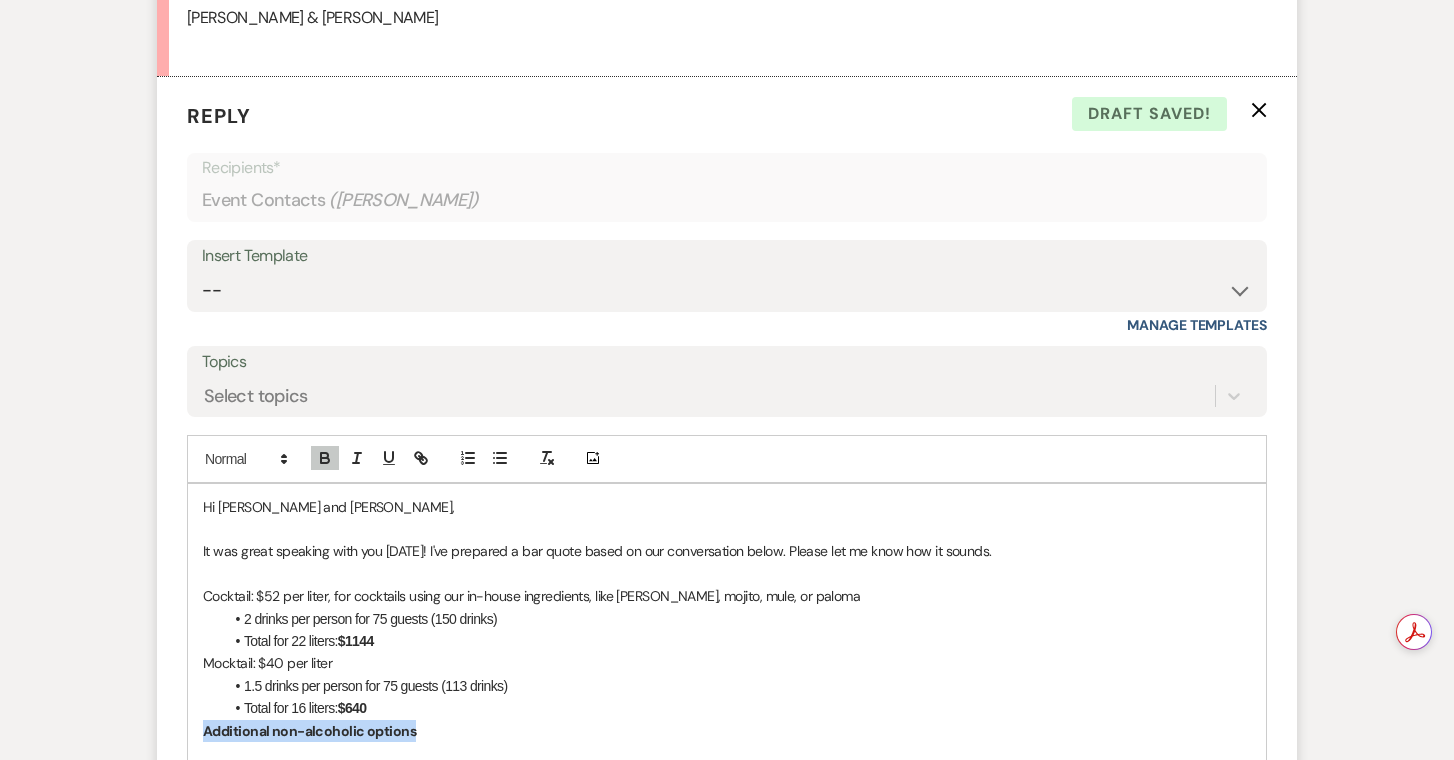 drag, startPoint x: 421, startPoint y: 728, endPoint x: 197, endPoint y: 734, distance: 224.08034 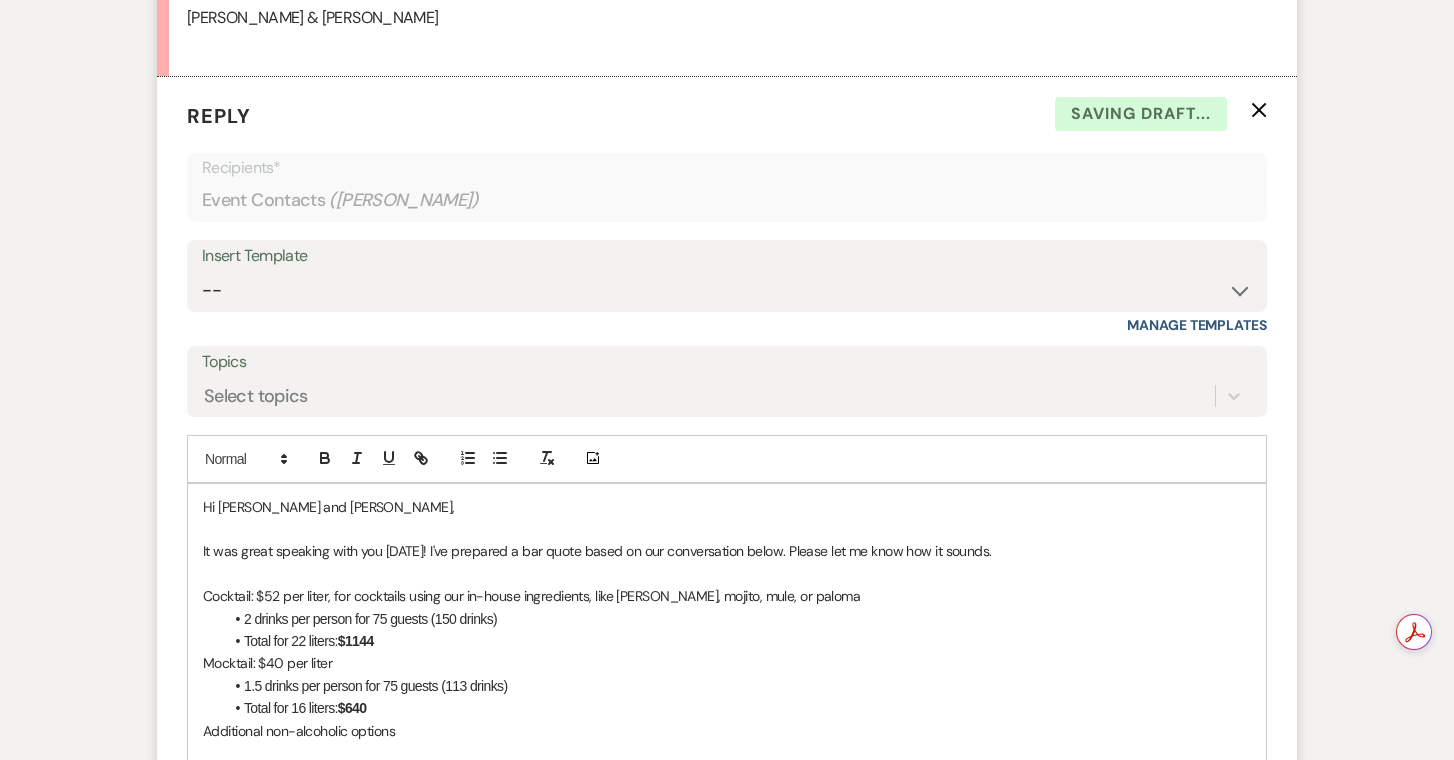 click at bounding box center (727, 753) 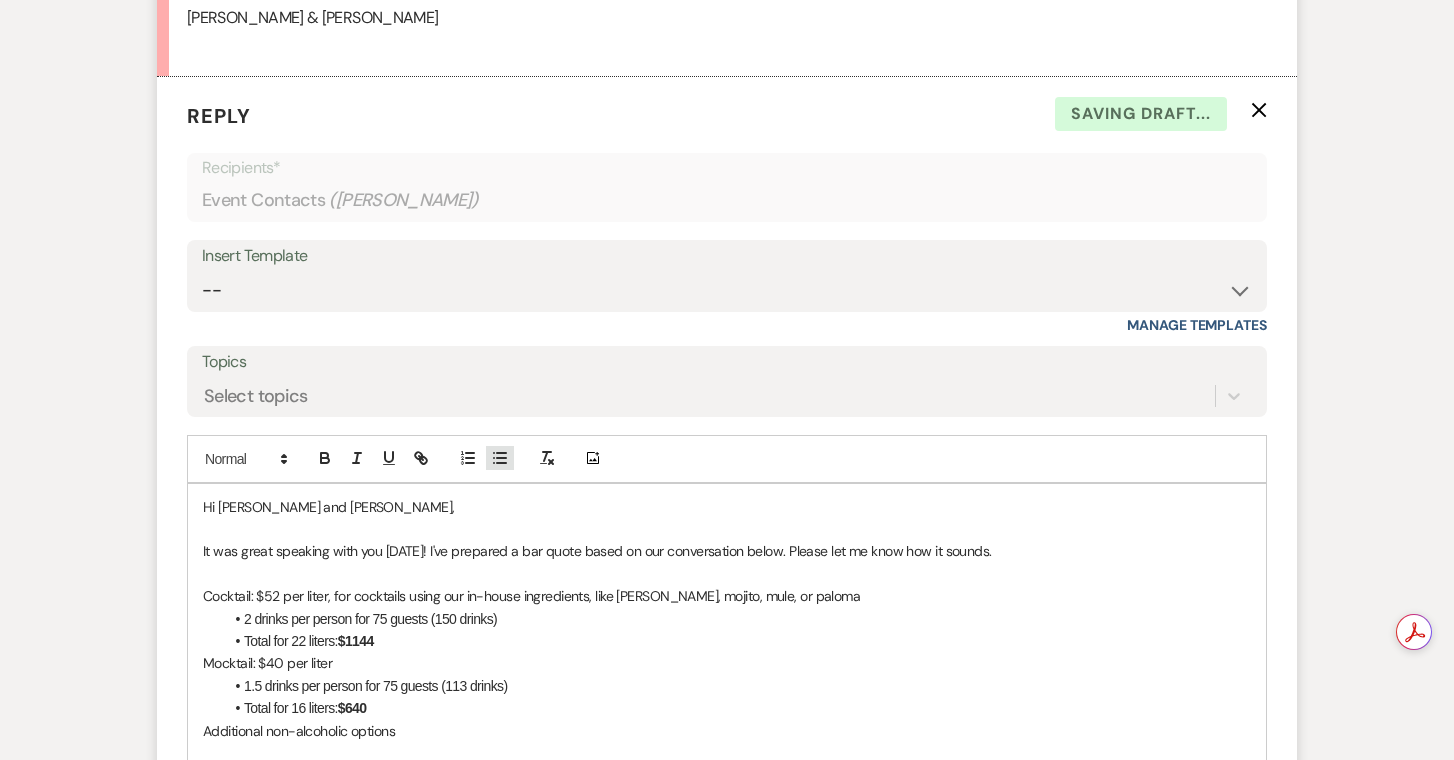 click 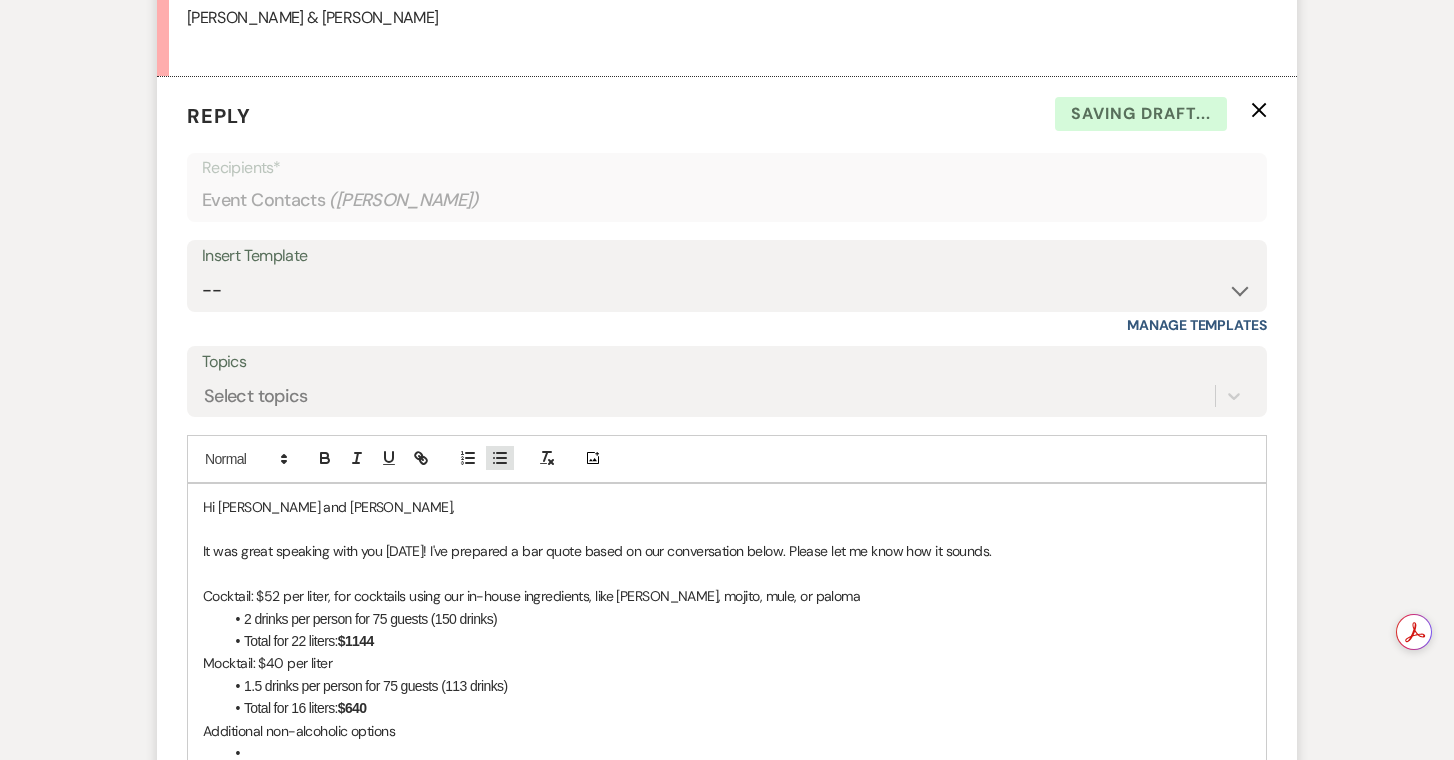 scroll, scrollTop: 2167, scrollLeft: 0, axis: vertical 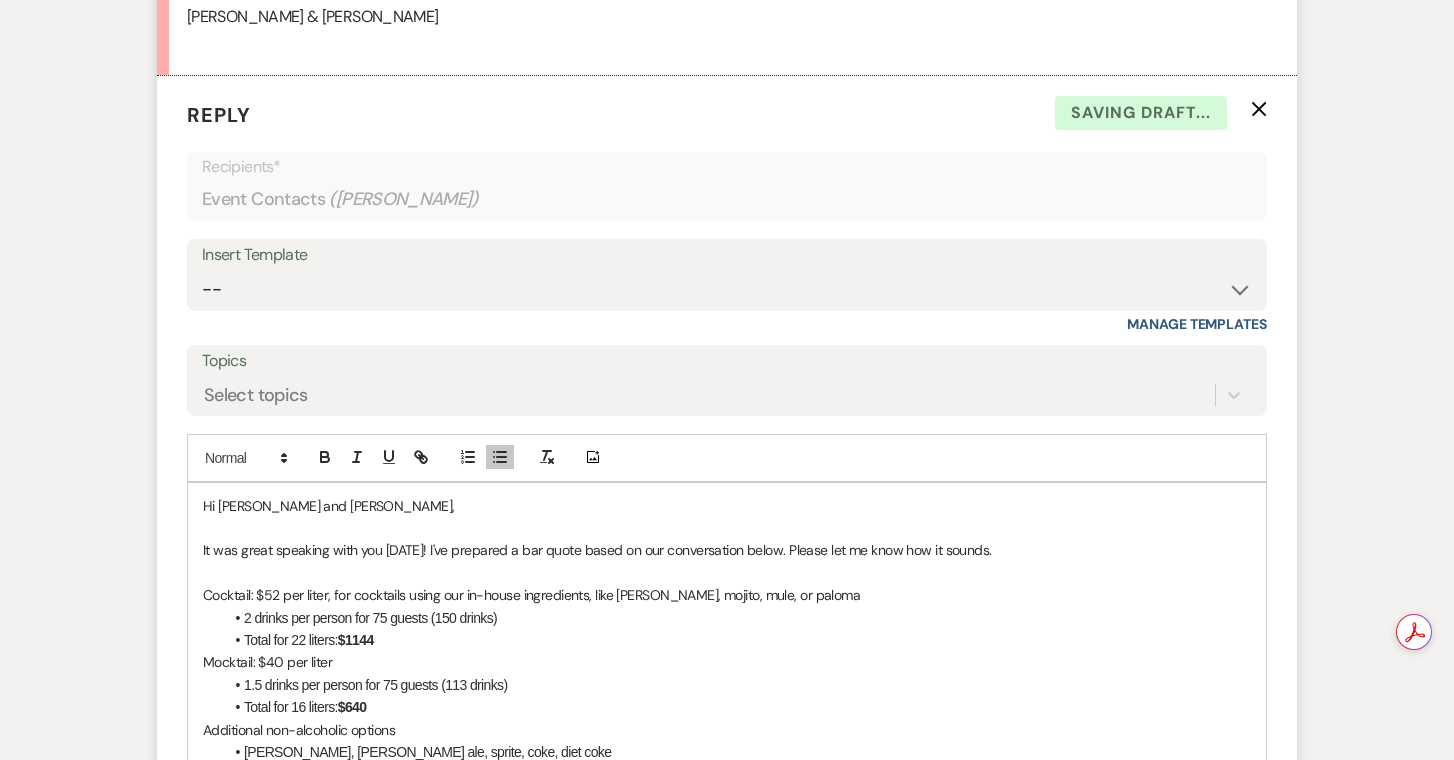 click on "Seltzer, OJ, ginger ale, sprite, coke, diet coke" at bounding box center (737, 752) 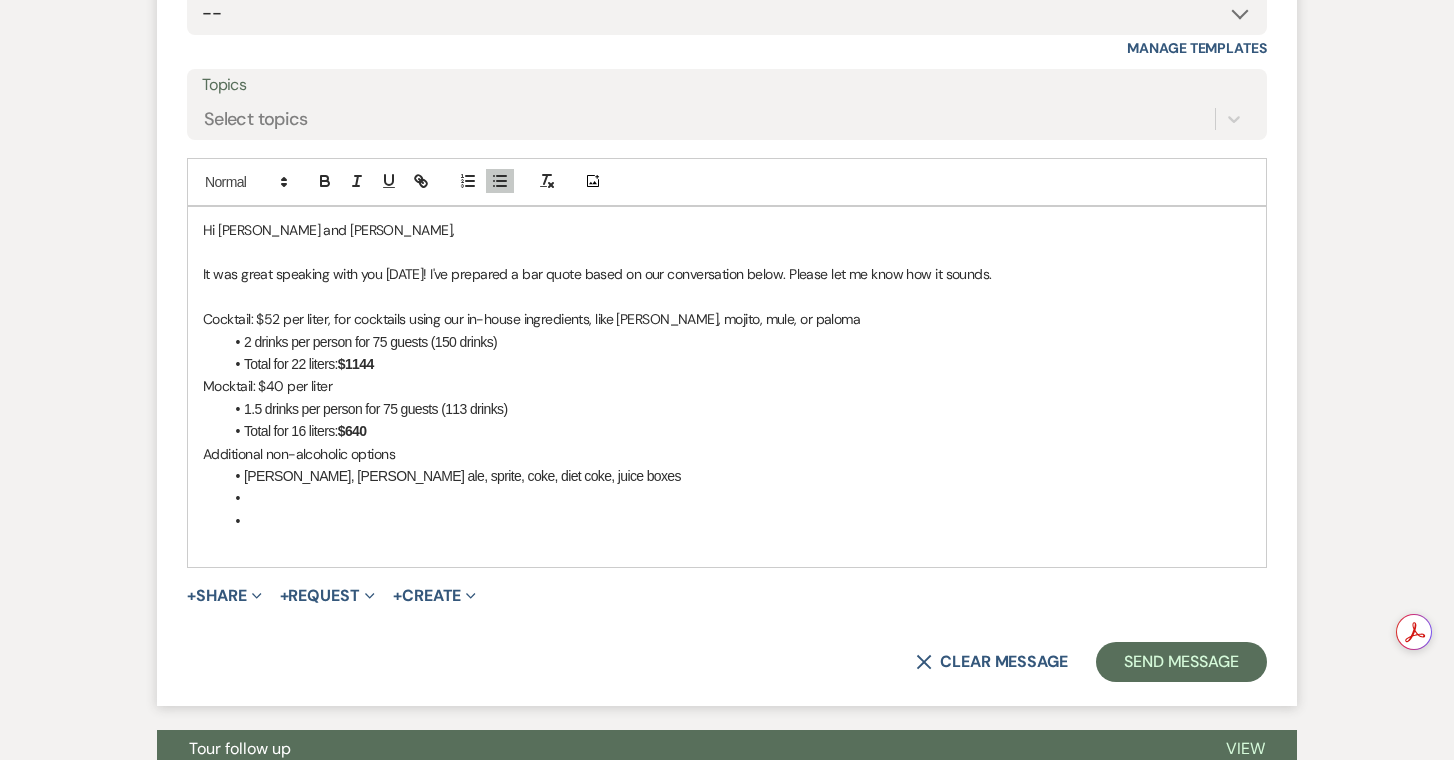 scroll, scrollTop: 2445, scrollLeft: 0, axis: vertical 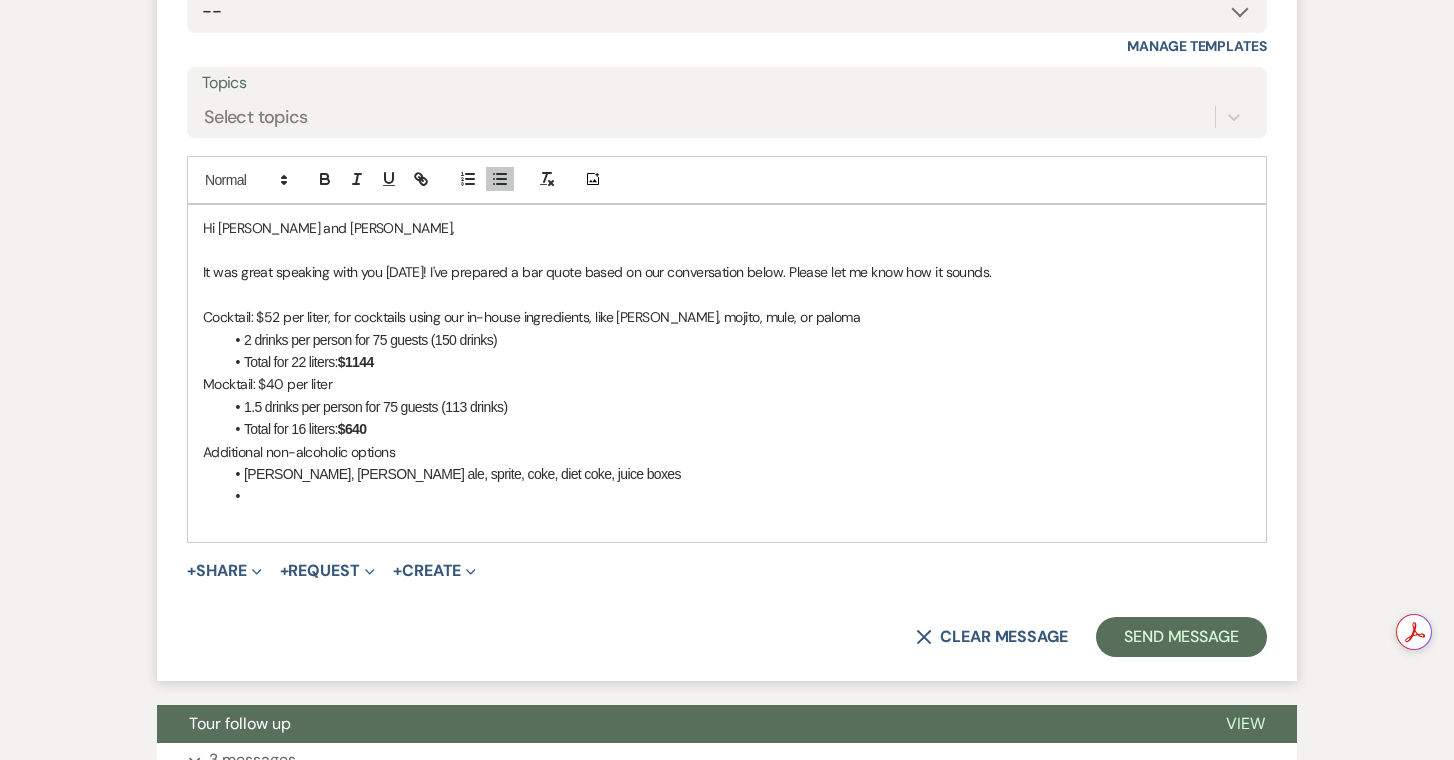 click at bounding box center (737, 496) 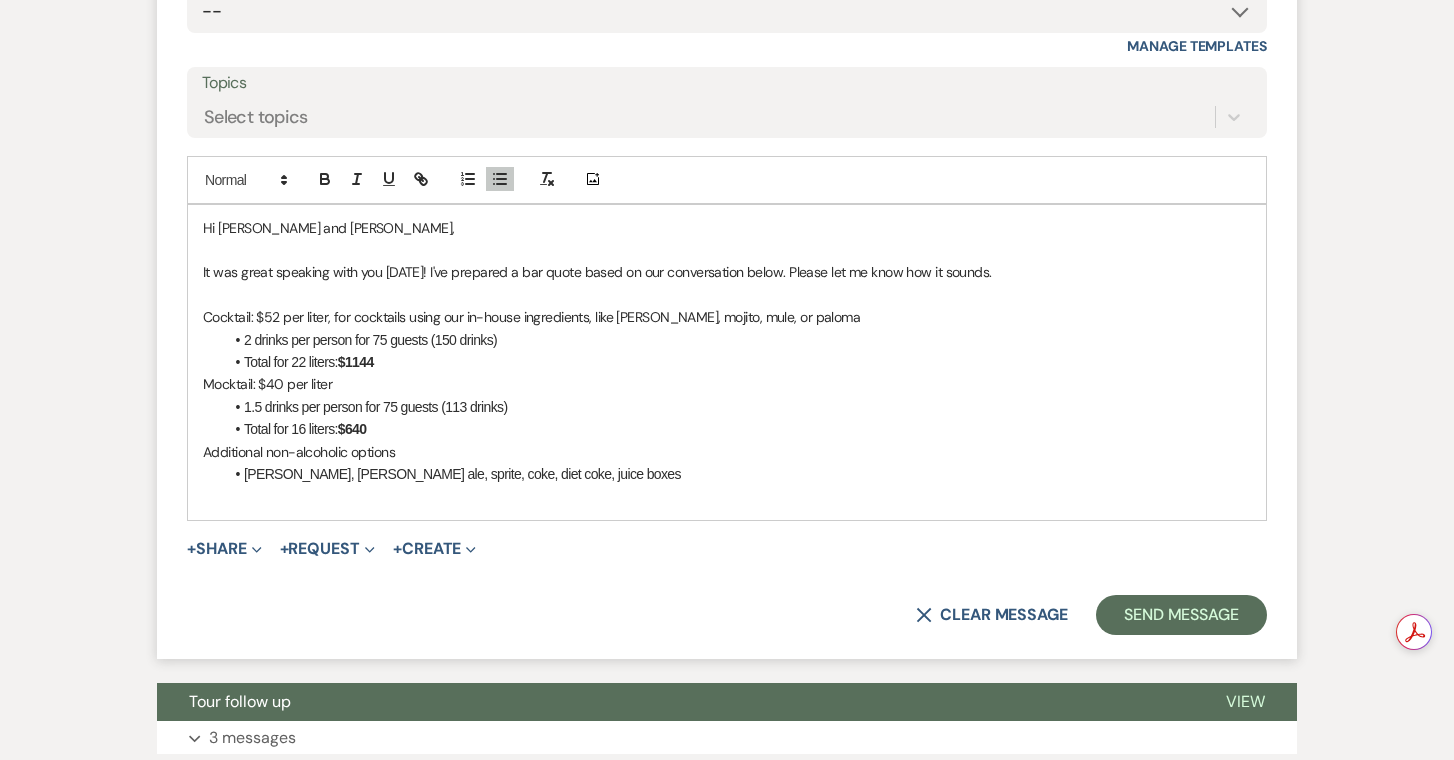 click on "Additional non-alcoholic options" at bounding box center [727, 452] 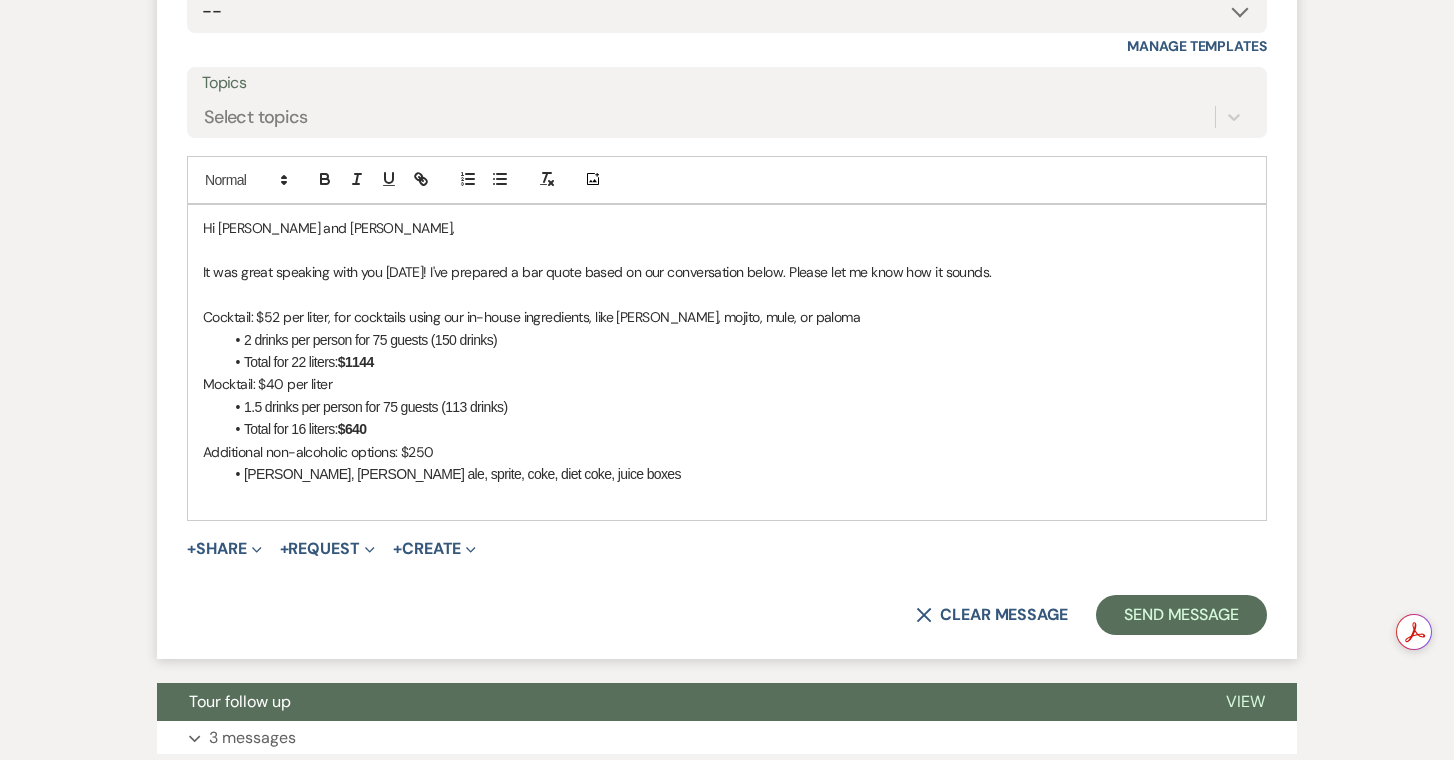 click on "Additional non-alcoholic options: $250" at bounding box center (727, 452) 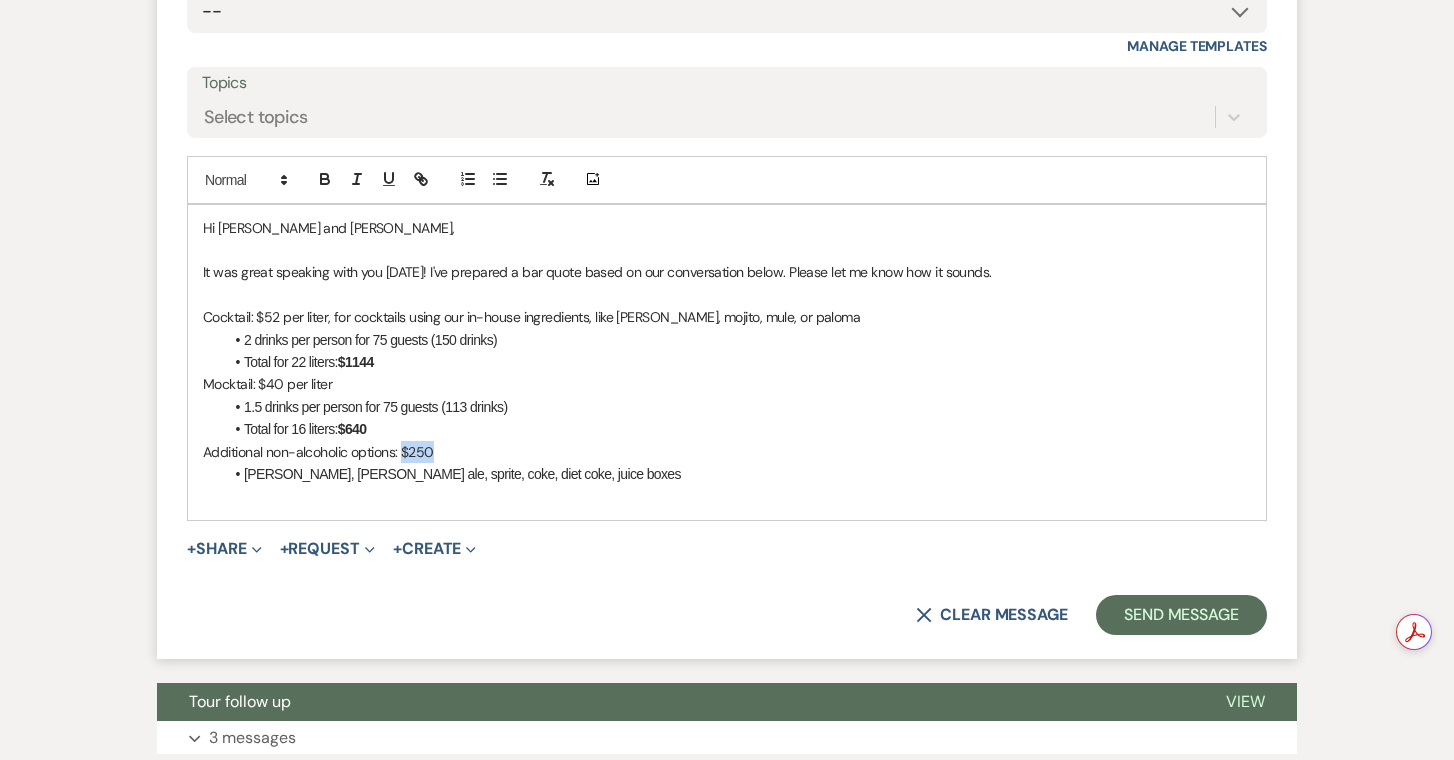drag, startPoint x: 433, startPoint y: 451, endPoint x: 406, endPoint y: 451, distance: 27 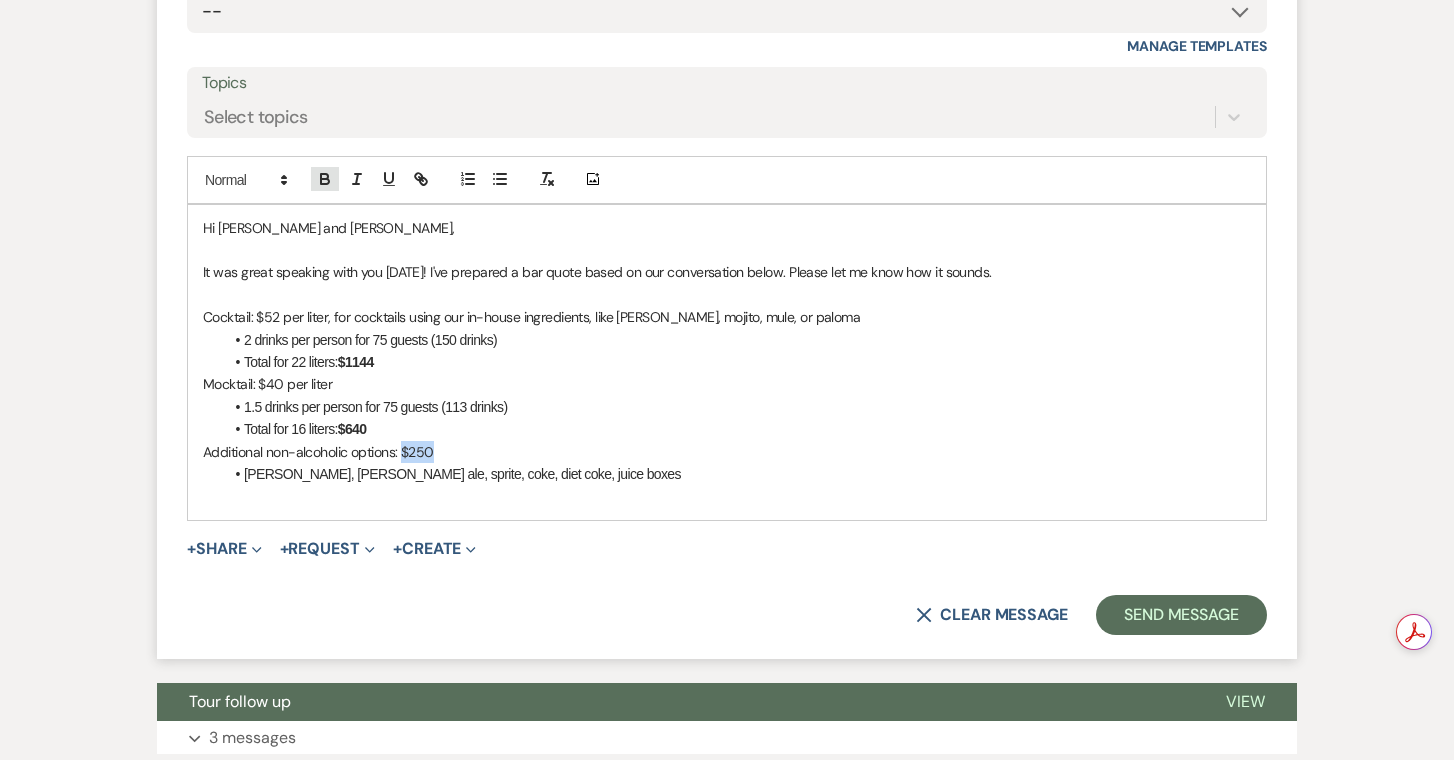 click 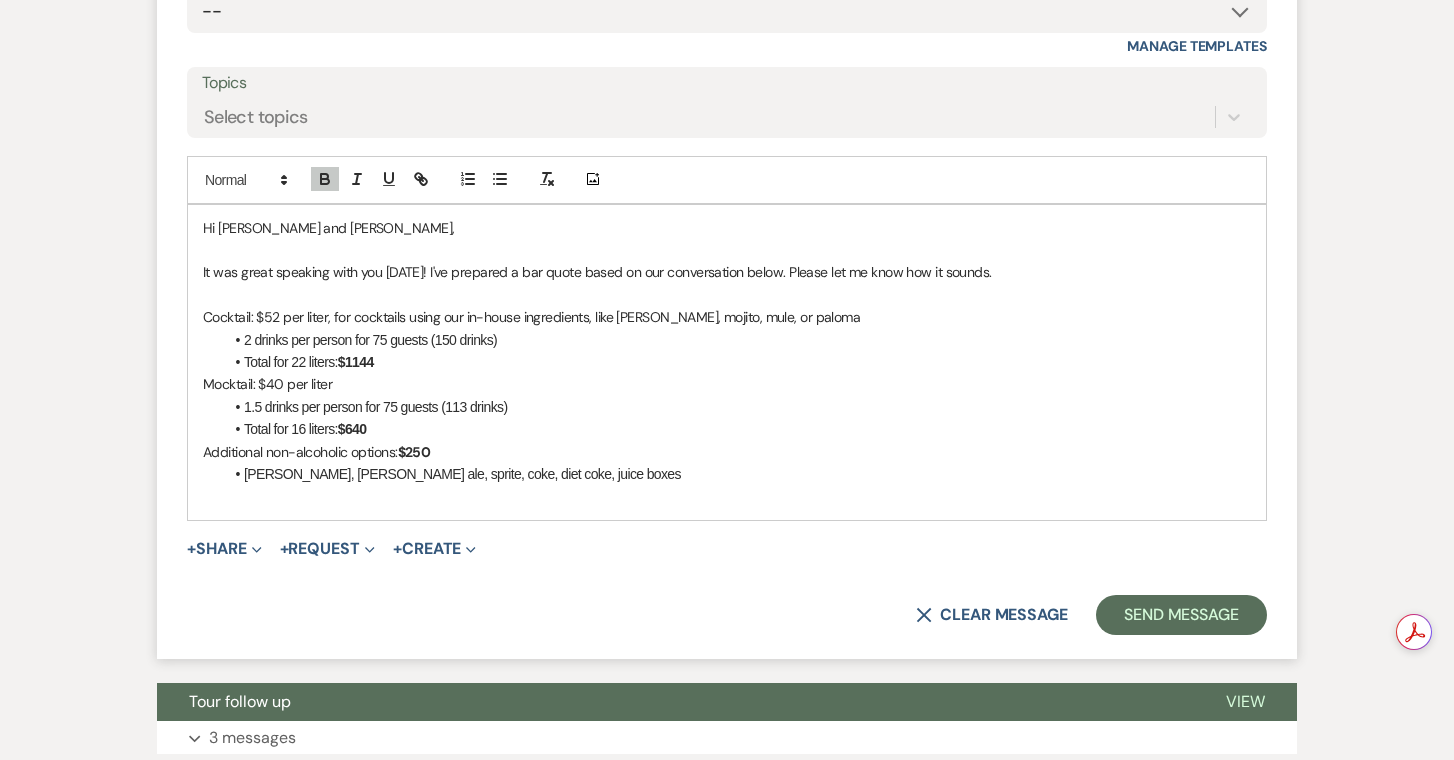 click on "1.5 drinks per person for 75 guests (113 drinks)" at bounding box center (737, 407) 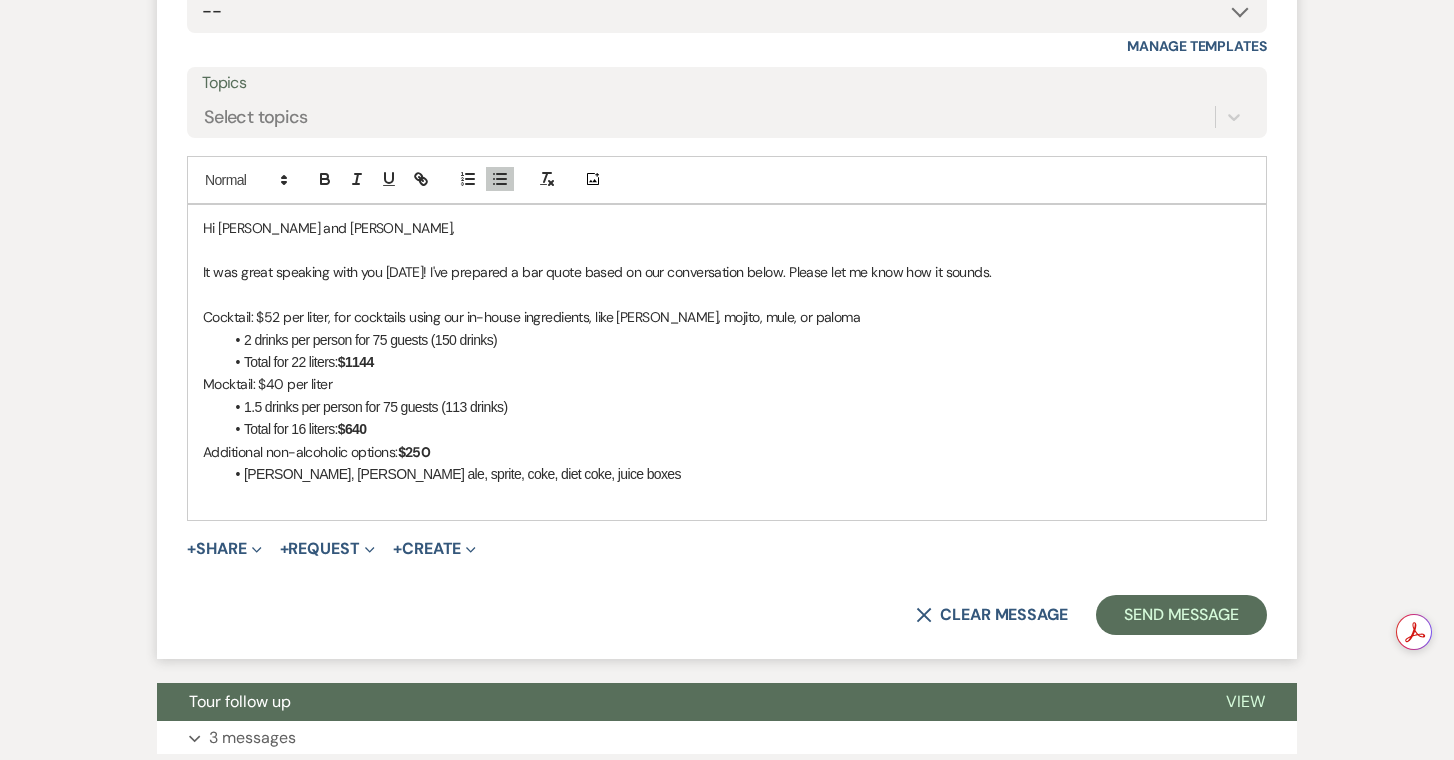 click on "Seltzer, OJ, ginger ale, sprite, coke, diet coke, juice boxes" at bounding box center [737, 474] 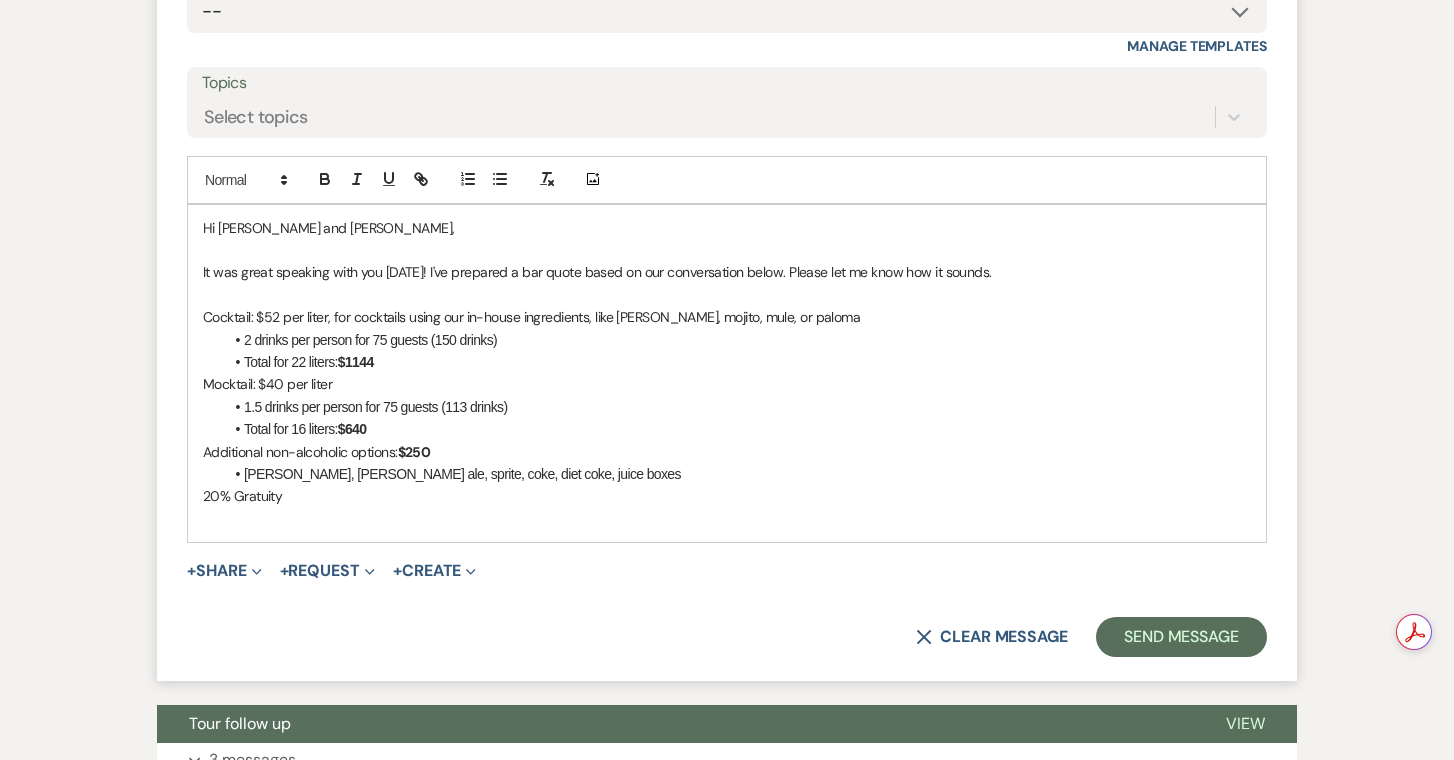 click on "Cocktail: $52 per liter, for cocktails using our in-house ingredients, like margarita, mojito, mule, or paloma" at bounding box center (727, 317) 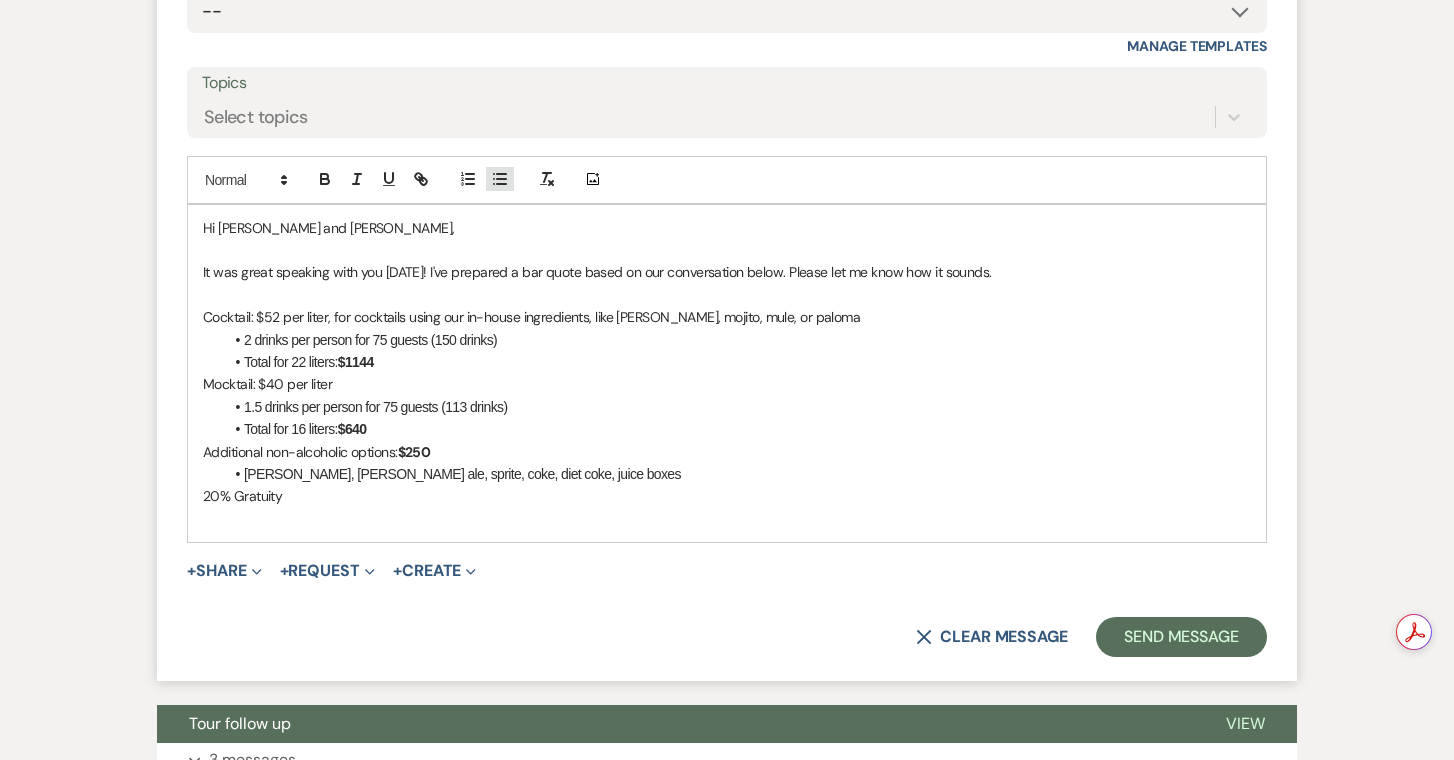 click at bounding box center [500, 179] 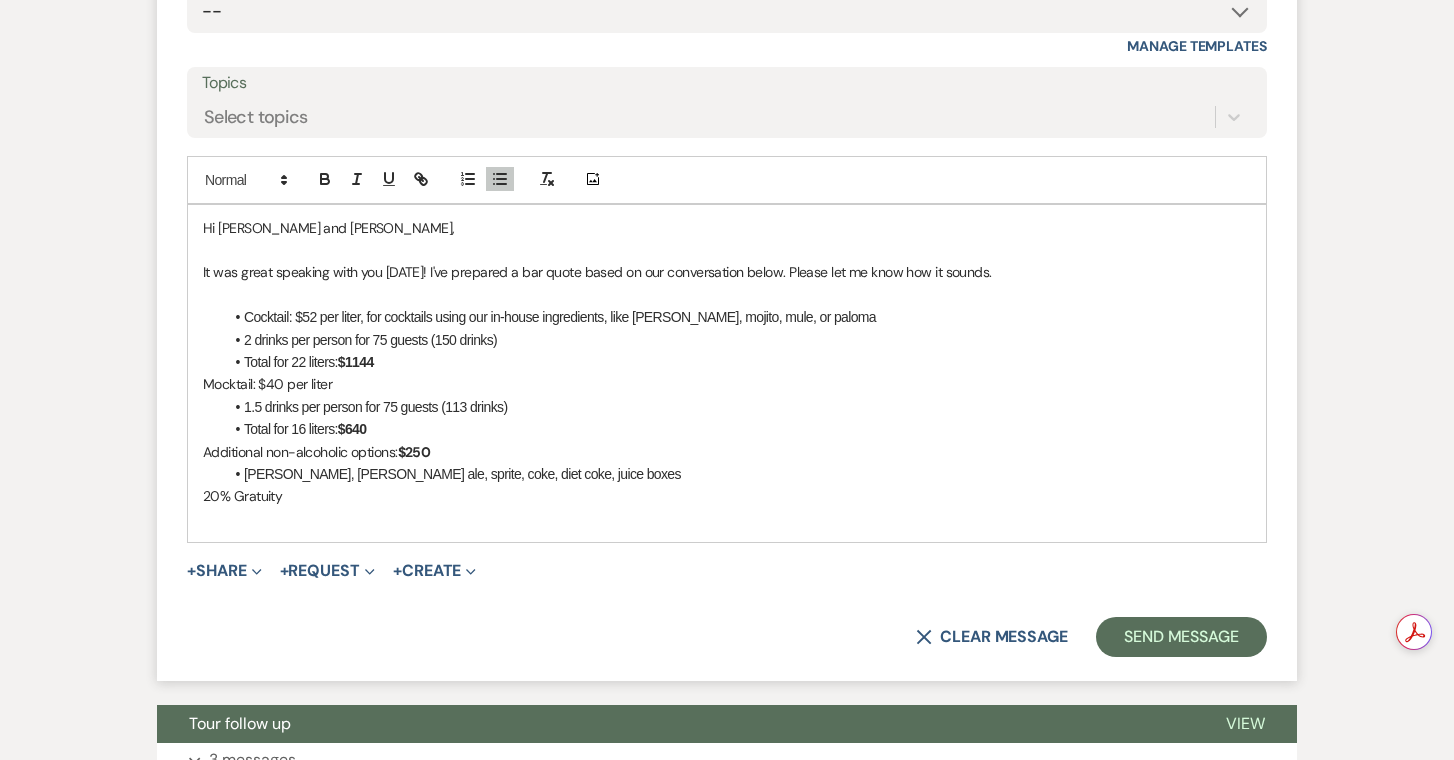 click at bounding box center (244, 340) 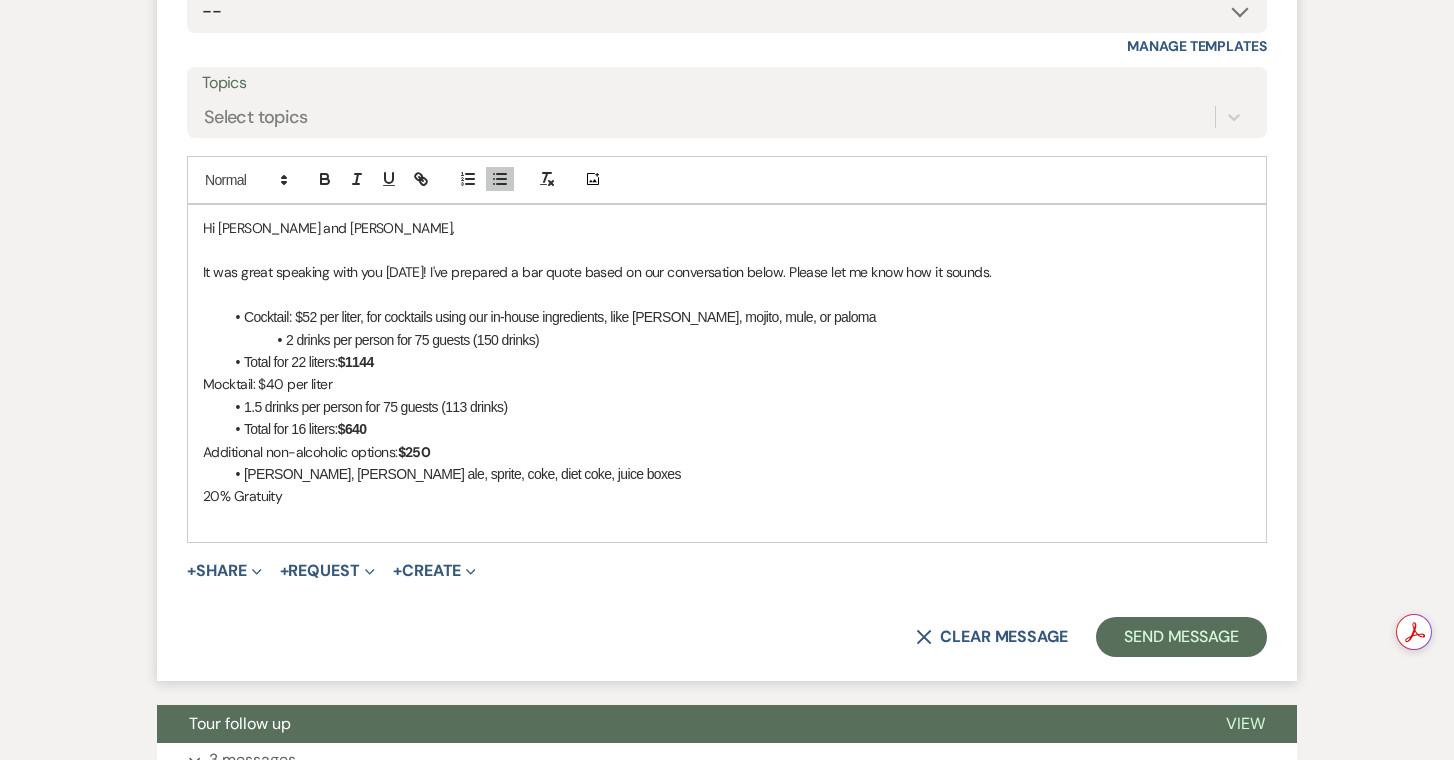 click on "Total for 22 liters:  $1144" at bounding box center [737, 362] 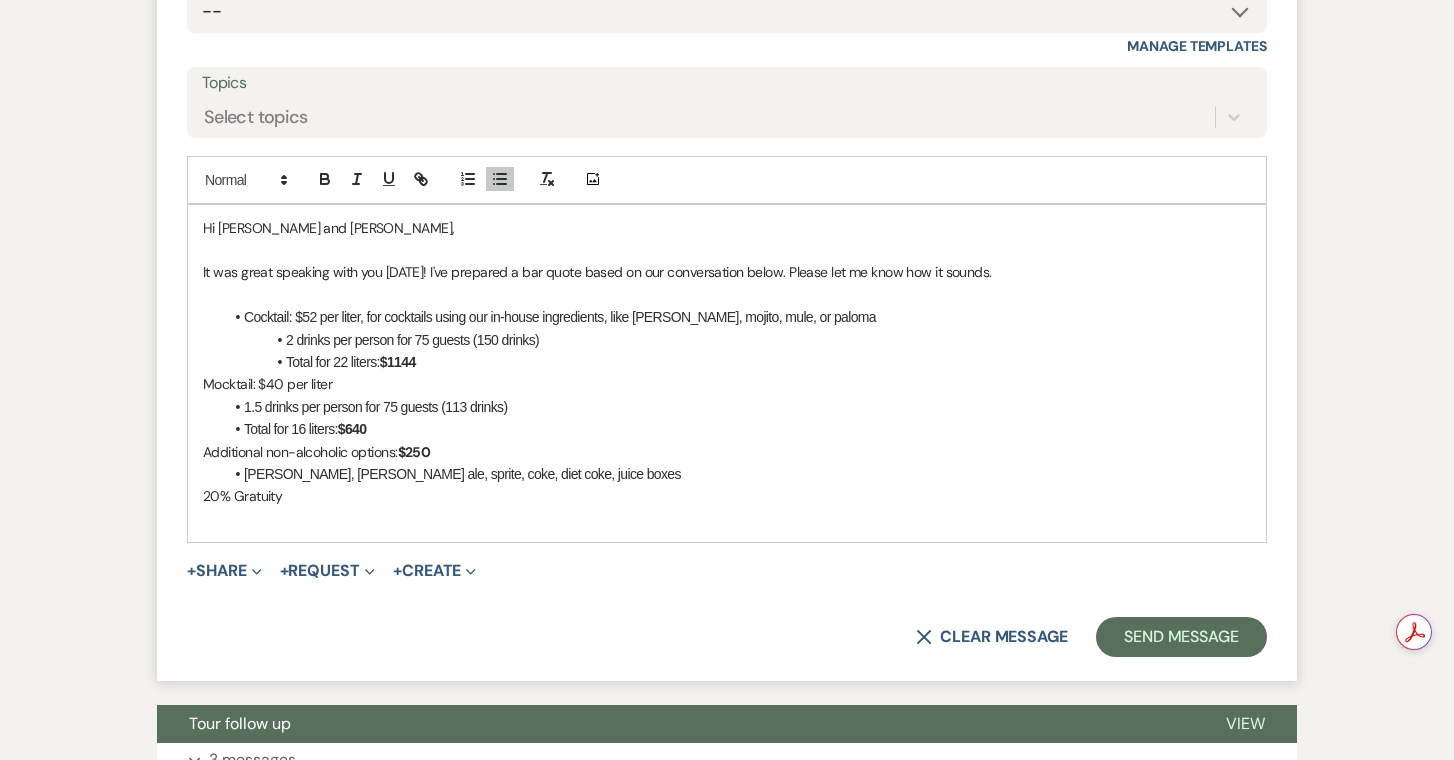 click on "Hi Renée and Nelzir, It was great speaking with you today! I've prepared a bar quote based on our conversation below. Please let me know how it sounds. Cocktail: $52 per liter, for cocktails using our in-house ingredients, like margarita, mojito, mule, or paloma 2 drinks per person for 75 guests (150 drinks) Total for 22 liters:  $1144 Mocktail: $40 per liter 1.5 drinks per person for 75 guests (113 drinks) Total for 16 liters:  $640 Additional non-alcoholic options:  $250 Seltzer, OJ, ginger ale, sprite, coke, diet coke, juice boxes 20% Gratuity" at bounding box center (727, 373) 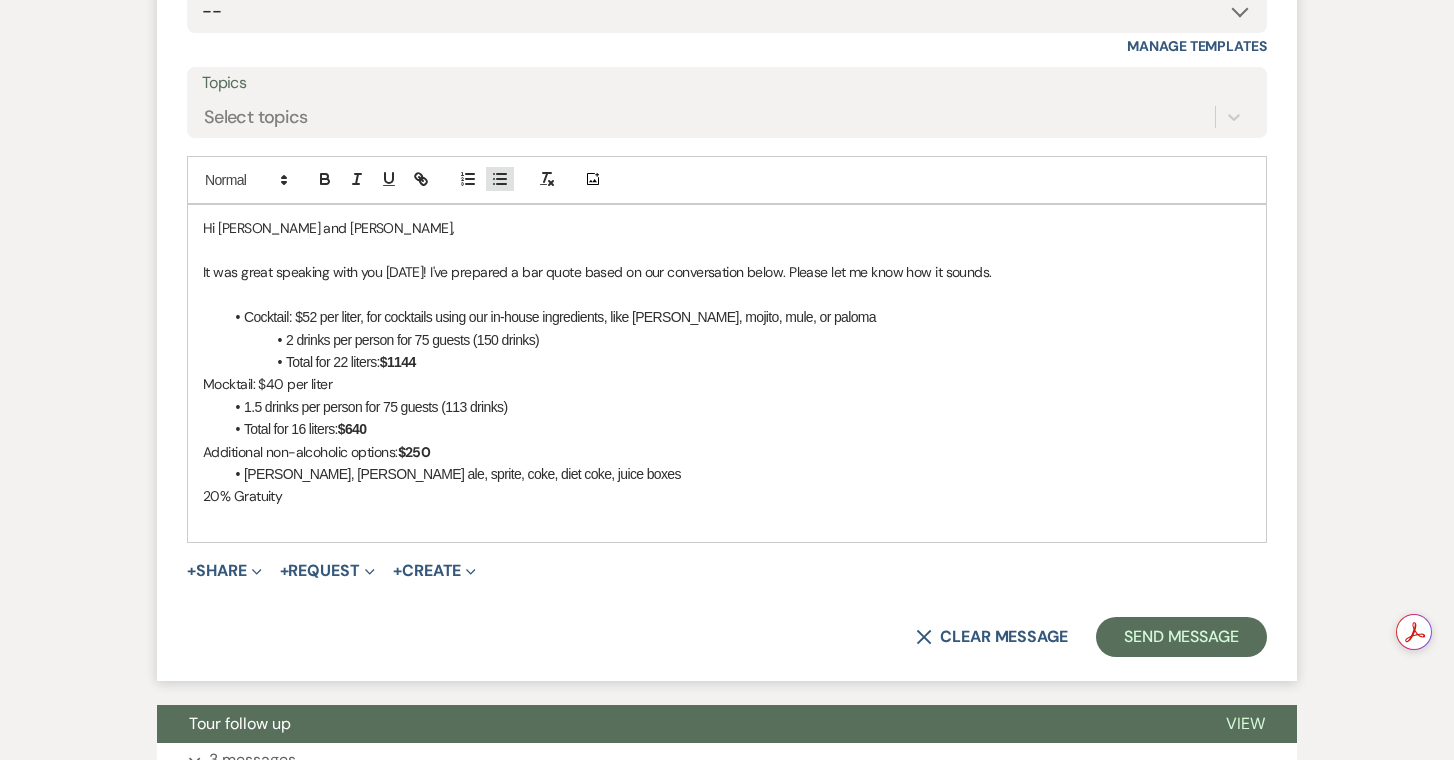 click 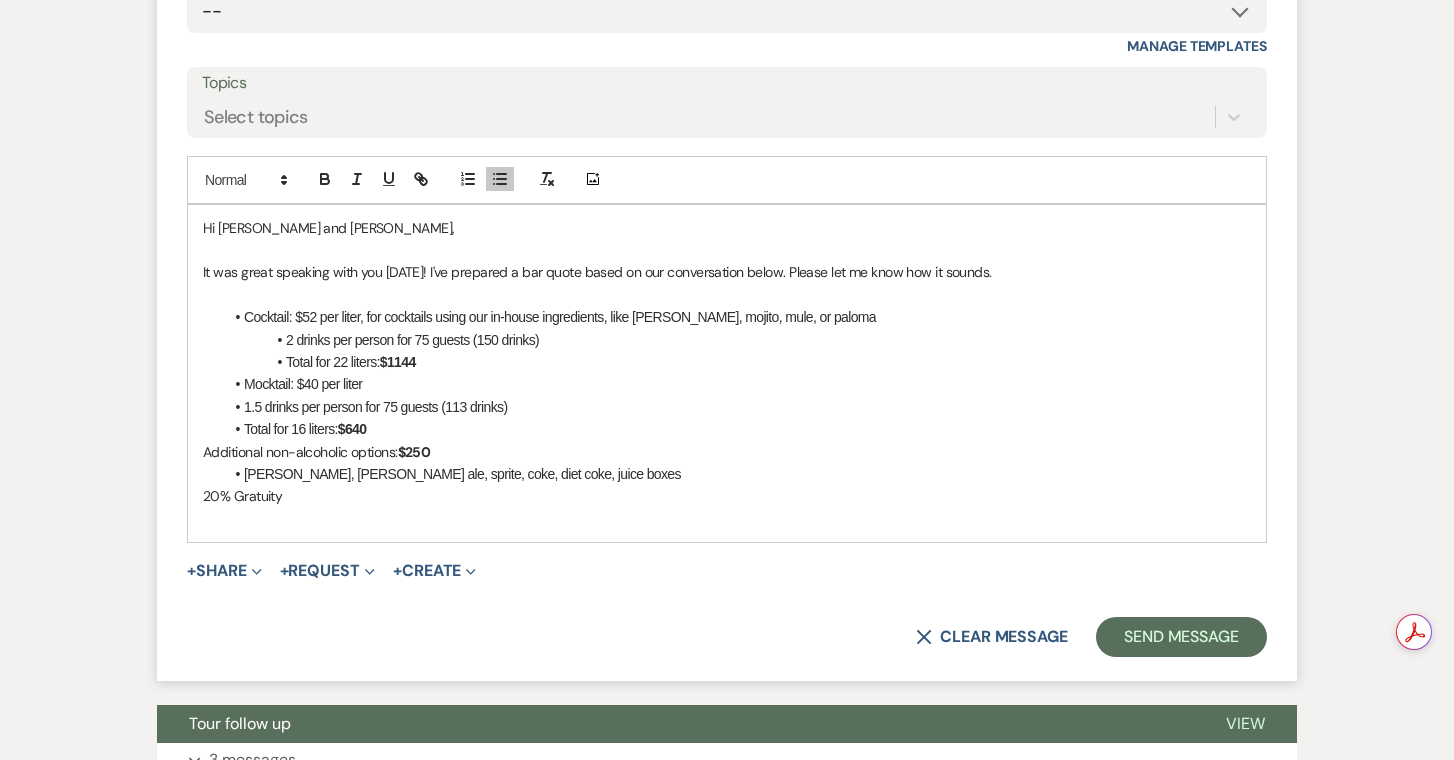 click at bounding box center (244, 407) 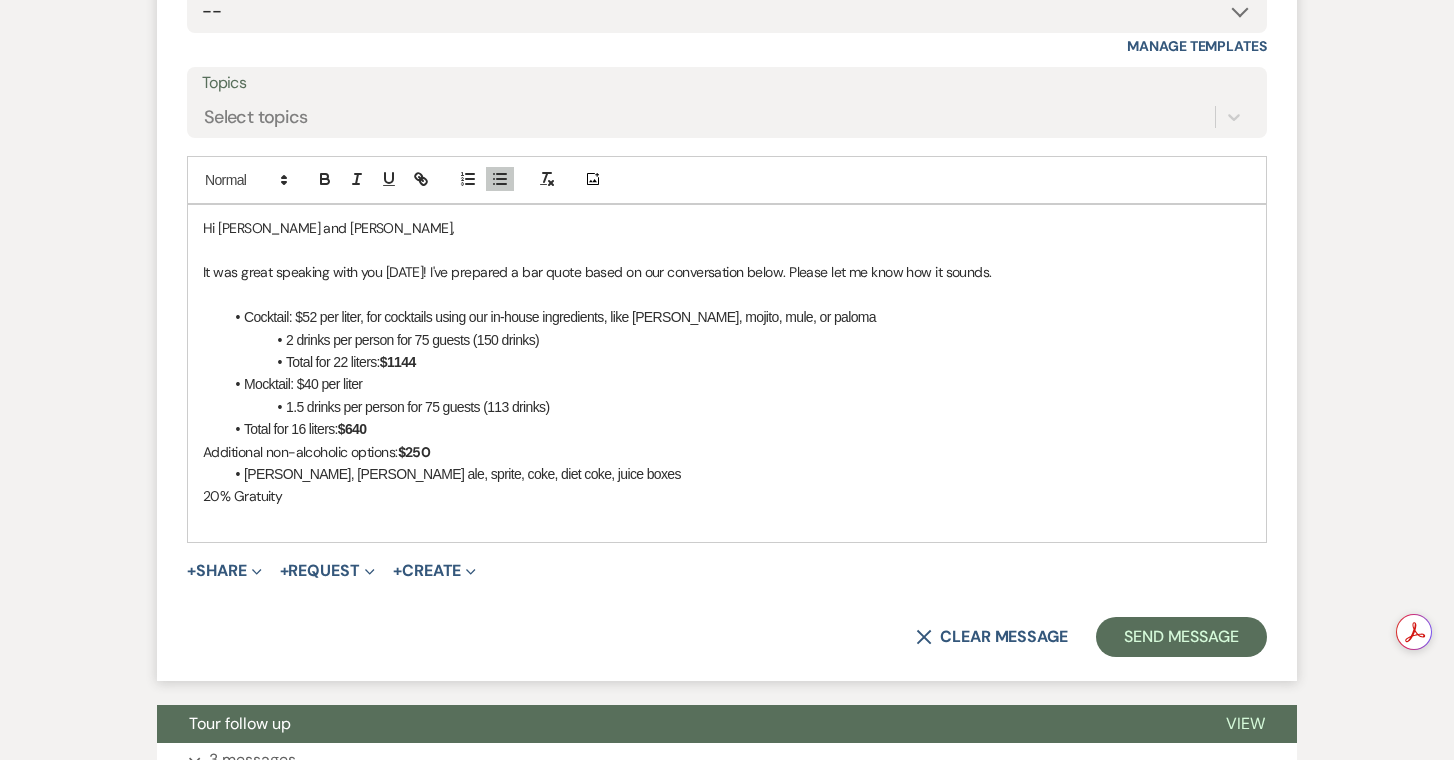 click at bounding box center (244, 429) 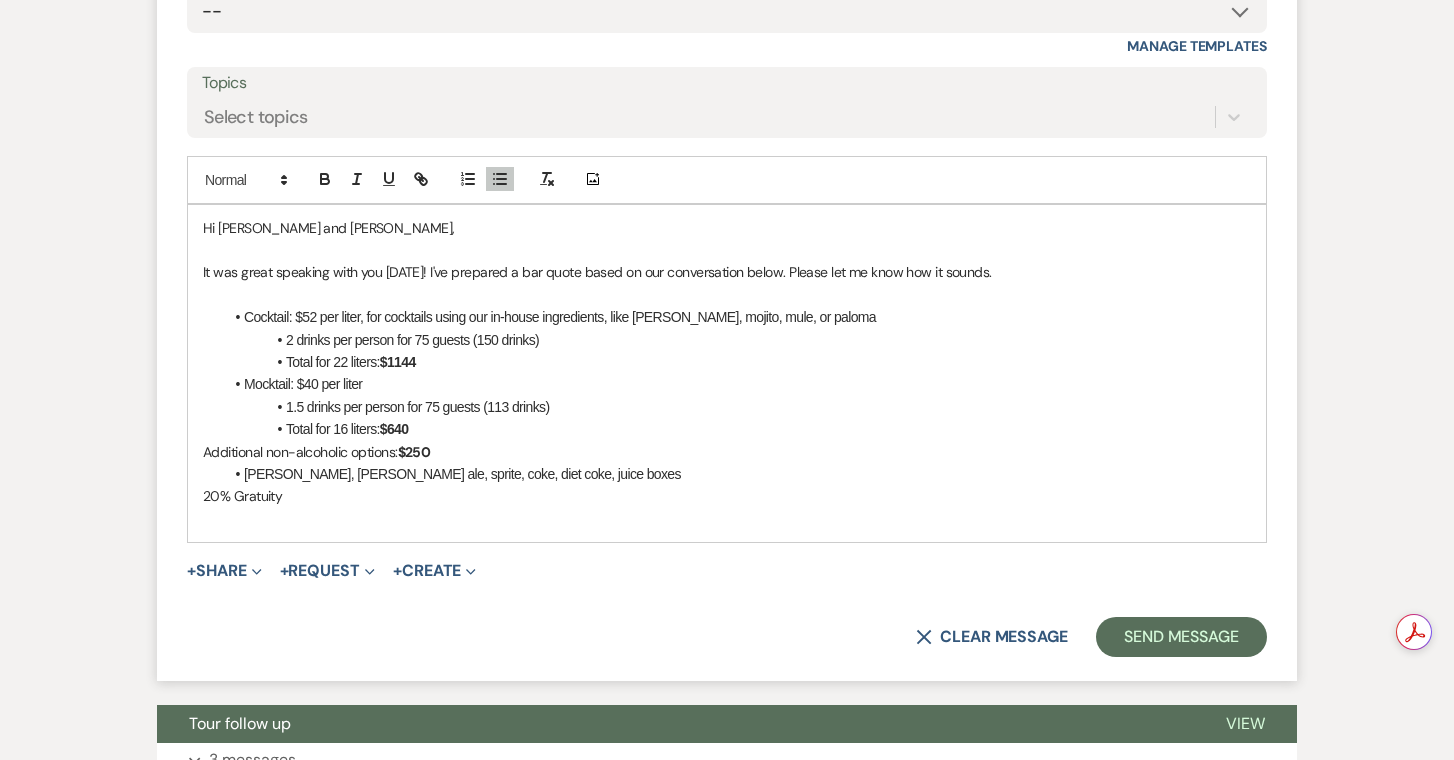 click on "Hi Renée and Nelzir, It was great speaking with you today! I've prepared a bar quote based on our conversation below. Please let me know how it sounds. Cocktail: $52 per liter, for cocktails using our in-house ingredients, like margarita, mojito, mule, or paloma 2 drinks per person for 75 guests (150 drinks) Total for 22 liters:  $1144 Mocktail: $40 per liter 1.5 drinks per person for 75 guests (113 drinks) Total for 16 liters:  $640 Additional non-alcoholic options:  $250 Seltzer, OJ, ginger ale, sprite, coke, diet coke, juice boxes 20% Gratuity" at bounding box center [727, 373] 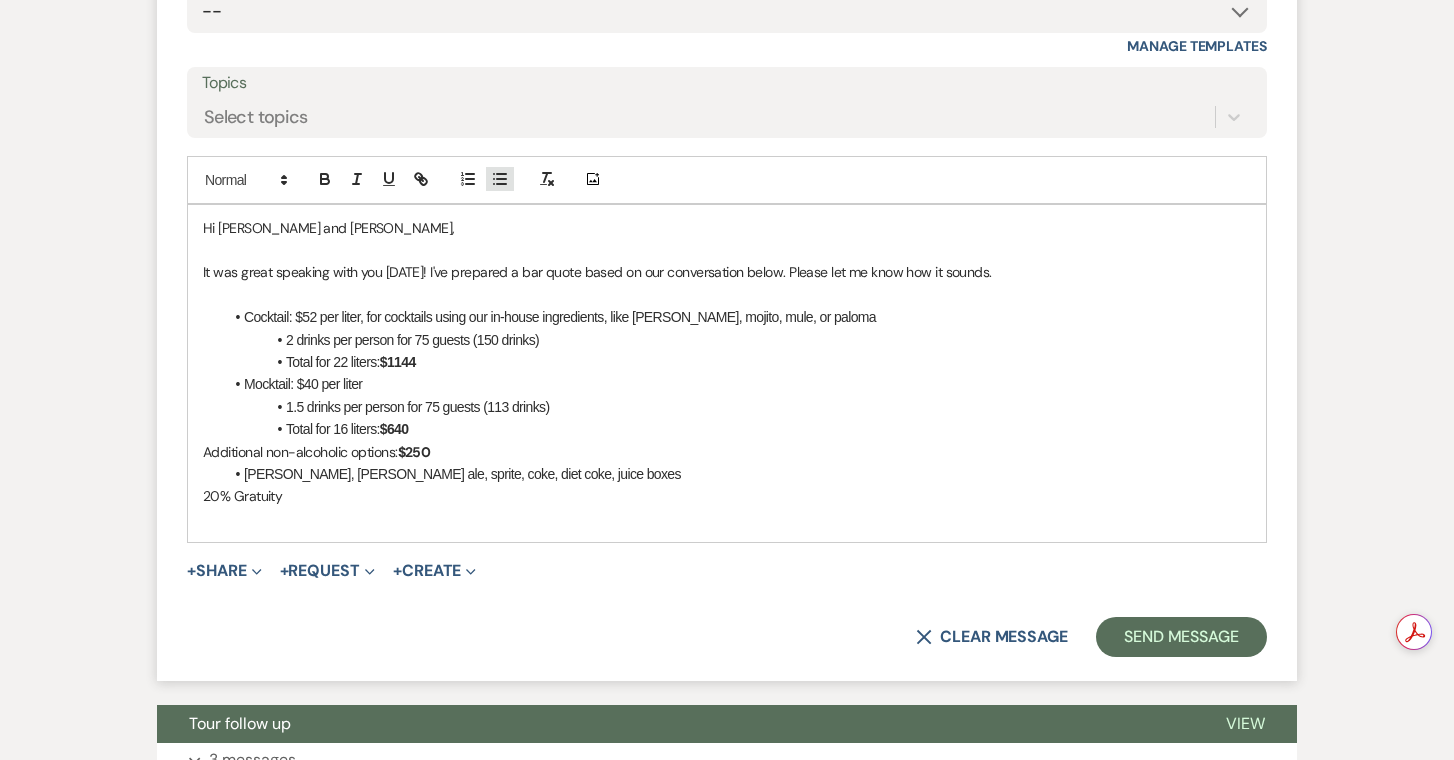 click 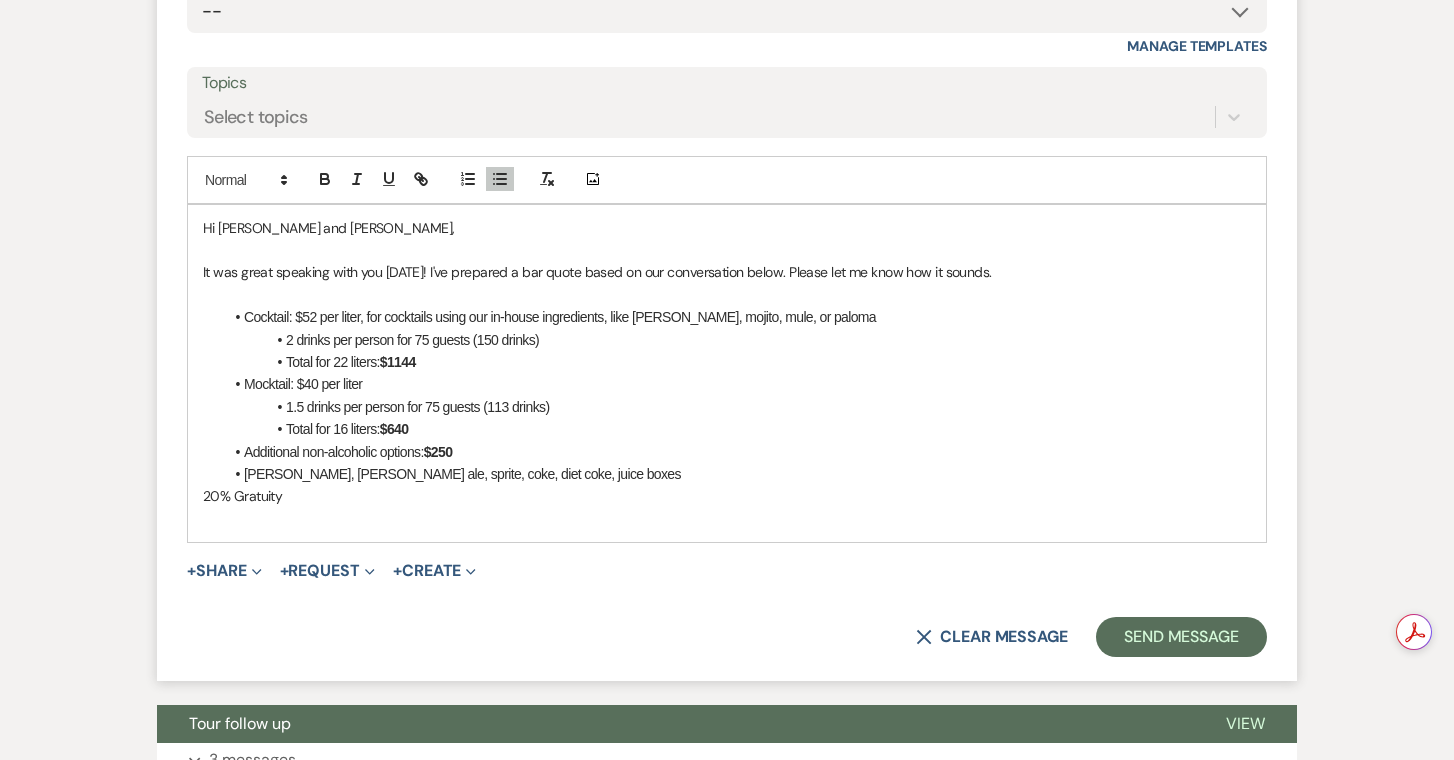 click on "Seltzer, OJ, ginger ale, sprite, coke, diet coke, juice boxes" at bounding box center (737, 474) 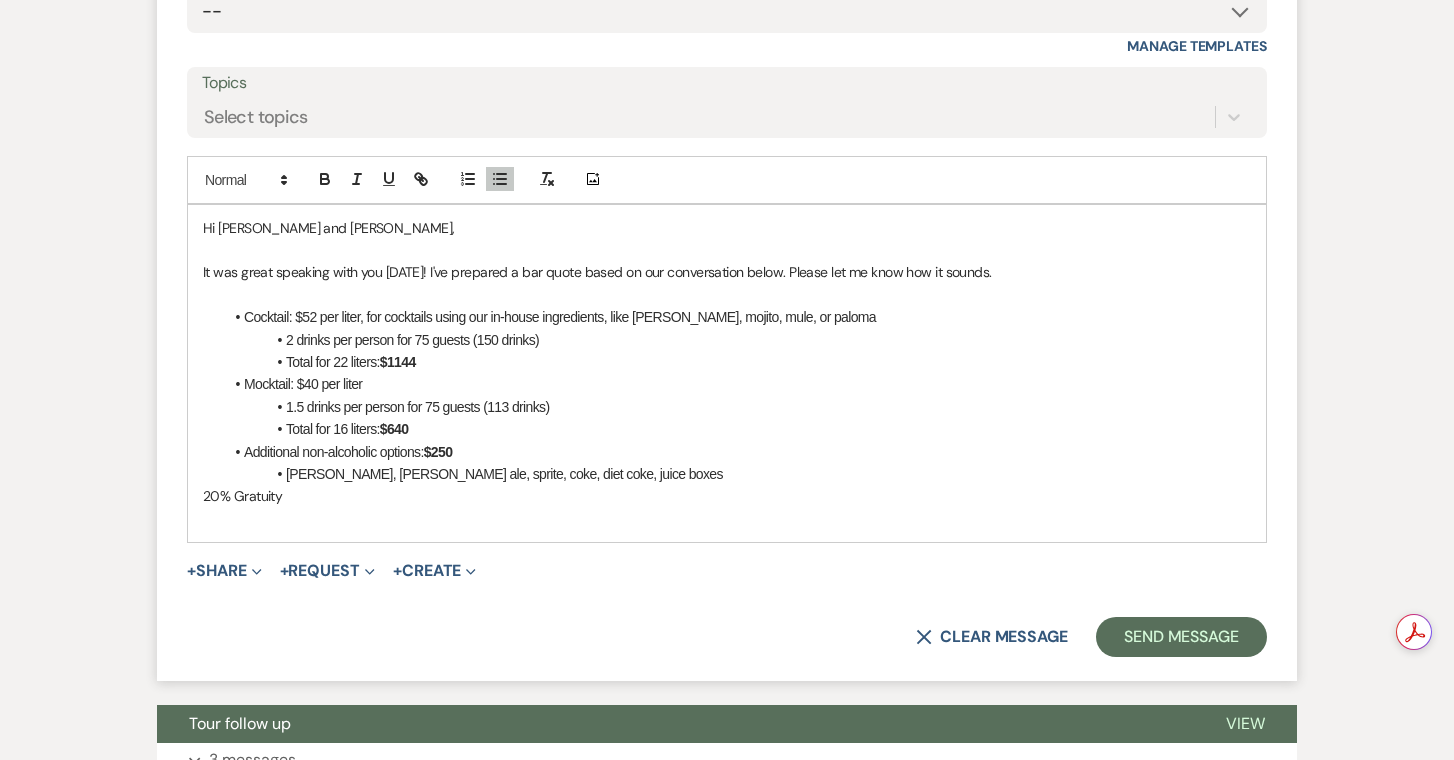 click on "Hi Renée and Nelzir, It was great speaking with you today! I've prepared a bar quote based on our conversation below. Please let me know how it sounds. Cocktail: $52 per liter, for cocktails using our in-house ingredients, like margarita, mojito, mule, or paloma 2 drinks per person for 75 guests (150 drinks) Total for 22 liters:  $1144 Mocktail: $40 per liter 1.5 drinks per person for 75 guests (113 drinks) Total for 16 liters:  $640 Additional non-alcoholic options:  $250 Seltzer, OJ, ginger ale, sprite, coke, diet coke, juice boxes 20% Gratuity" at bounding box center (727, 373) 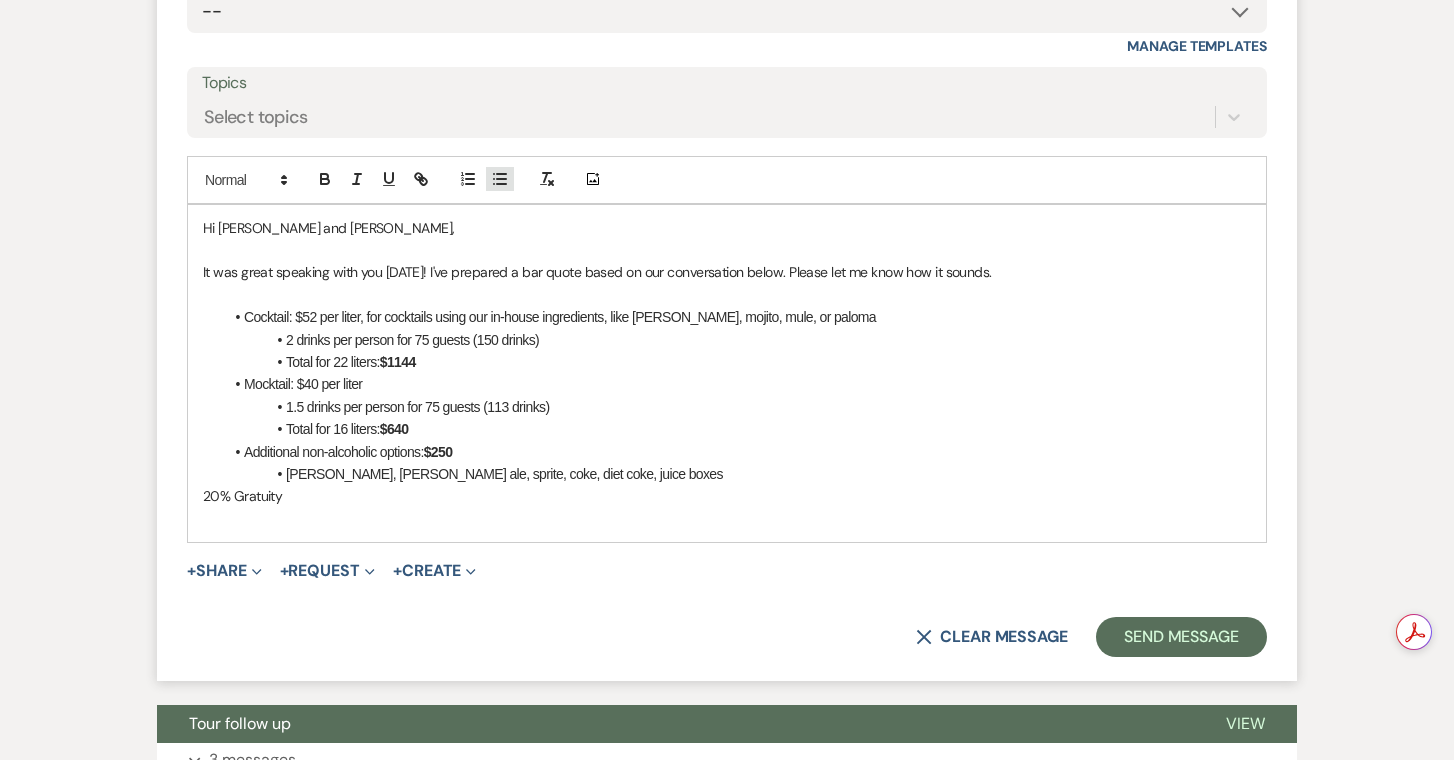 click 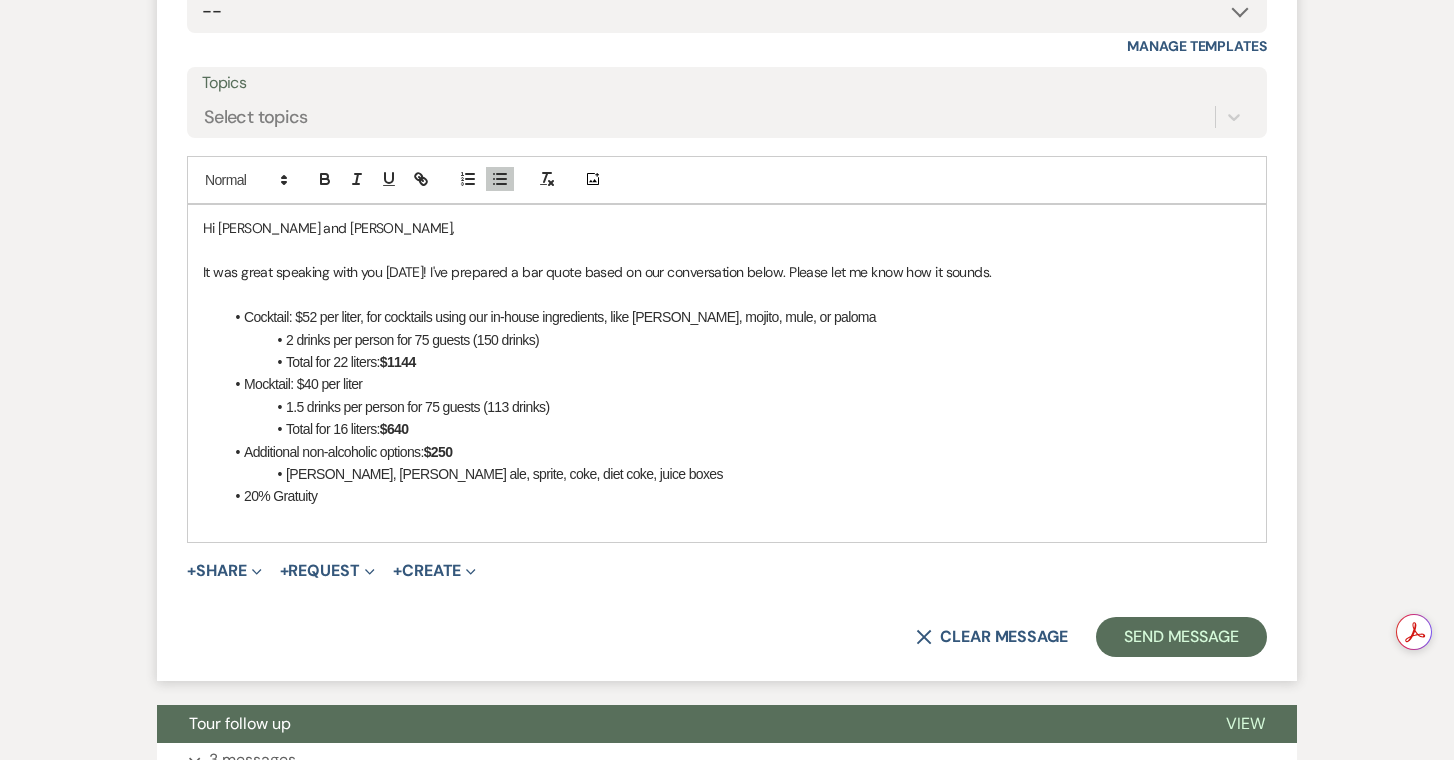 click on "20% Gratuity" at bounding box center [737, 496] 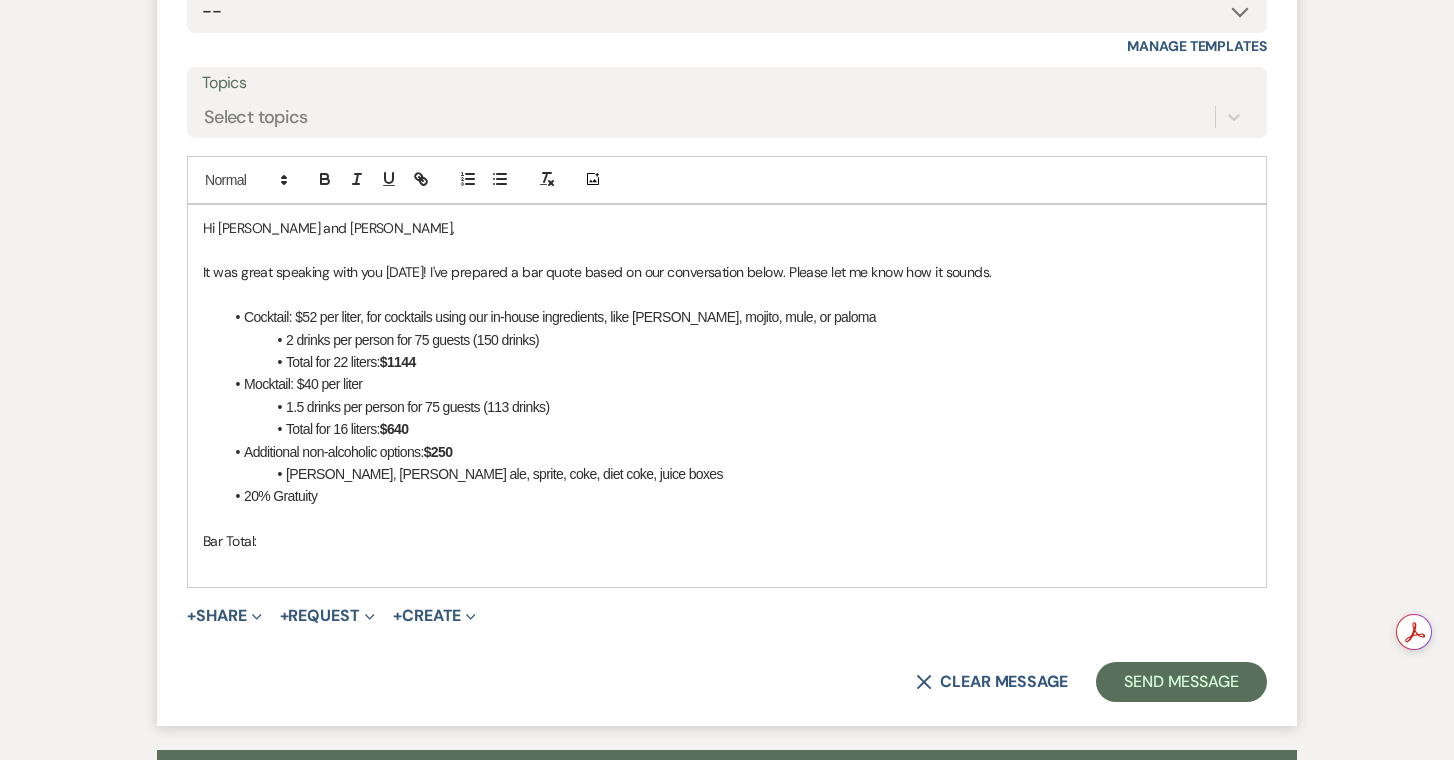 click on "20% Gratuity" at bounding box center (737, 496) 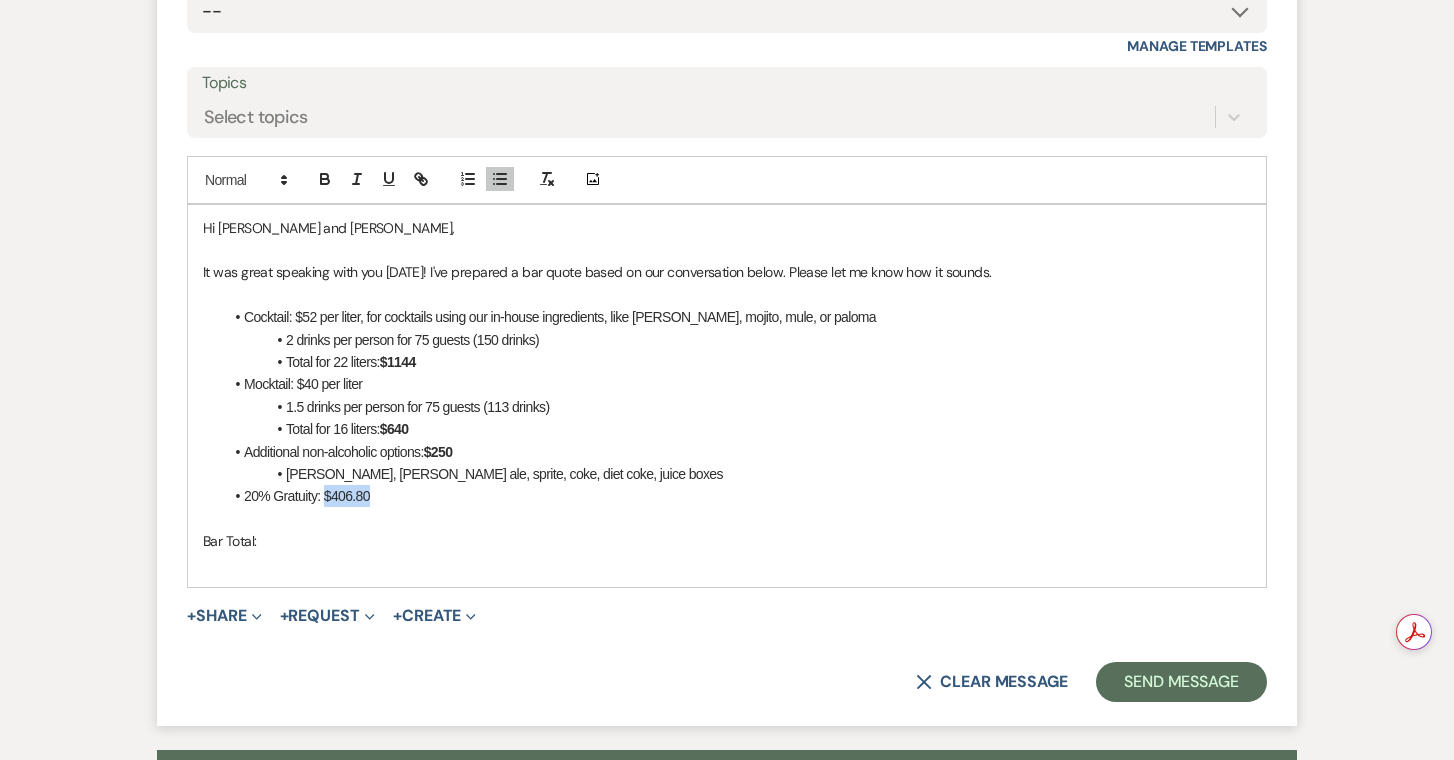 drag, startPoint x: 371, startPoint y: 502, endPoint x: 325, endPoint y: 501, distance: 46.010868 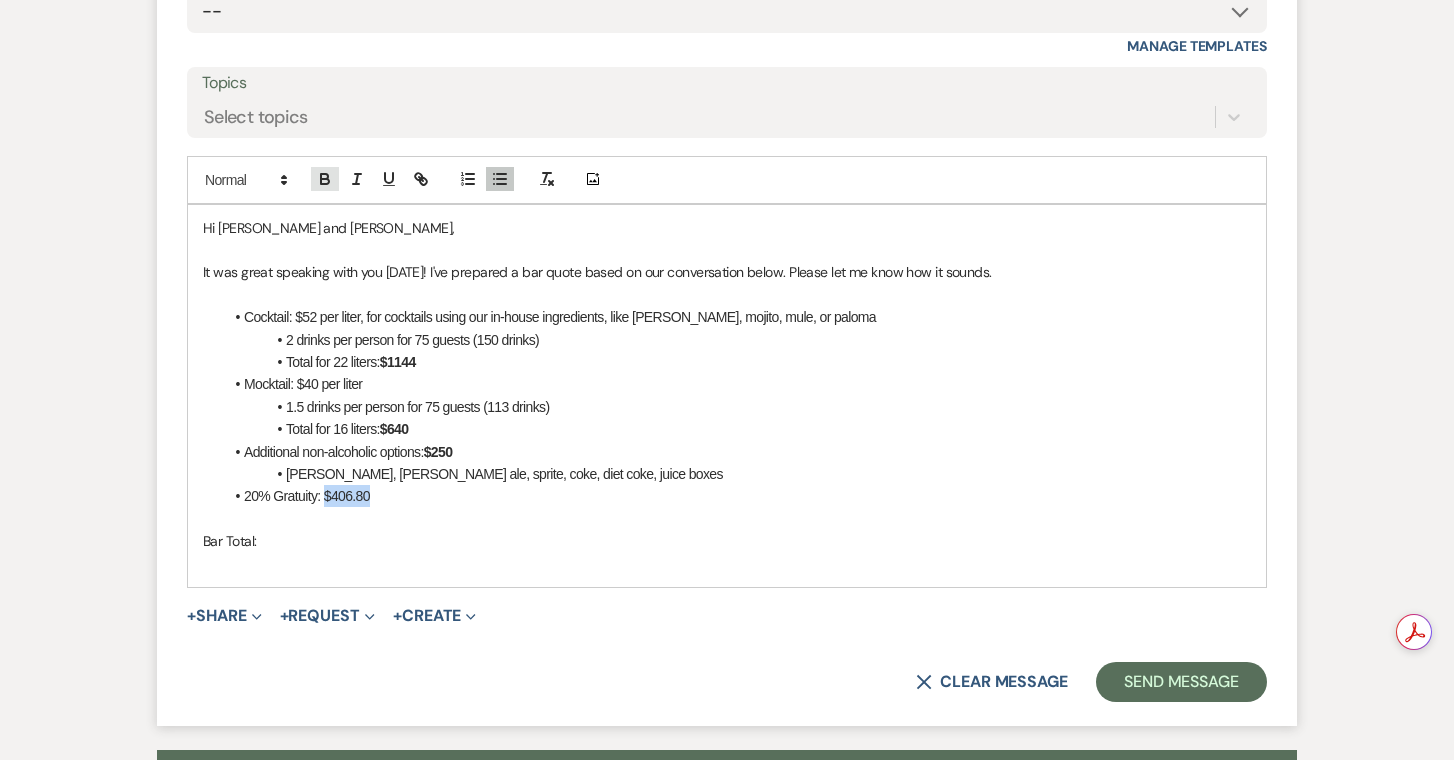click 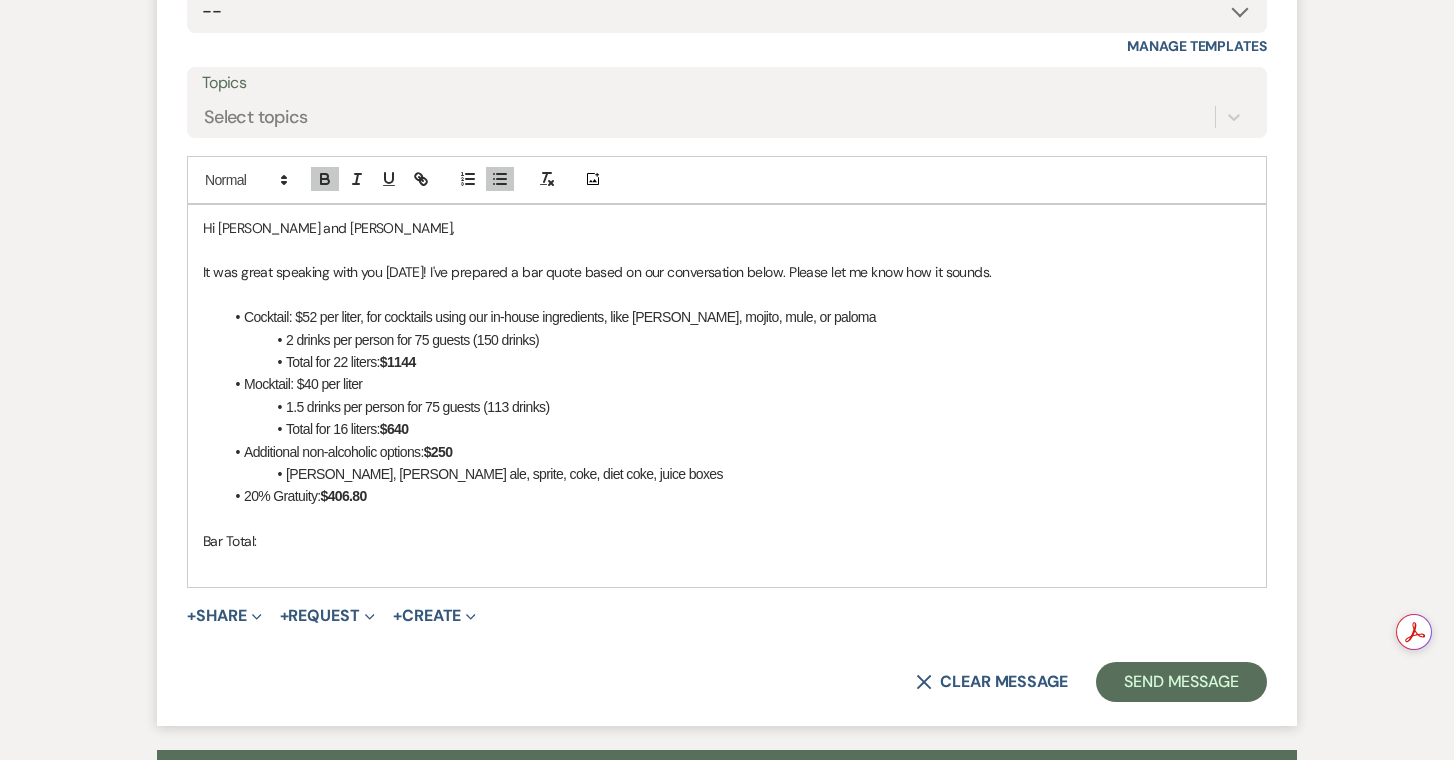 click on "Bar Total:" at bounding box center [727, 541] 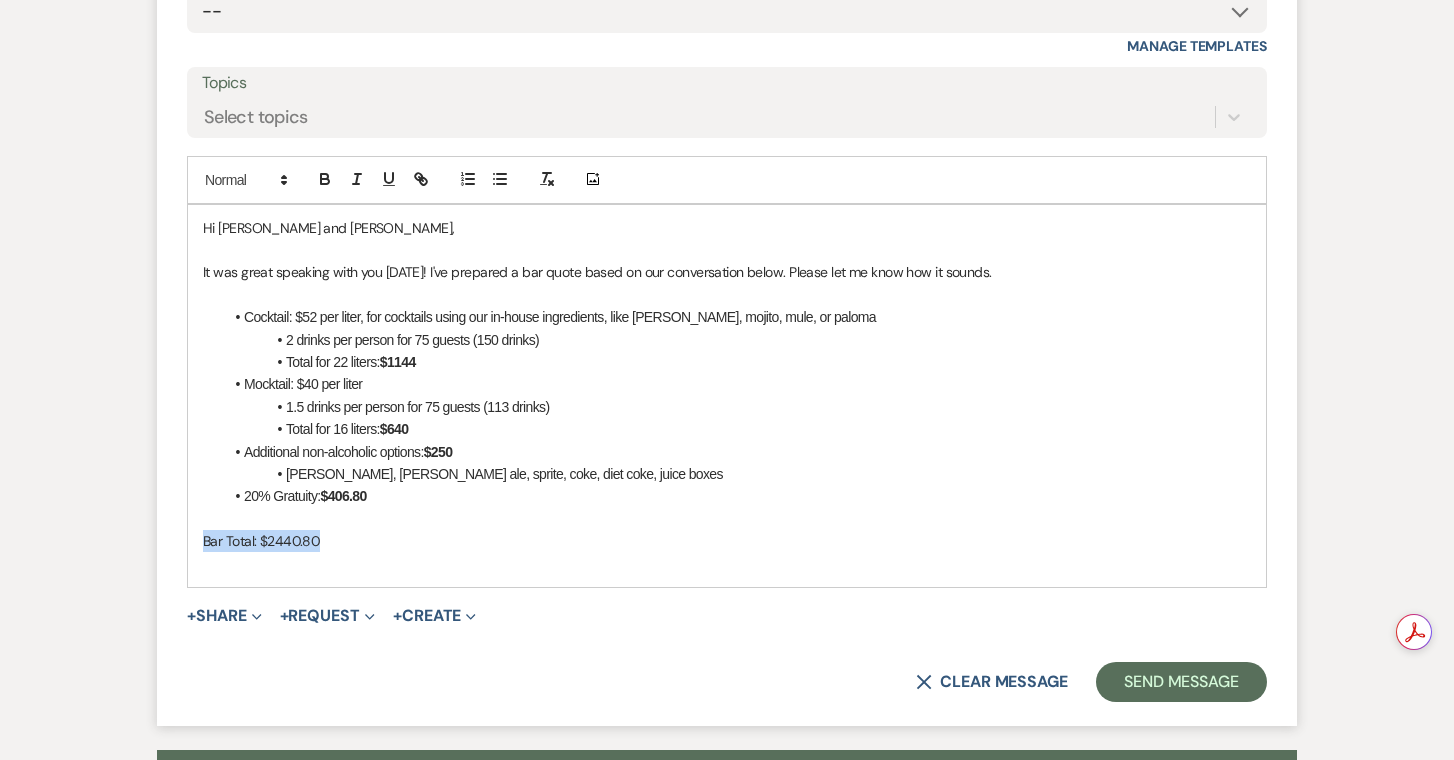 drag, startPoint x: 318, startPoint y: 537, endPoint x: 199, endPoint y: 530, distance: 119.2057 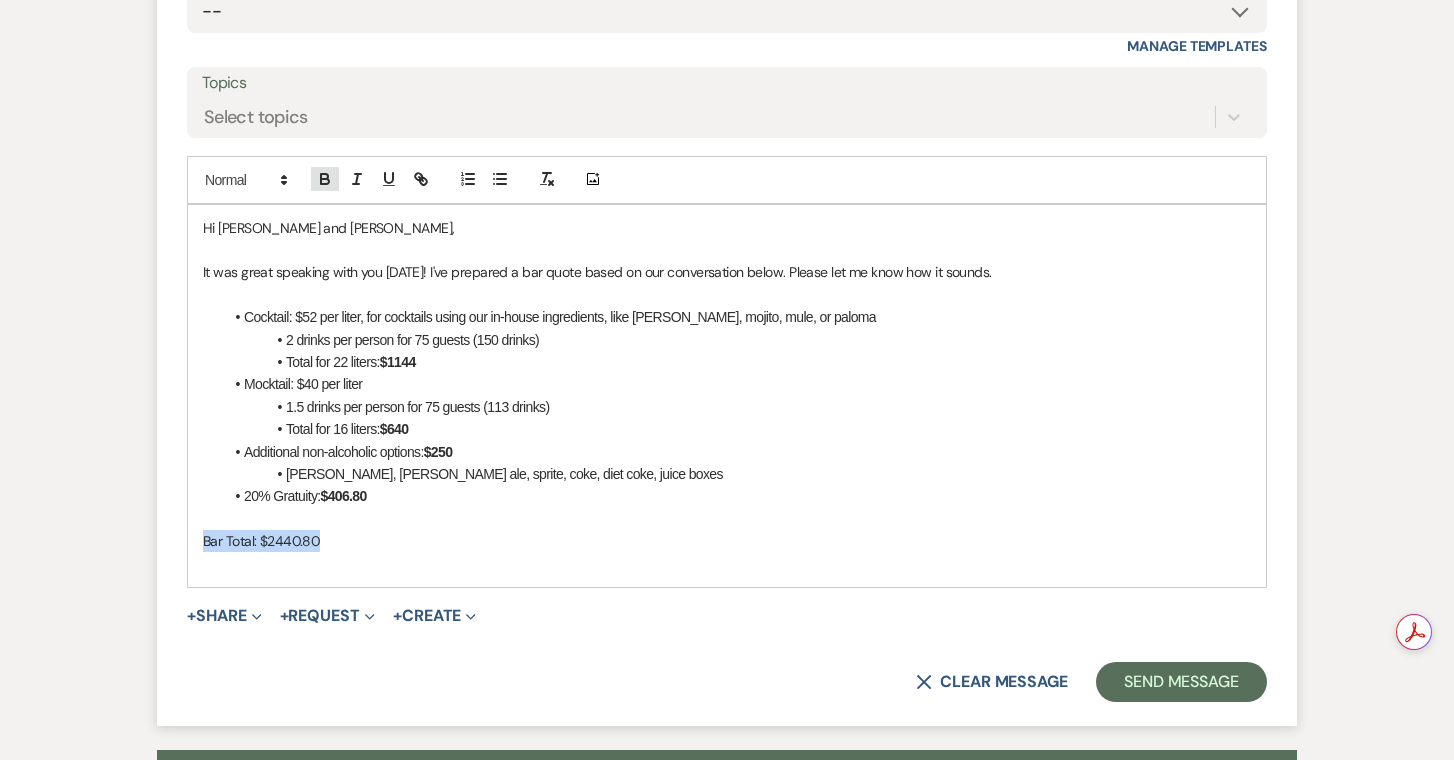 click 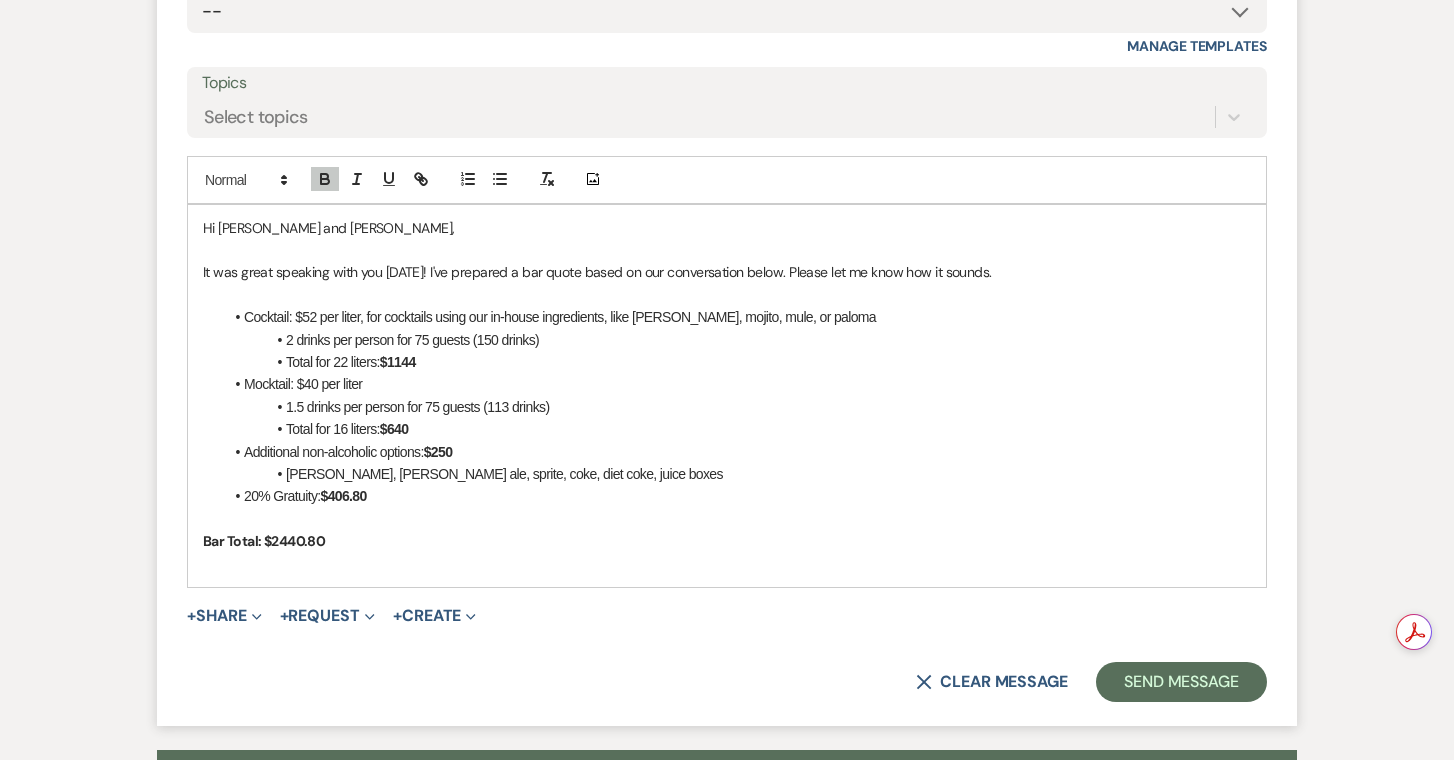 click on "Bar Total: $2440.80" at bounding box center [727, 541] 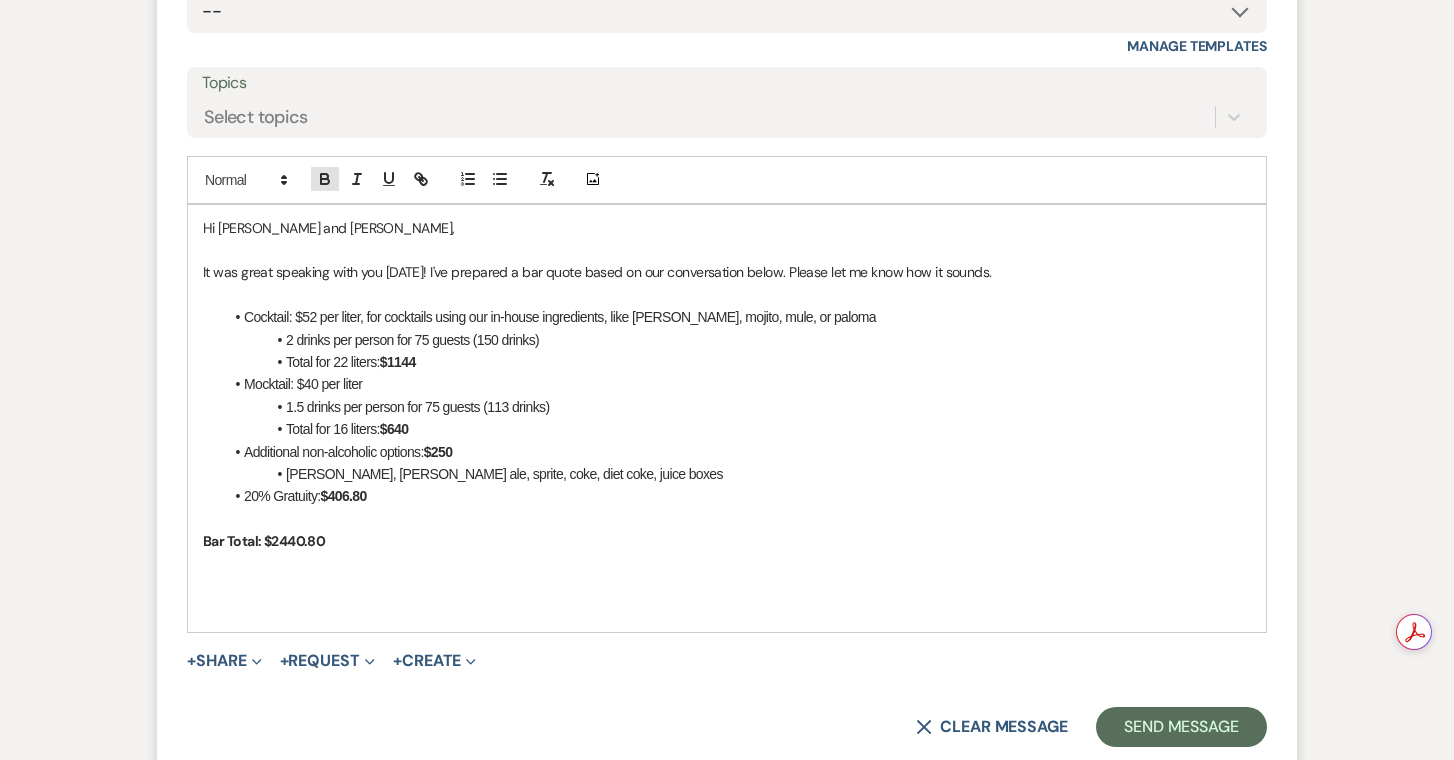 click at bounding box center [325, 179] 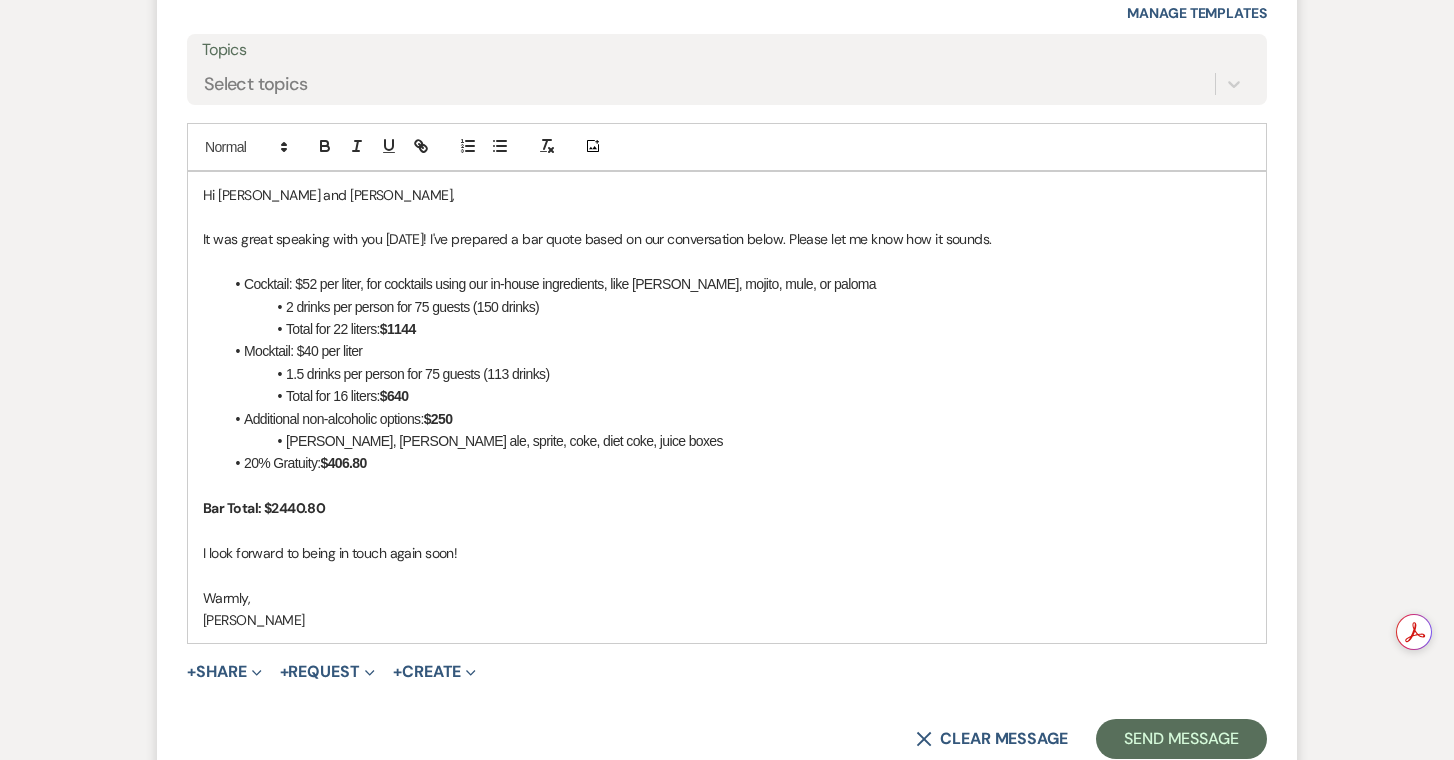 scroll, scrollTop: 2487, scrollLeft: 0, axis: vertical 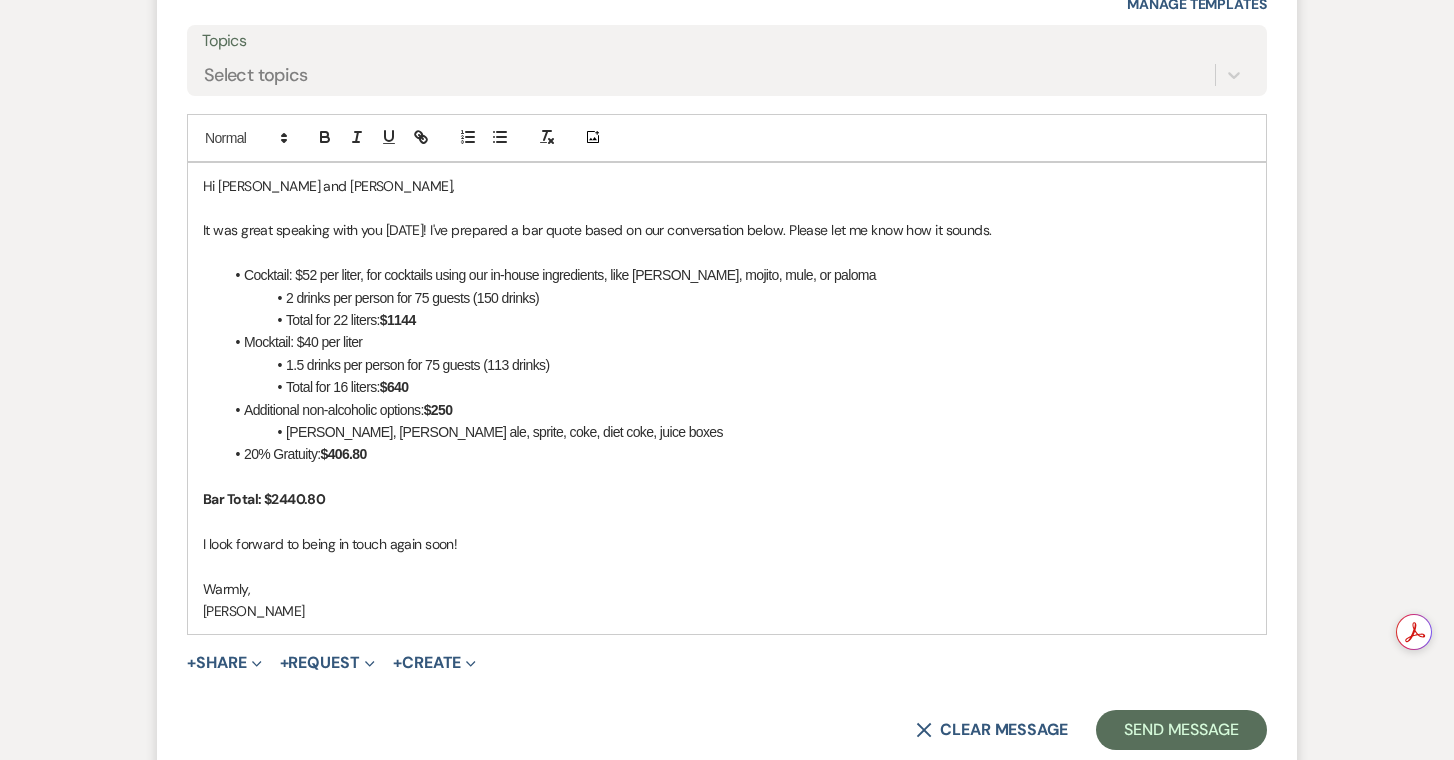 click on "I look forward to being in touch again soon!" at bounding box center (727, 544) 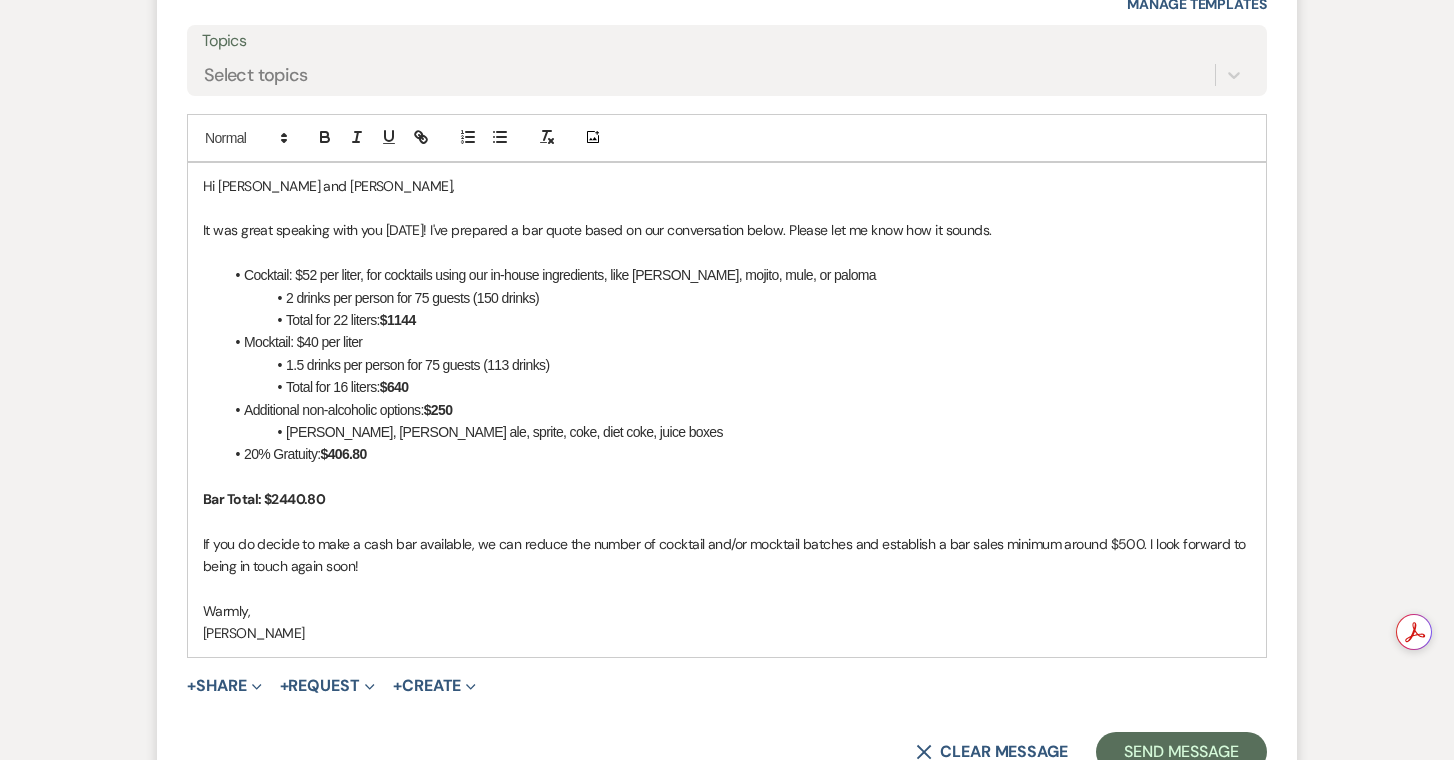 click on "If you do decide to make a cash bar available, we can reduce the number of cocktail and/or mocktail batches and establish a bar sales minimum around $500. I look forward to being in touch again soon!" at bounding box center [727, 555] 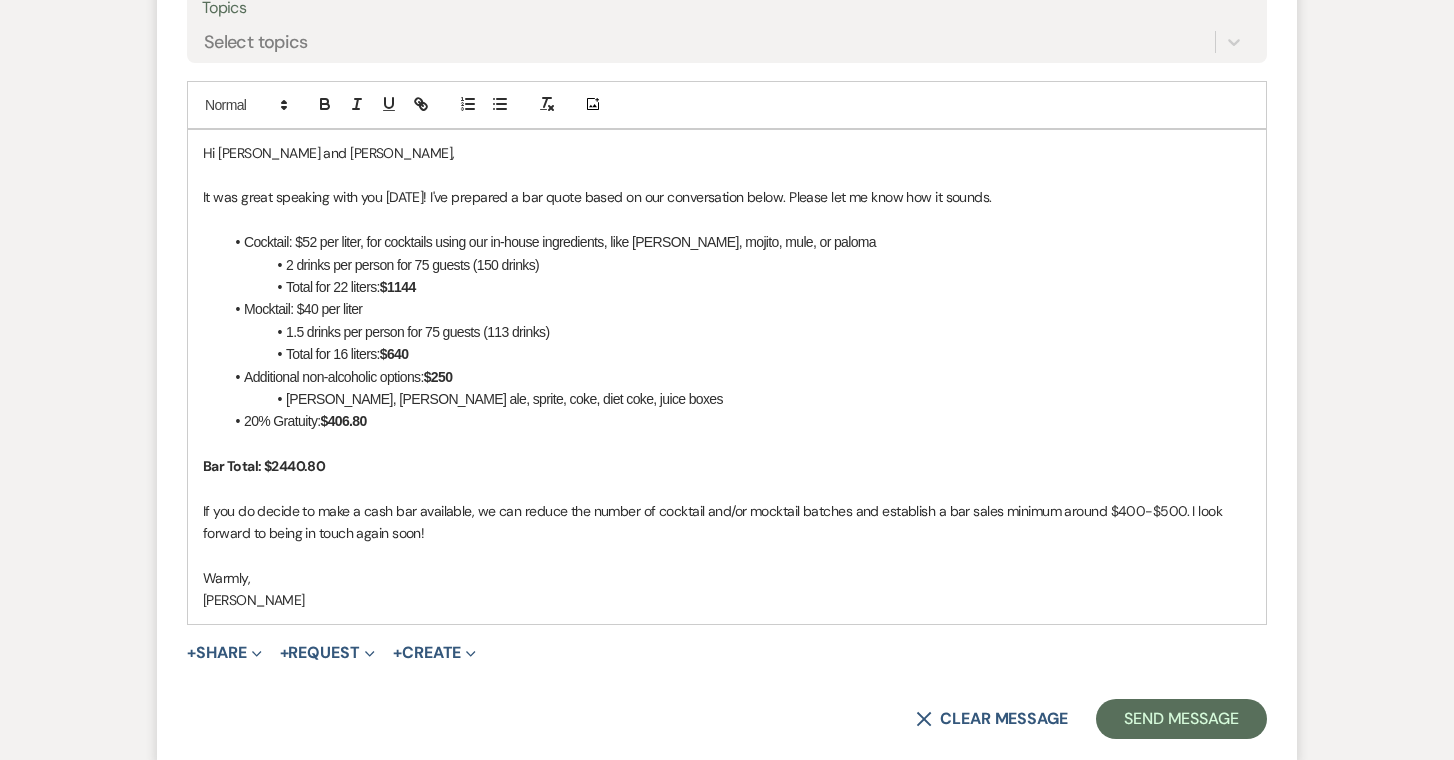 scroll, scrollTop: 2512, scrollLeft: 0, axis: vertical 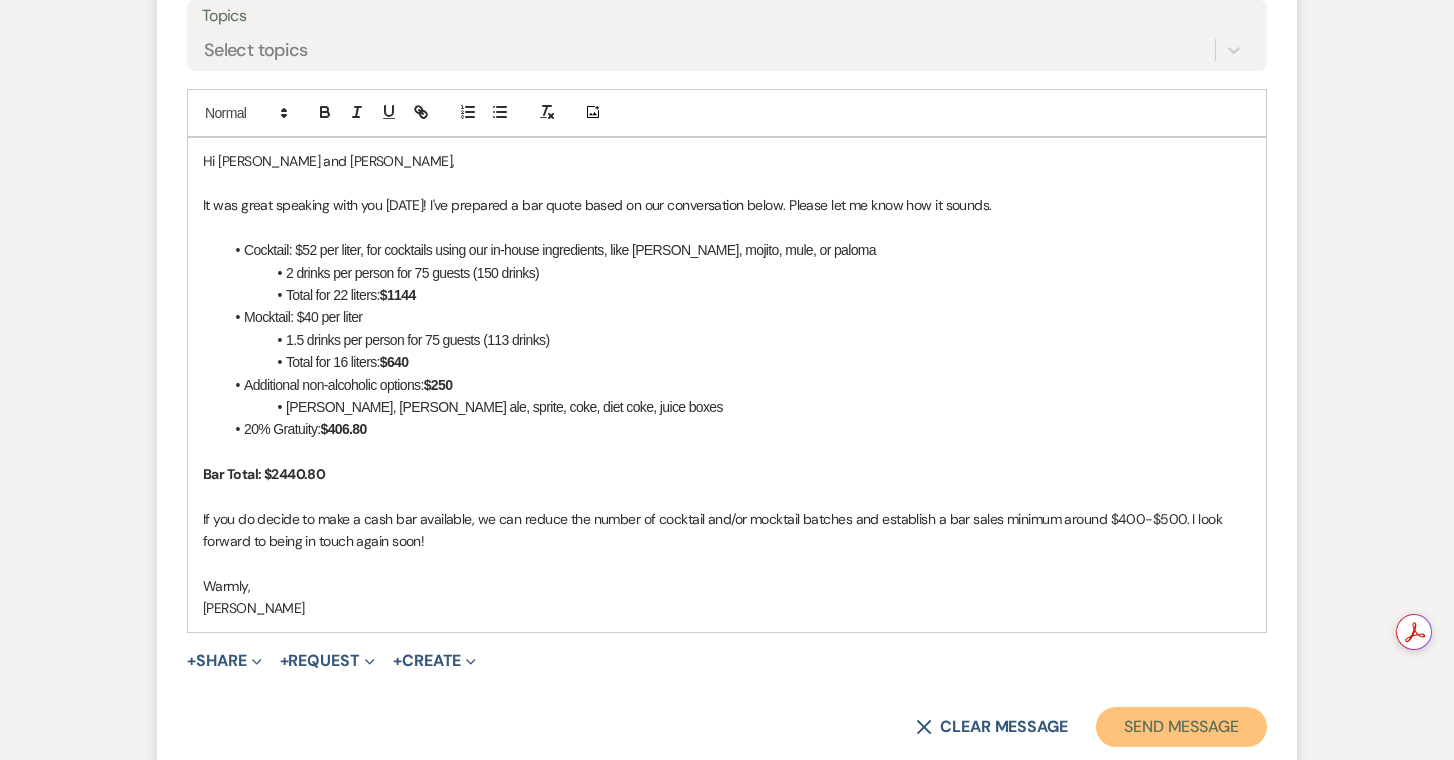 click on "Send Message" at bounding box center (1181, 727) 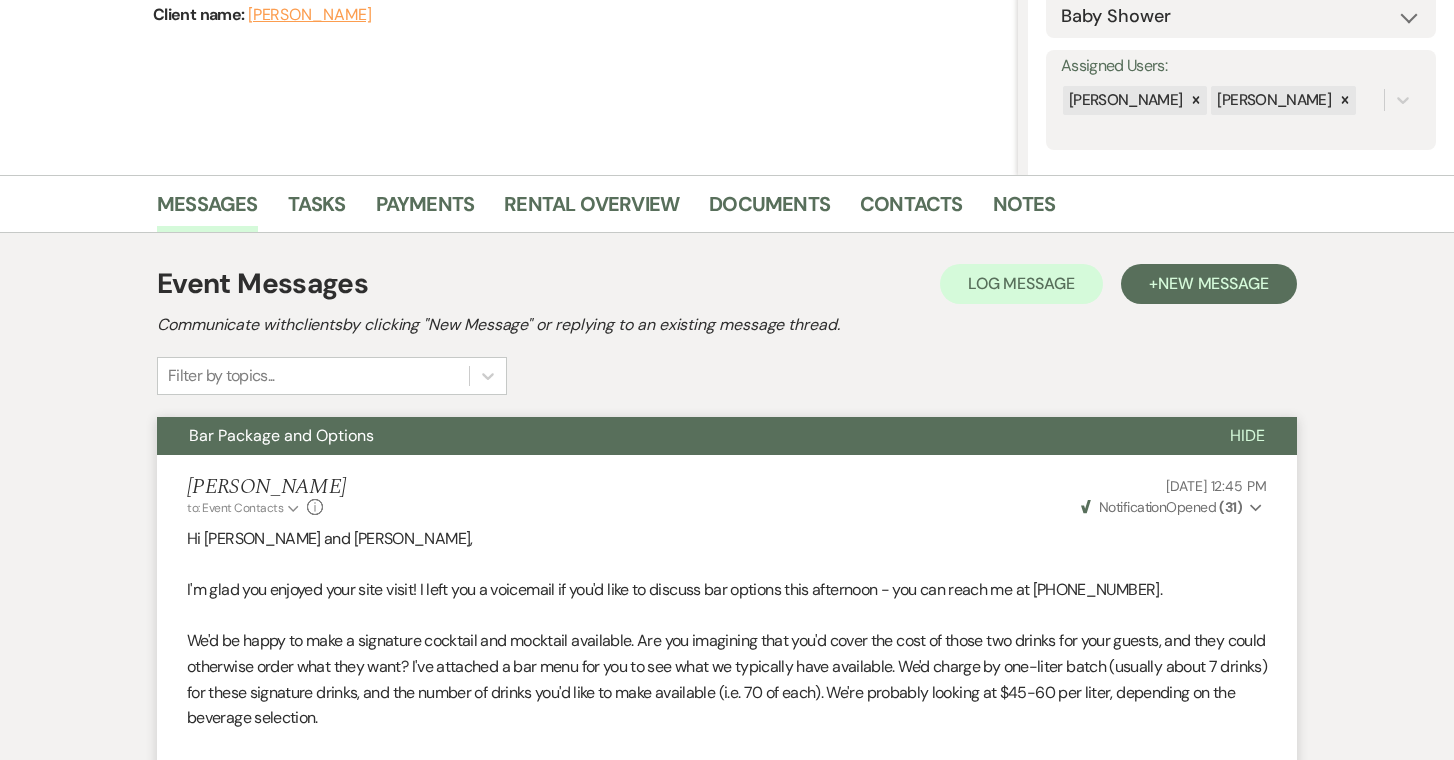 scroll, scrollTop: 0, scrollLeft: 0, axis: both 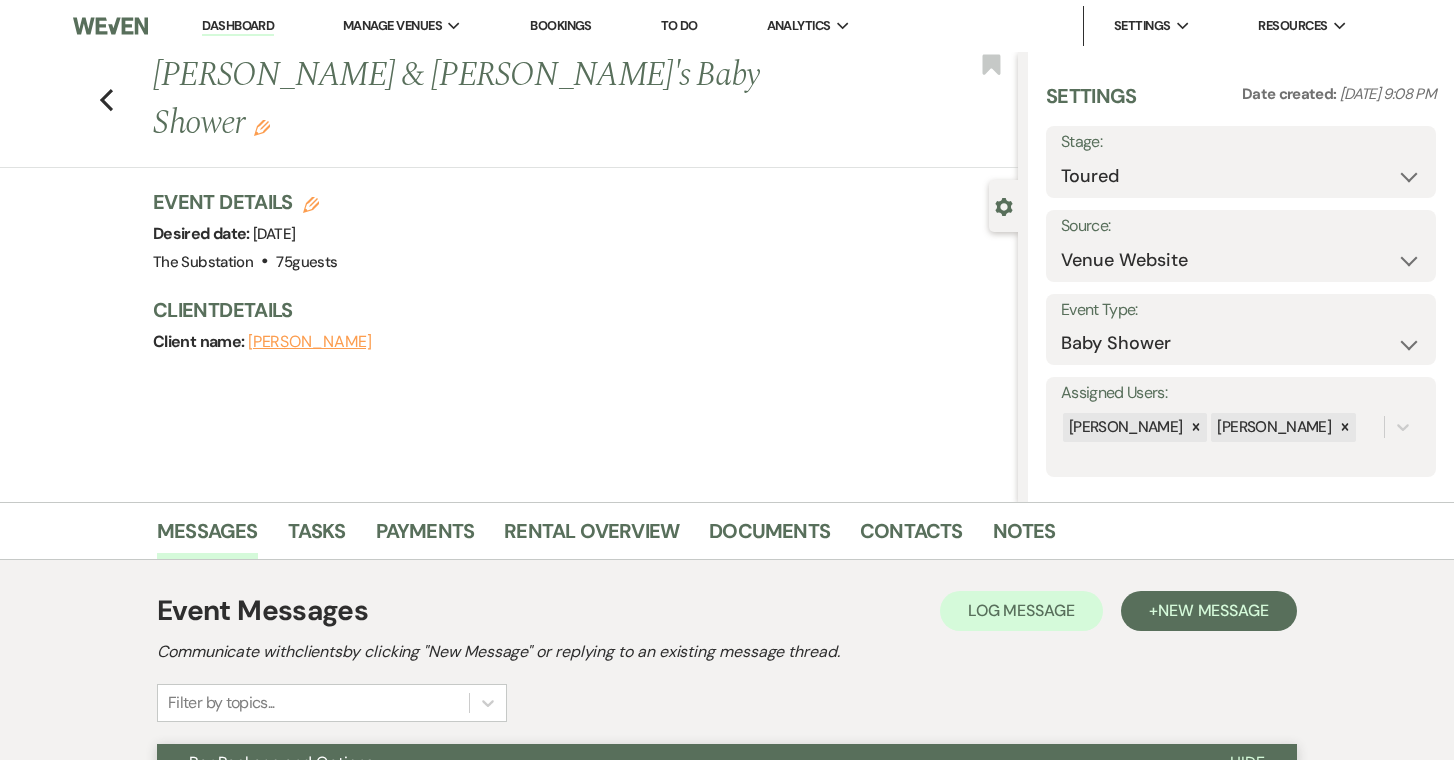 click on "Dashboard" at bounding box center [238, 26] 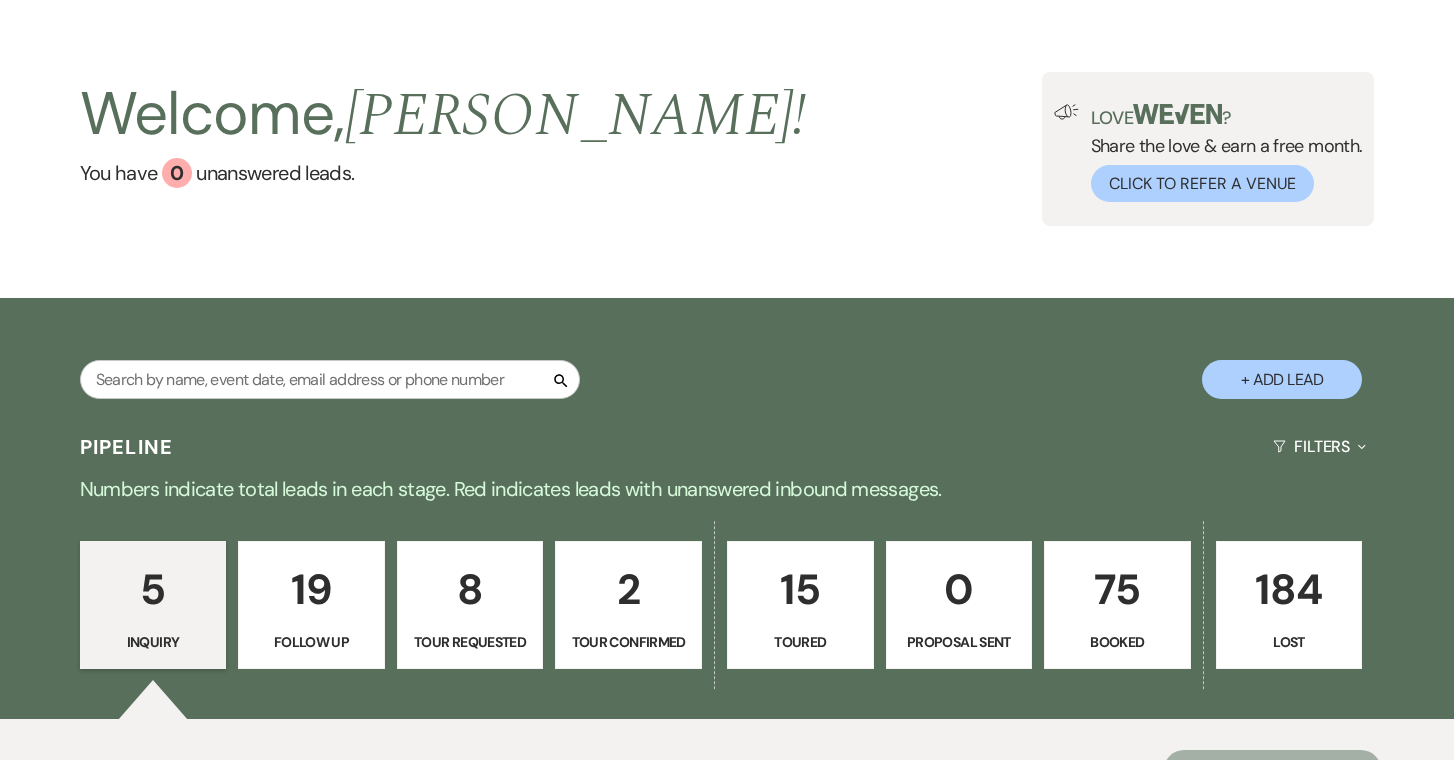 scroll, scrollTop: 57, scrollLeft: 0, axis: vertical 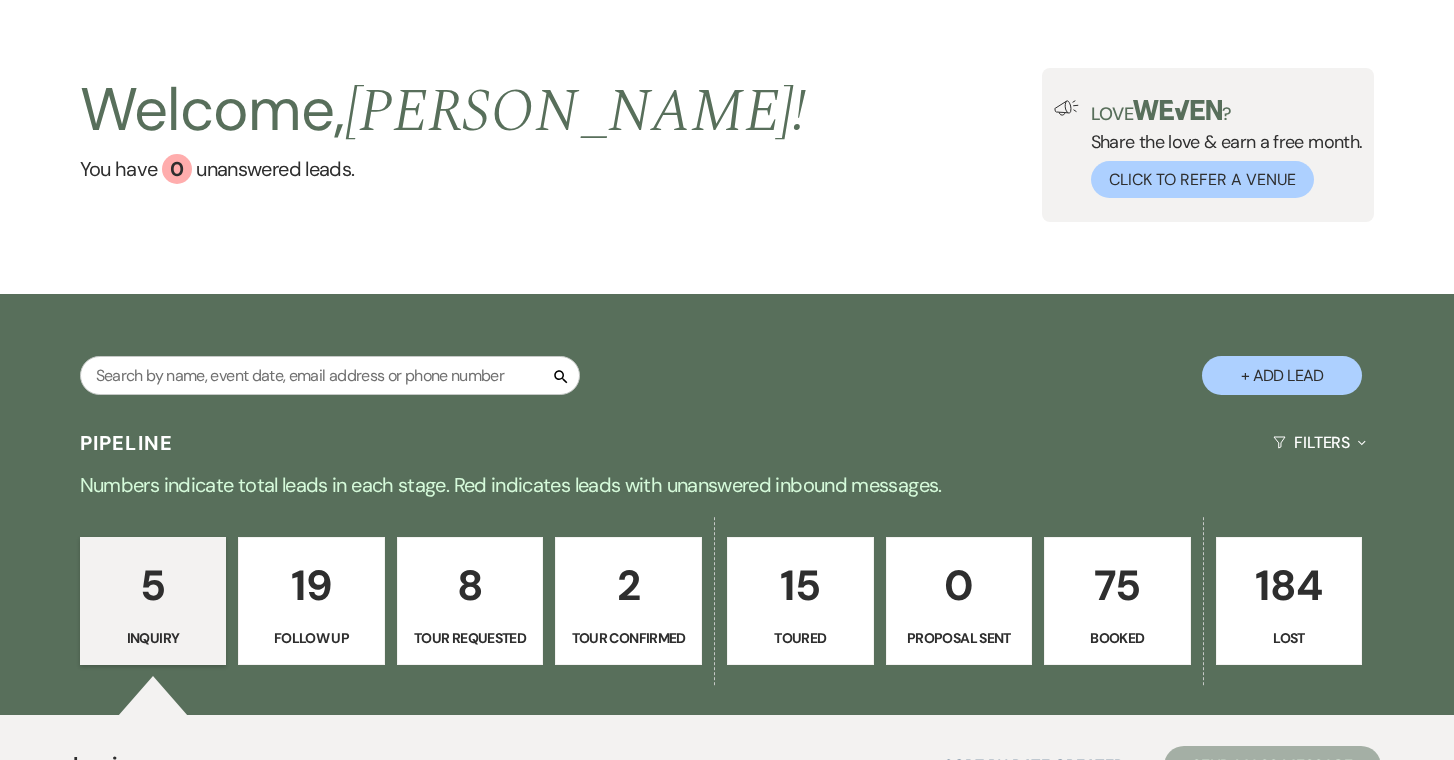 click on "75" at bounding box center (1117, 585) 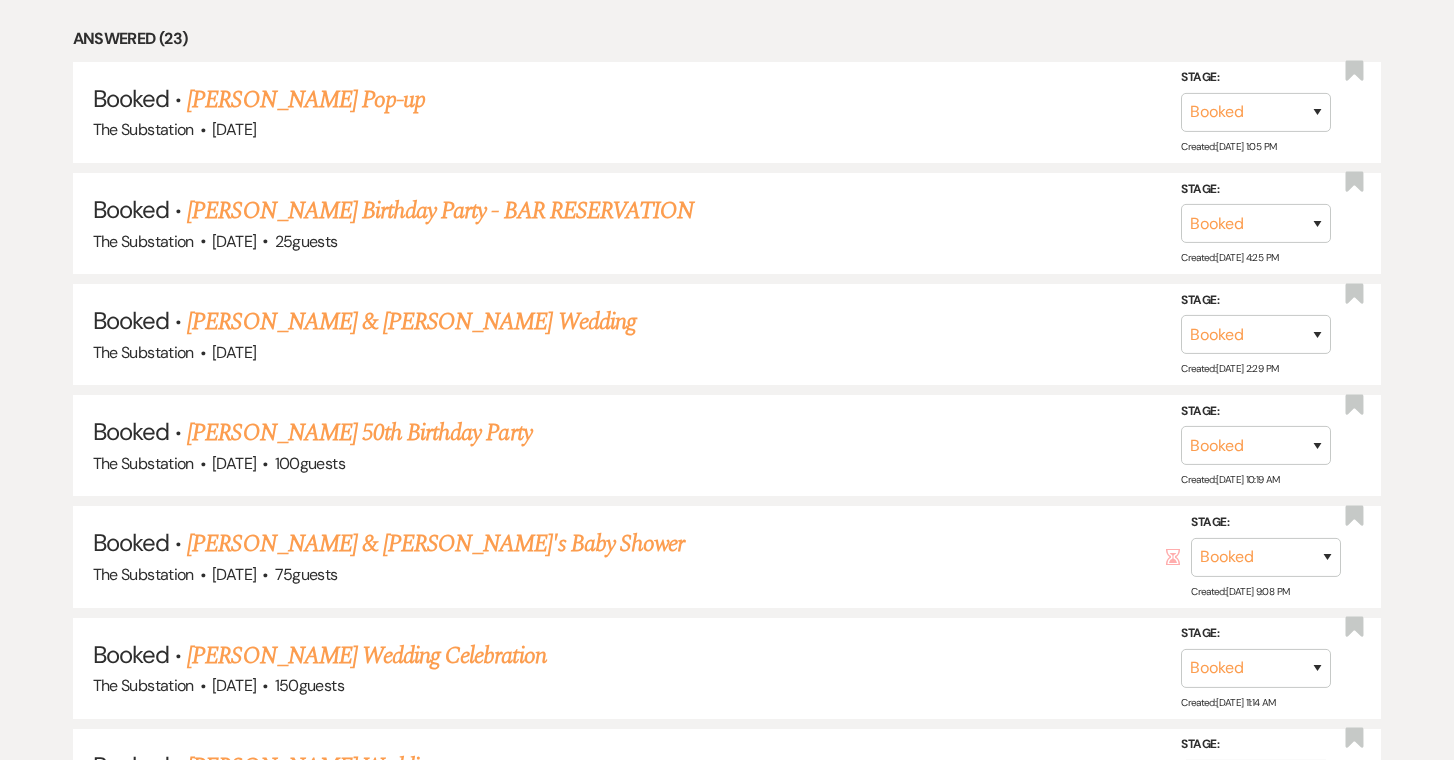 scroll, scrollTop: 1072, scrollLeft: 0, axis: vertical 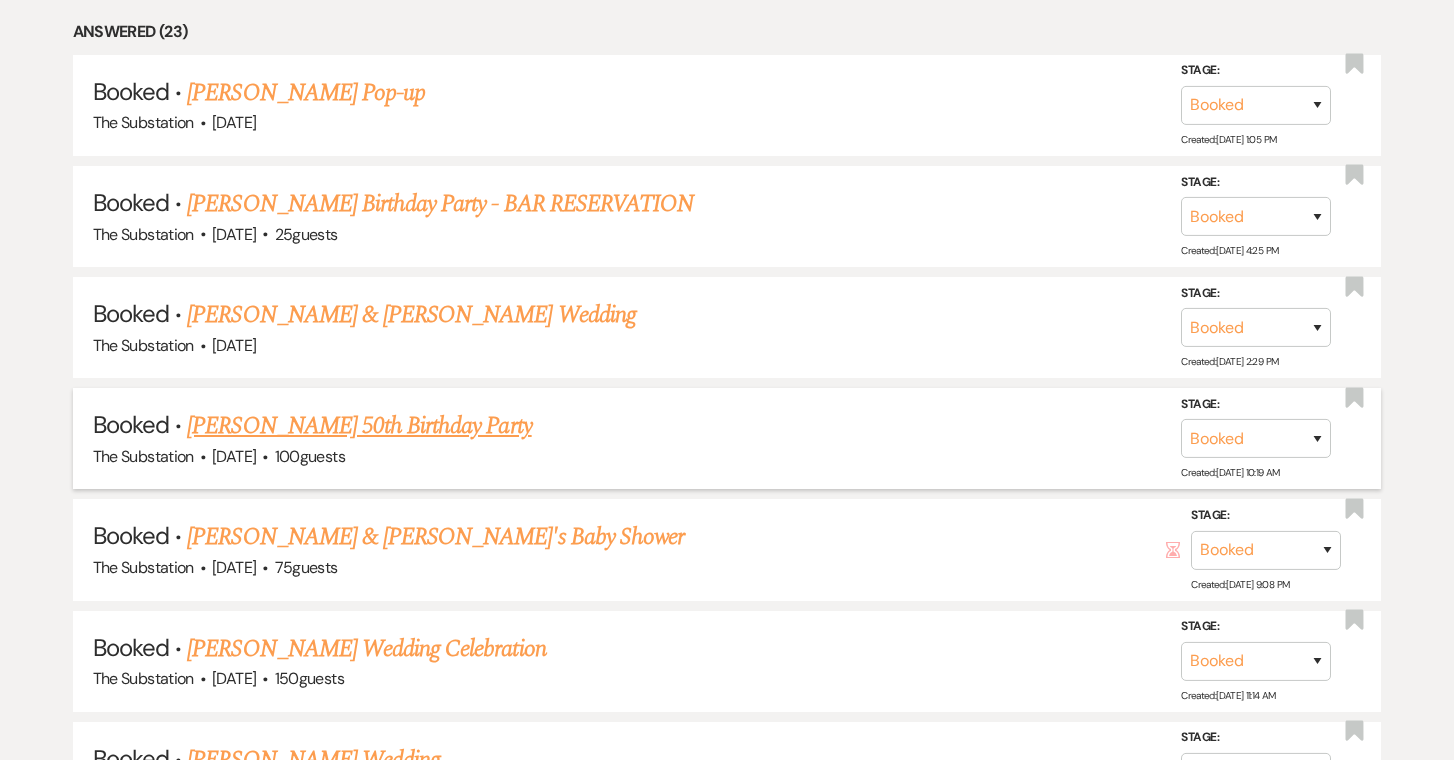 click on "[PERSON_NAME] 50th Birthday Party" at bounding box center [359, 426] 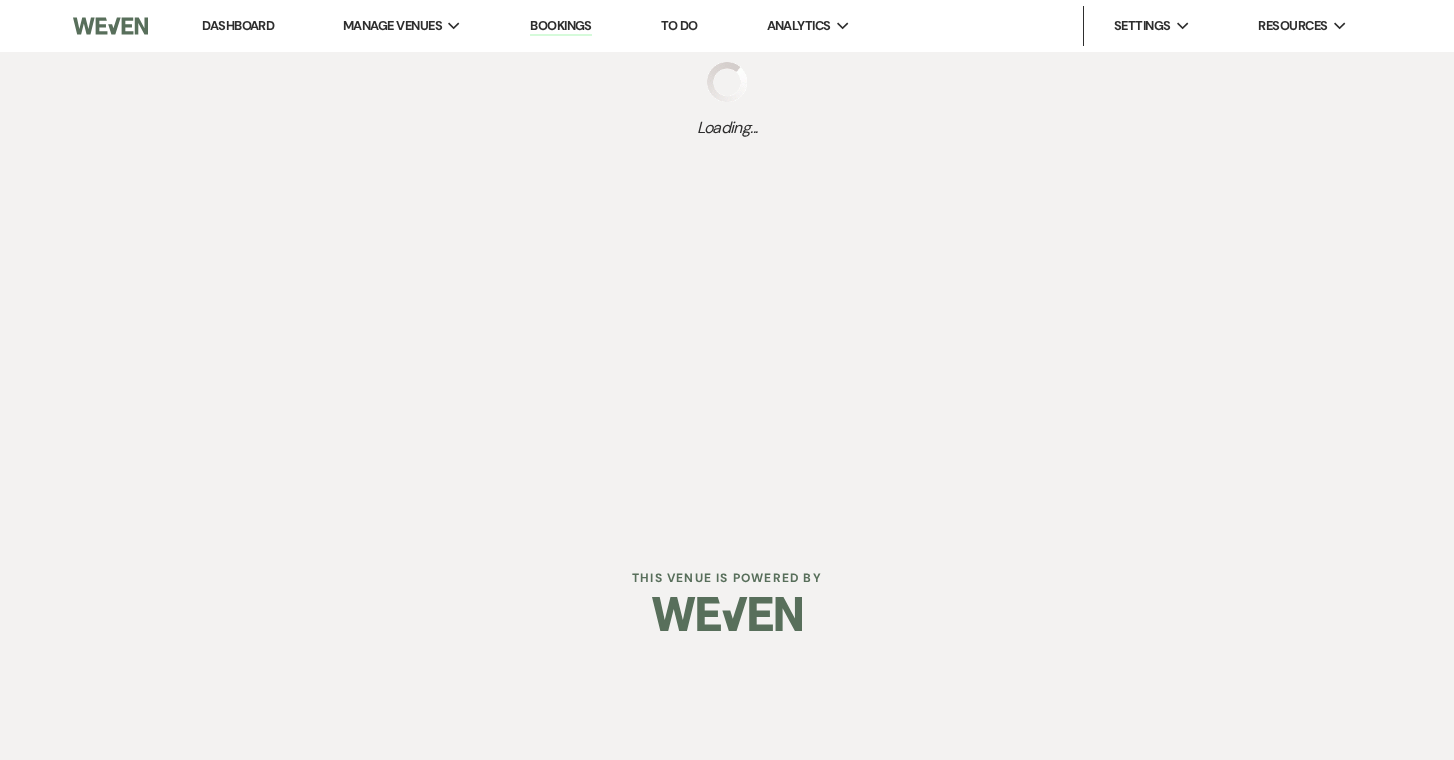 scroll, scrollTop: 0, scrollLeft: 0, axis: both 